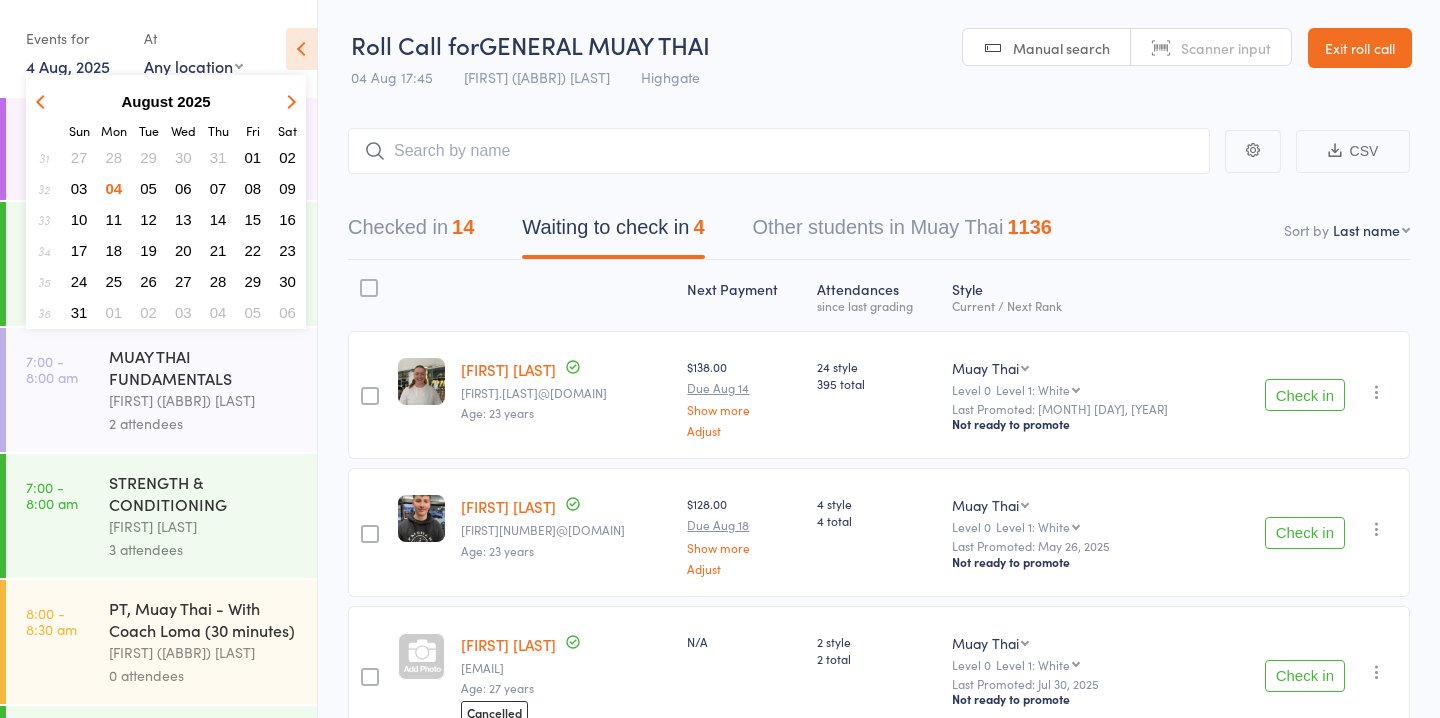 scroll, scrollTop: 103, scrollLeft: 0, axis: vertical 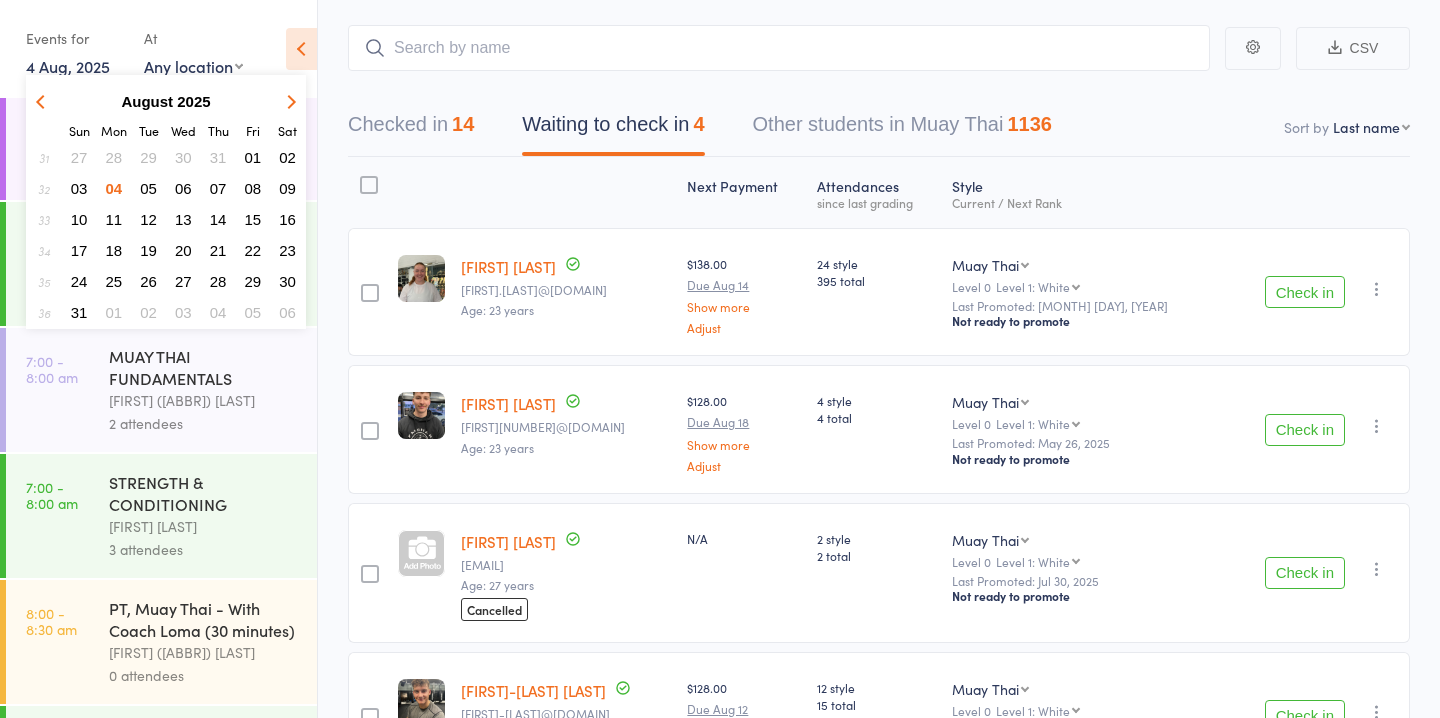 click on "05" at bounding box center [148, 188] 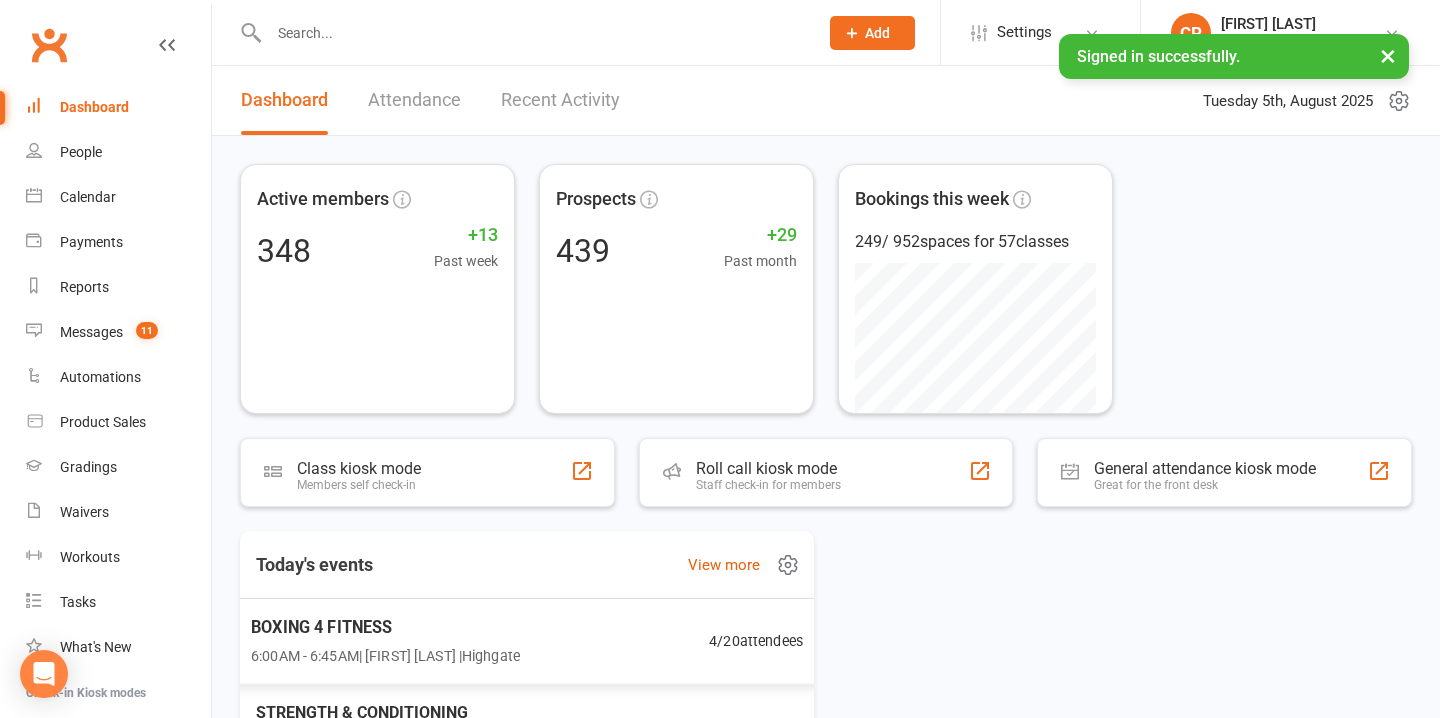 scroll, scrollTop: 0, scrollLeft: 0, axis: both 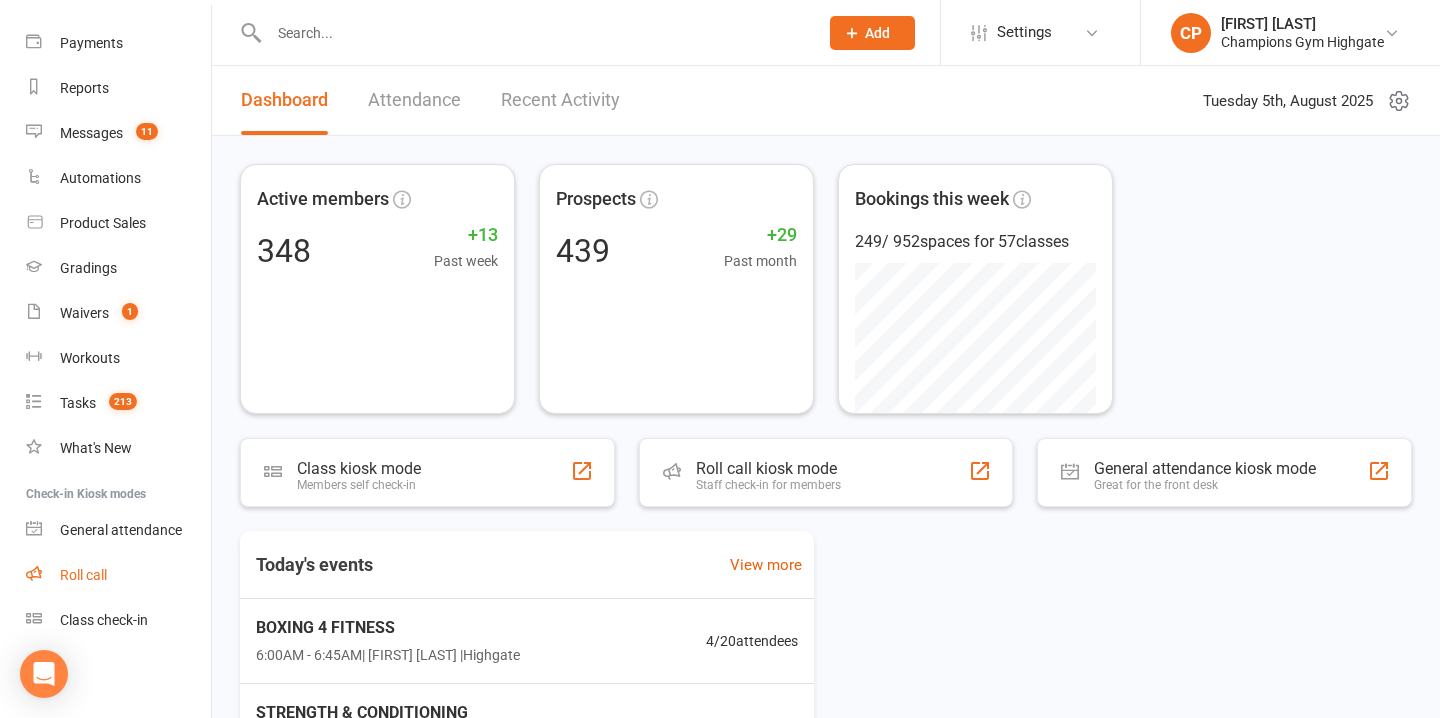 click on "Roll call" at bounding box center (83, 575) 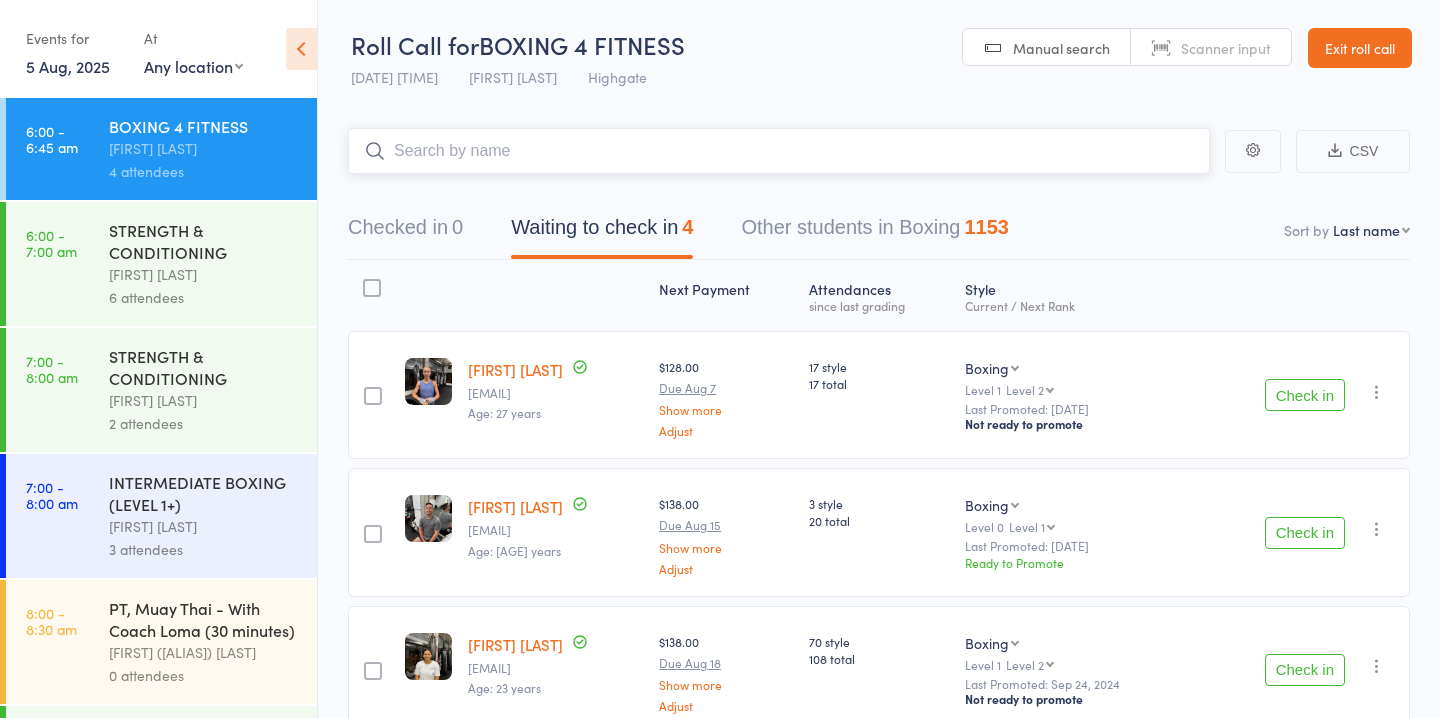 scroll, scrollTop: 0, scrollLeft: 0, axis: both 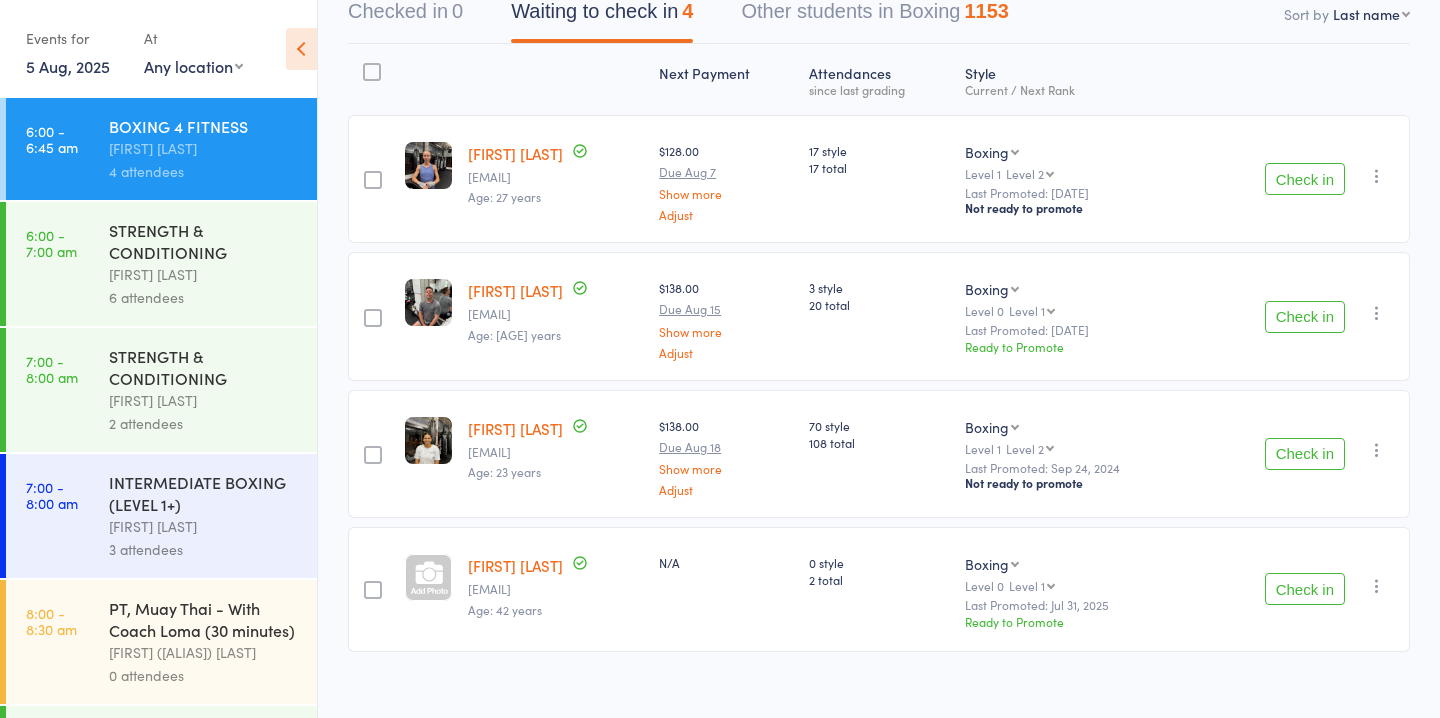 click on "Rodrigo Langenhin" at bounding box center (515, 290) 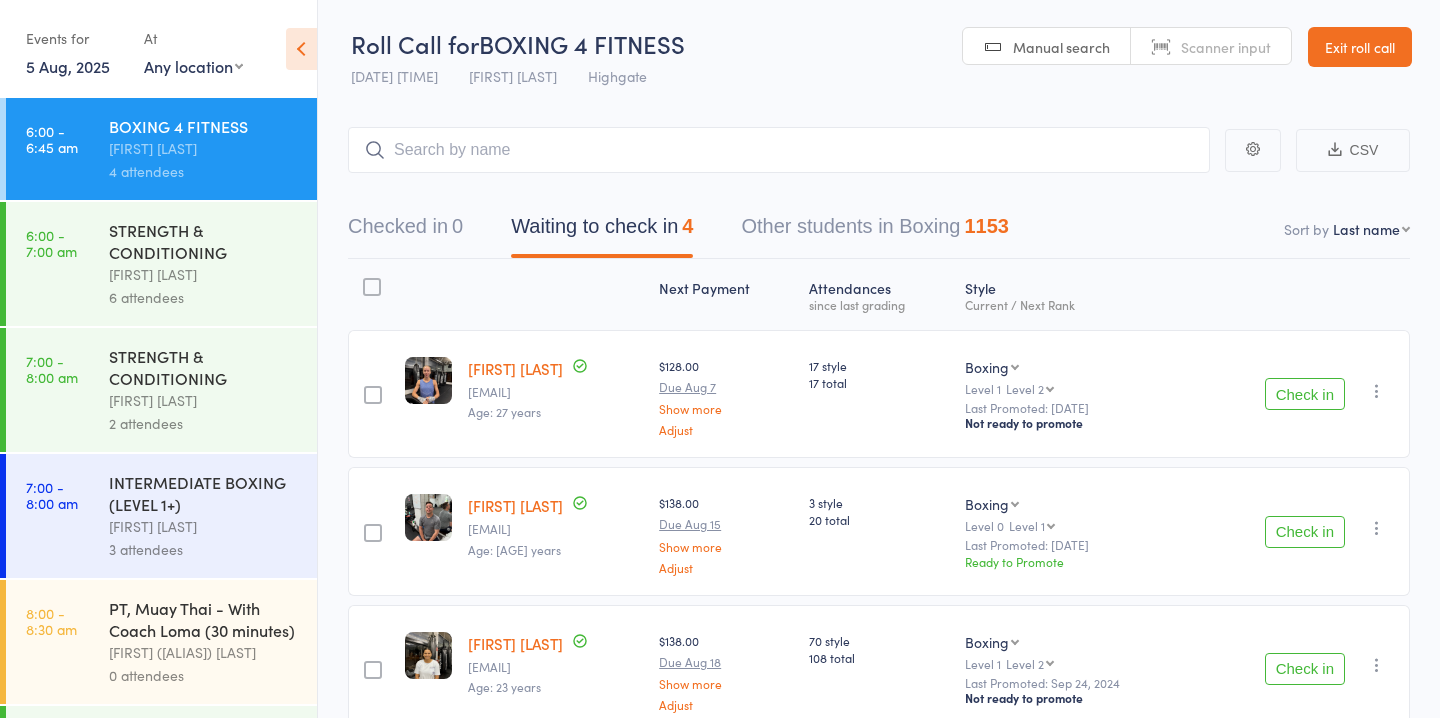 scroll, scrollTop: 0, scrollLeft: 0, axis: both 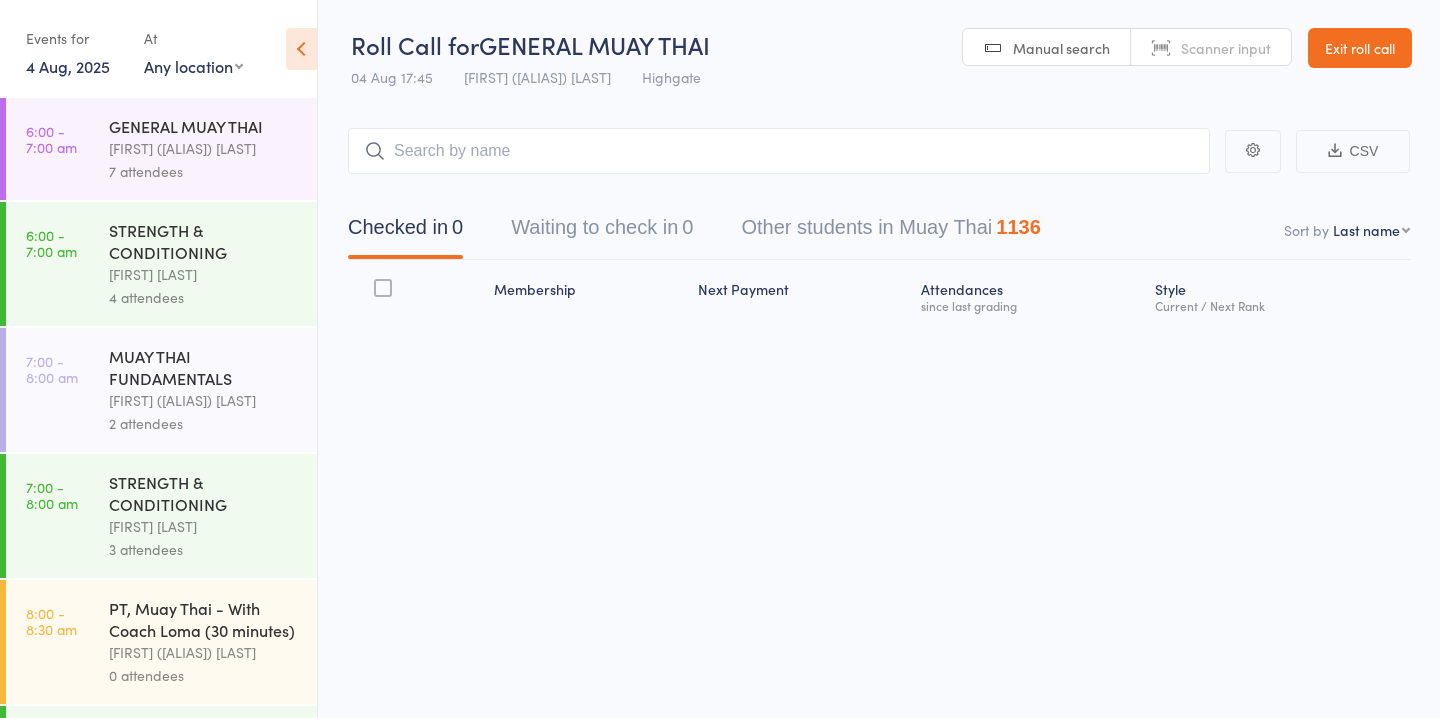 click on "4 Aug, 2025" at bounding box center (68, 66) 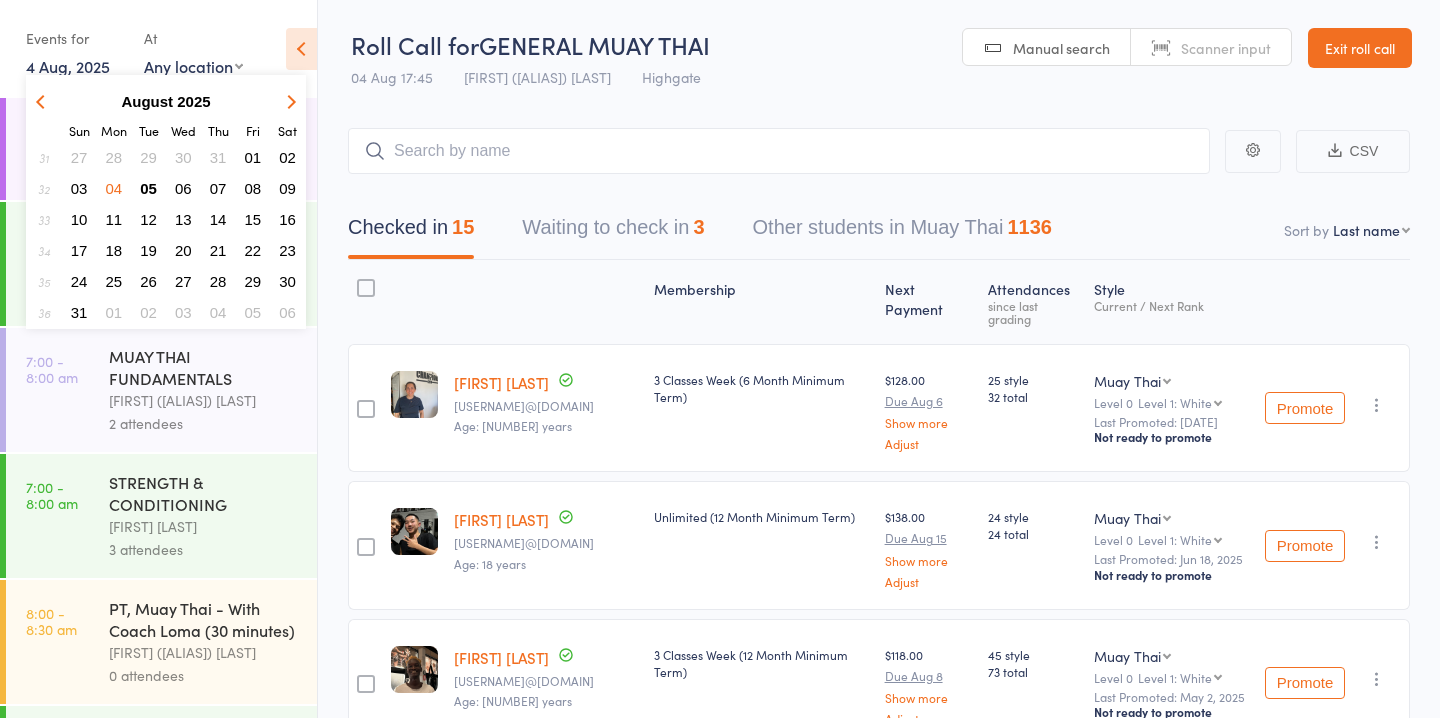 click on "05" at bounding box center [148, 188] 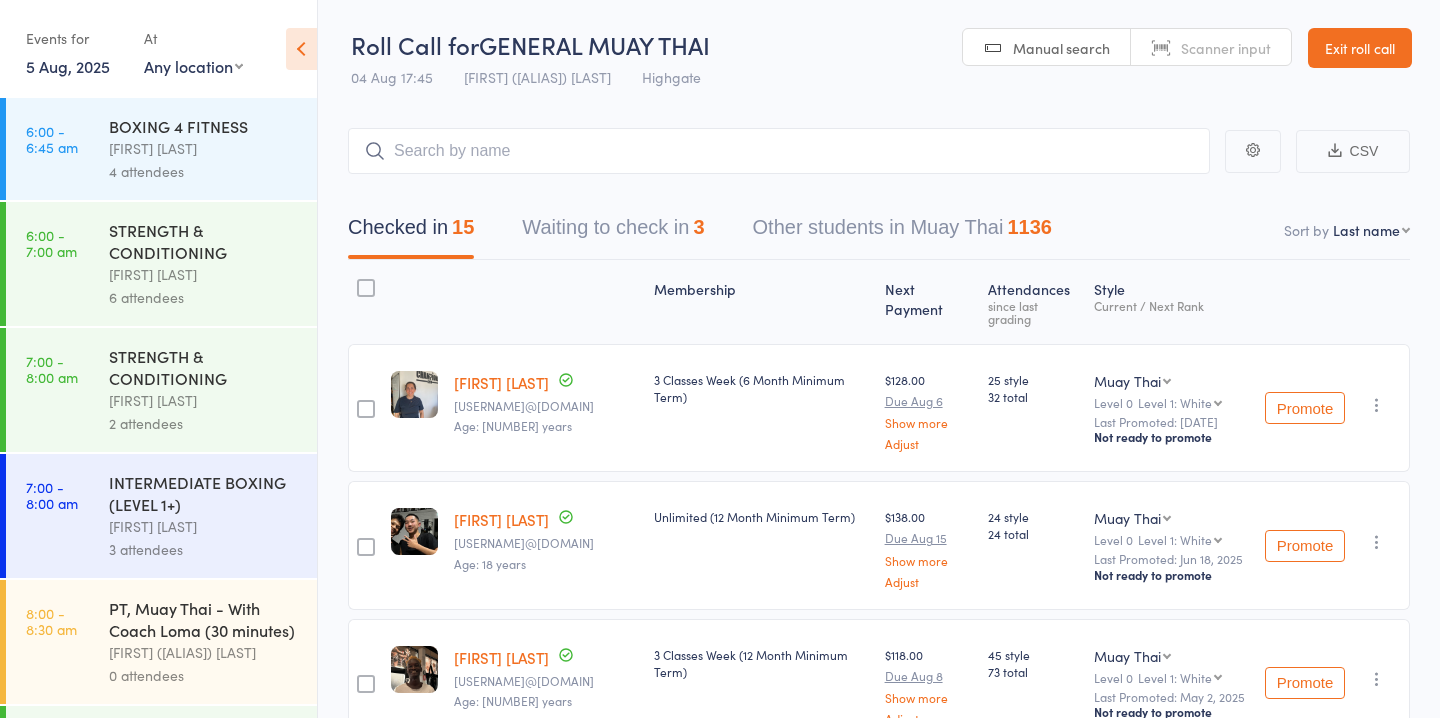 click on "STRENGTH & CONDITIONING" at bounding box center [204, 241] 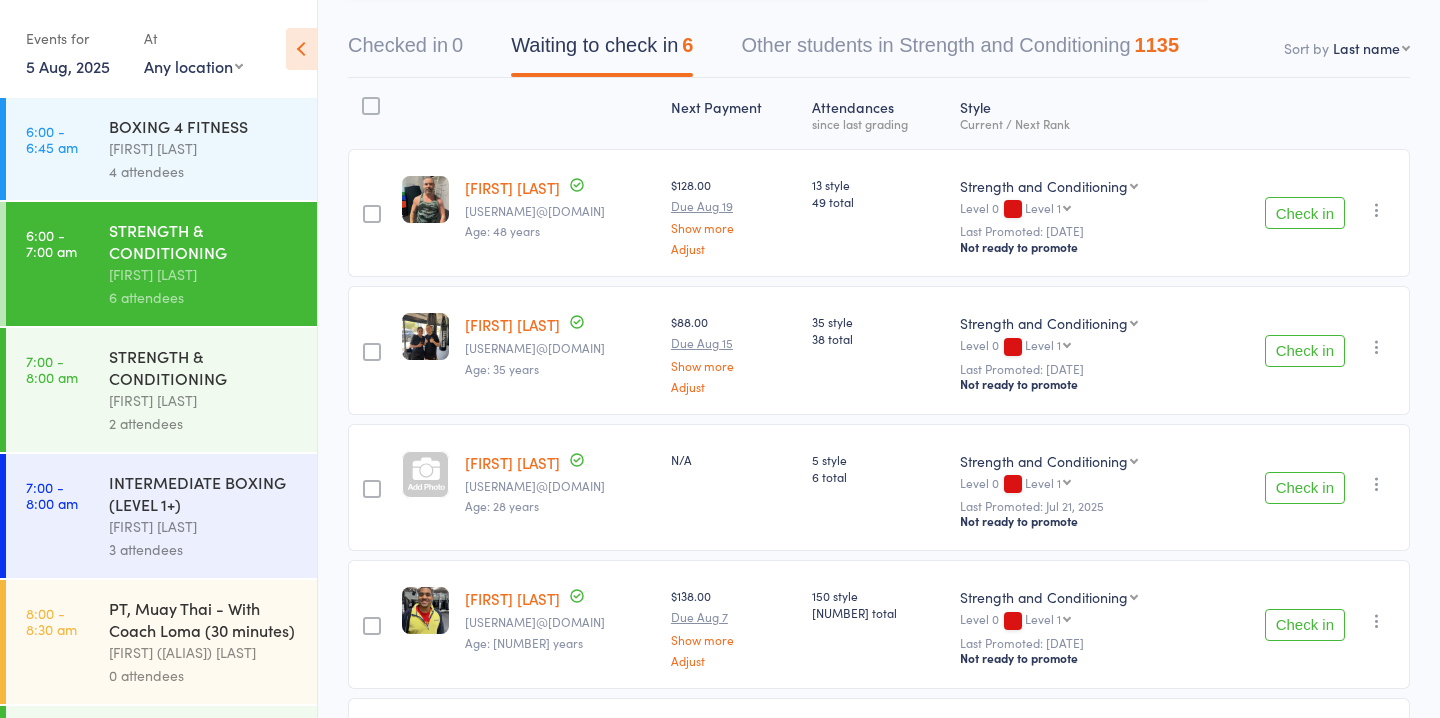 scroll, scrollTop: 0, scrollLeft: 0, axis: both 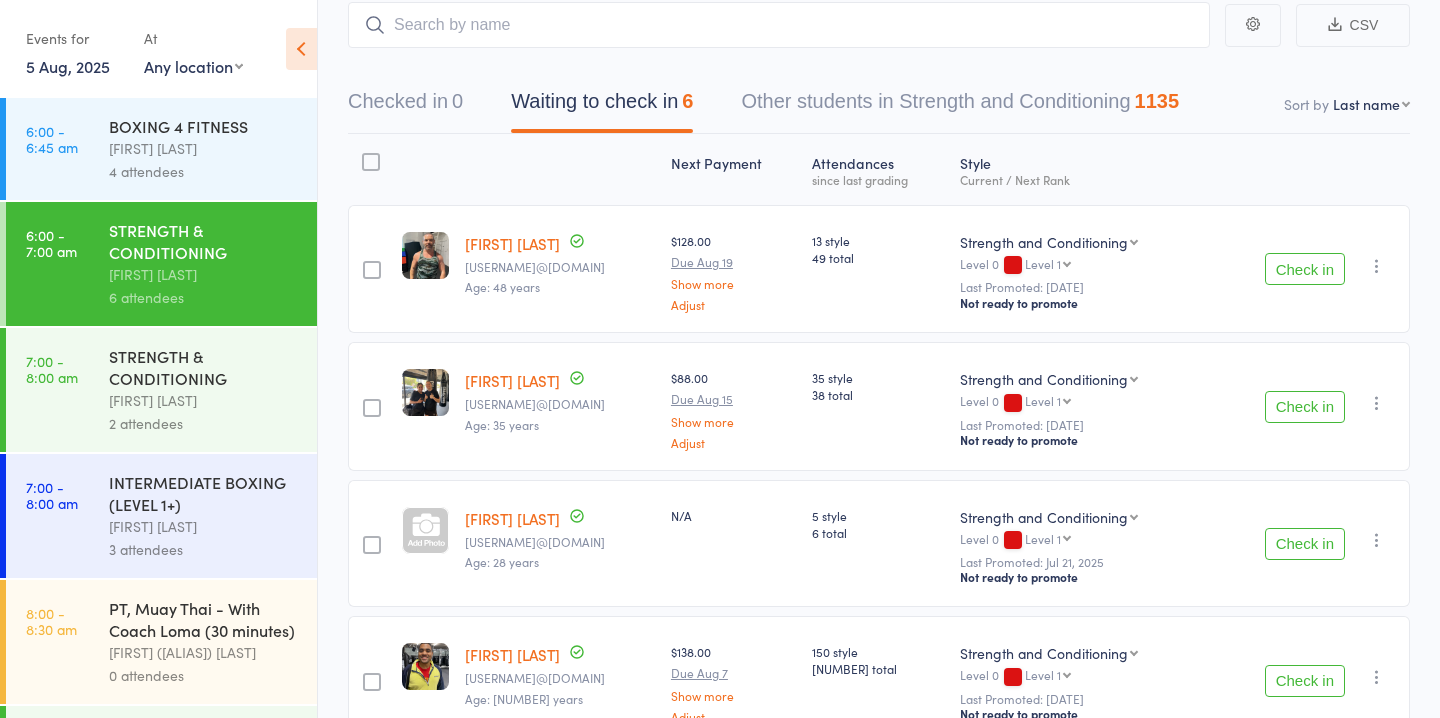 click on "INTERMEDIATE BOXING (LEVEL 1+)" at bounding box center (204, 493) 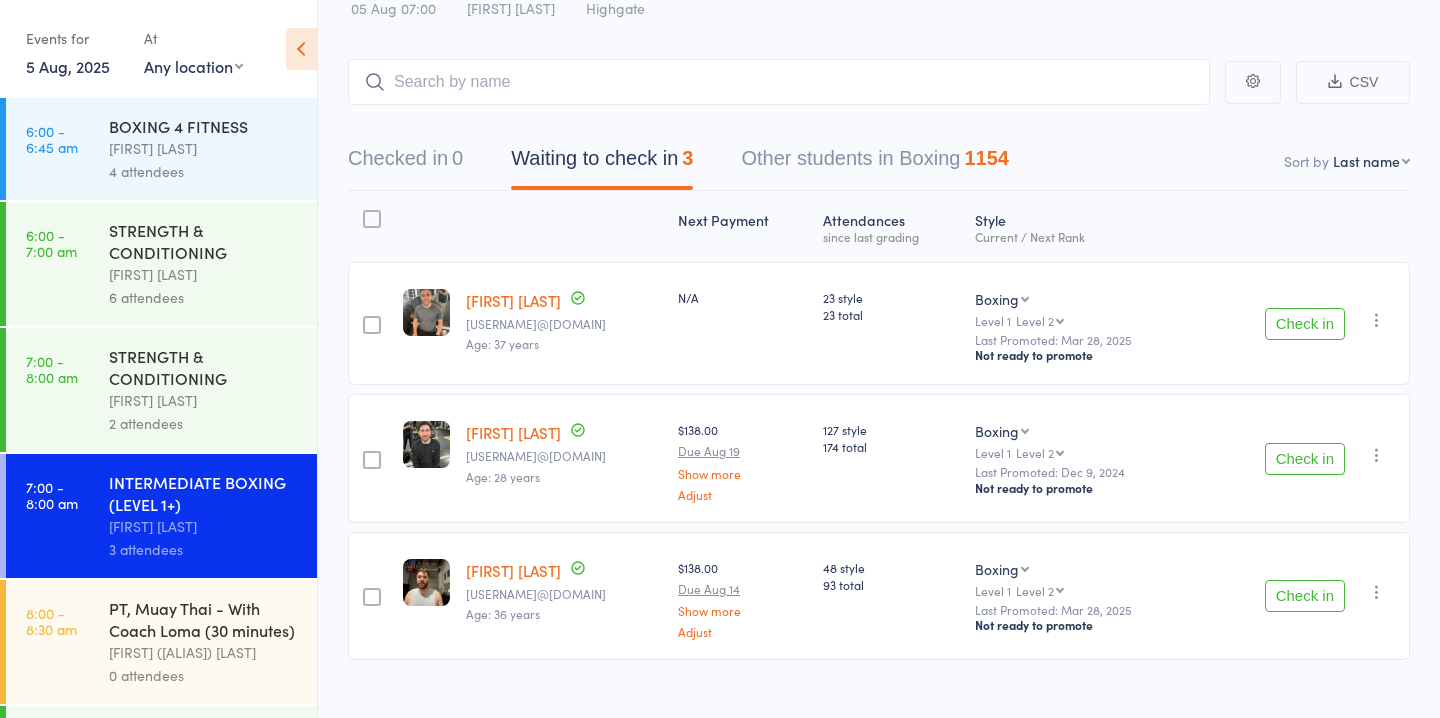 scroll, scrollTop: 99, scrollLeft: 0, axis: vertical 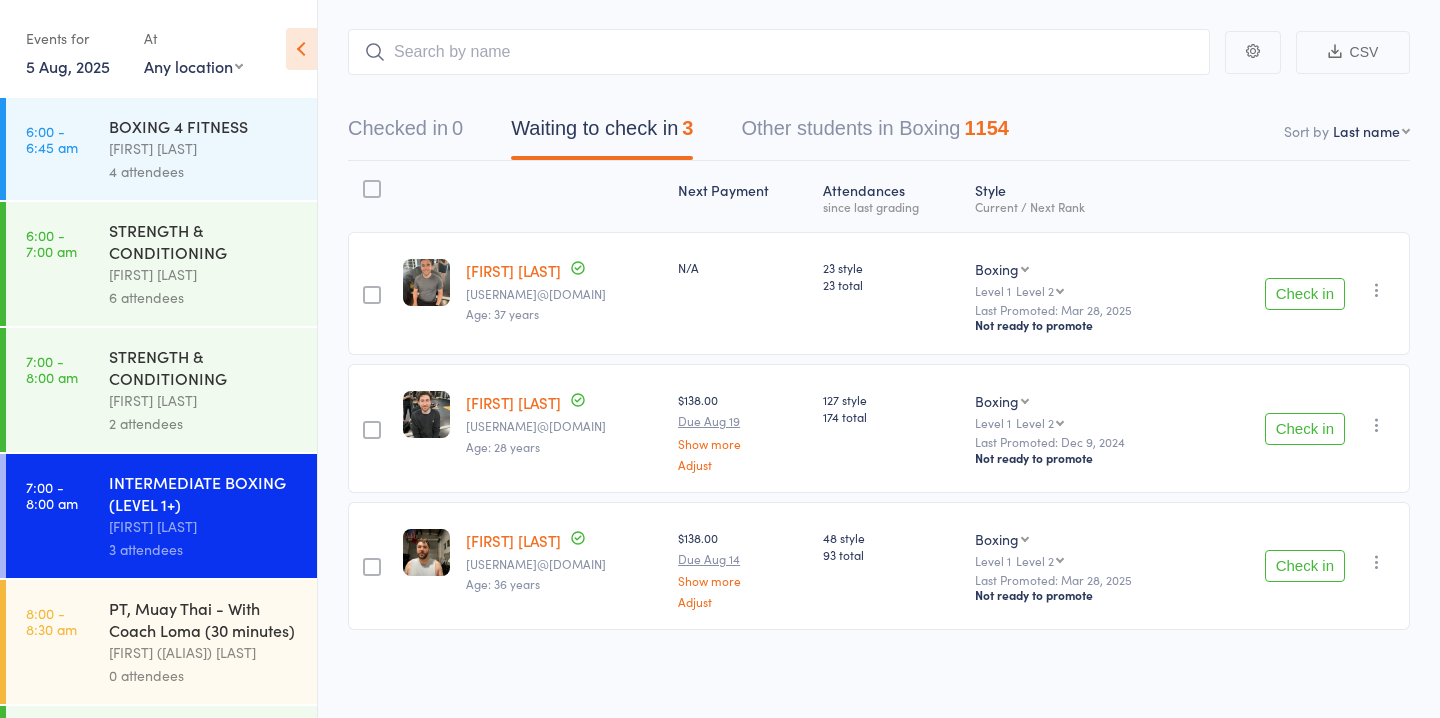 click on "4 attendees" at bounding box center (204, 171) 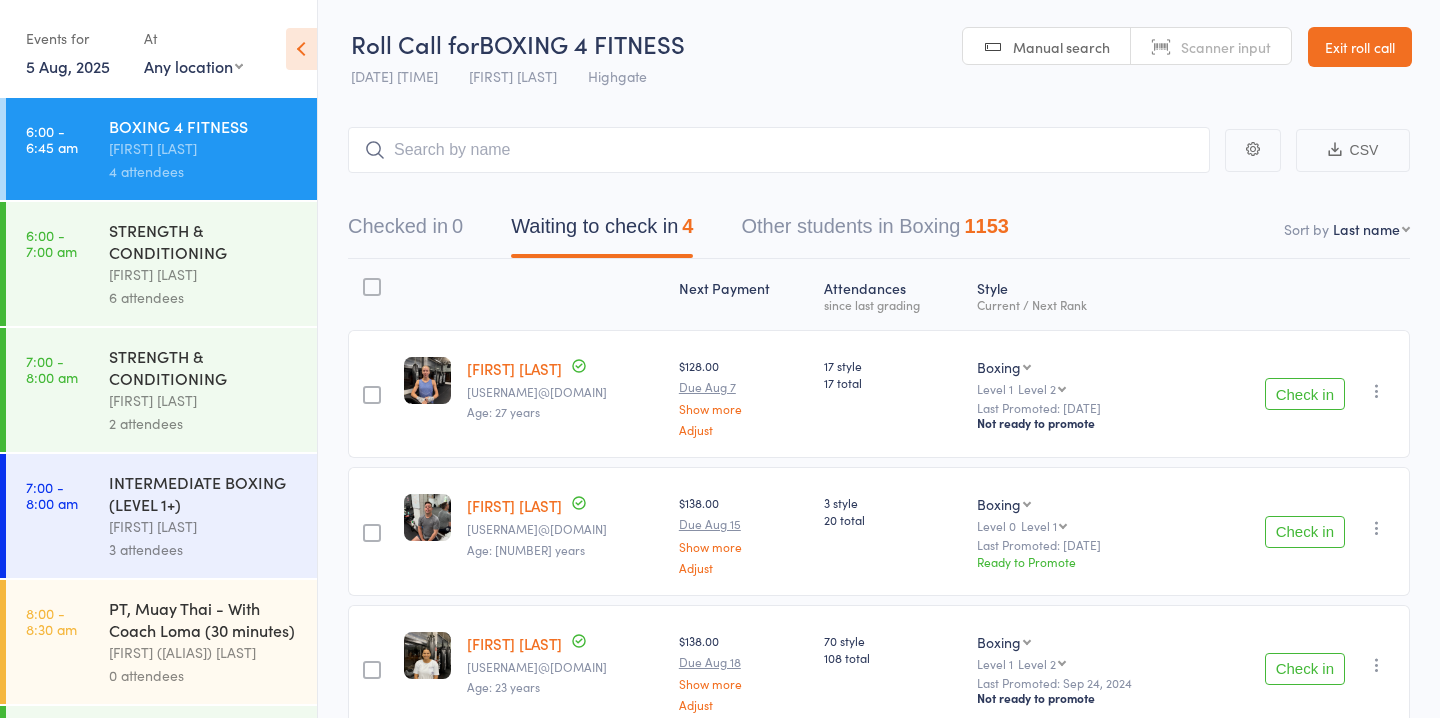 scroll, scrollTop: 0, scrollLeft: 0, axis: both 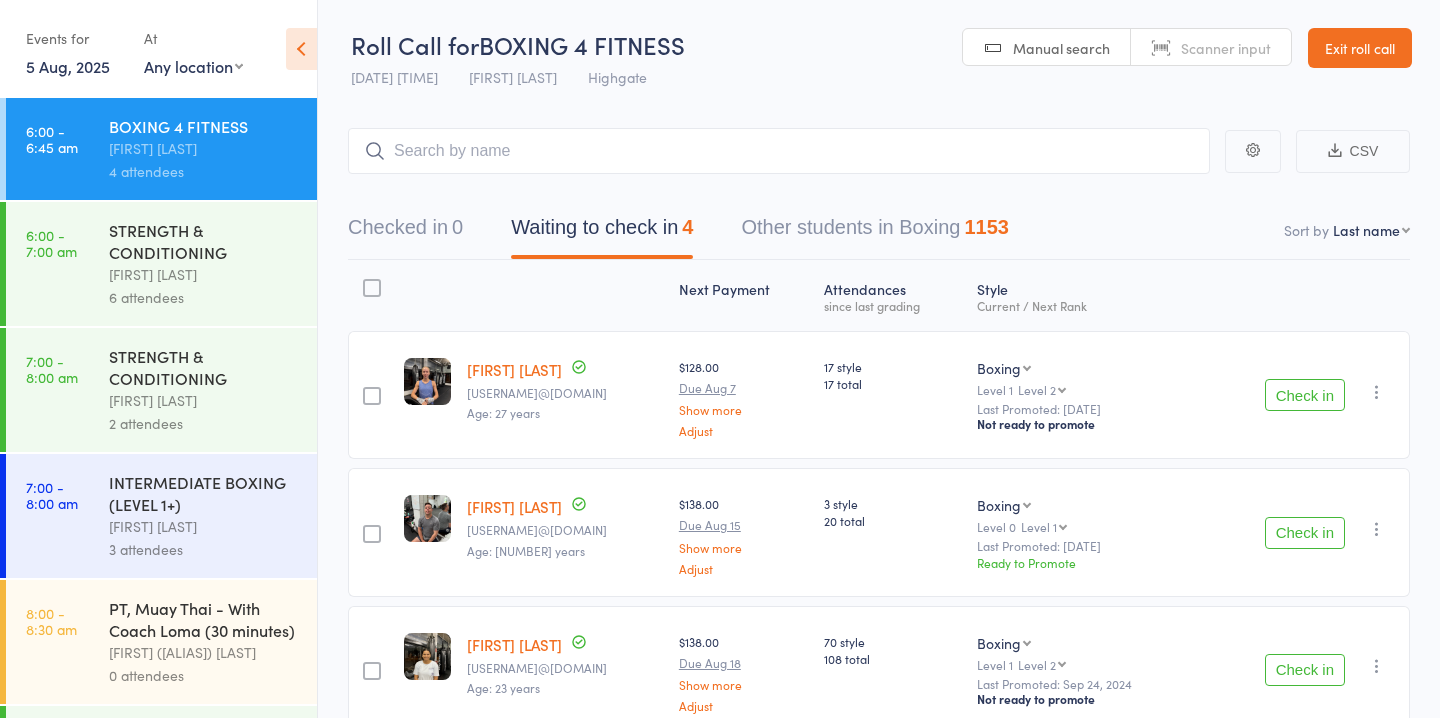 click on "Check in" at bounding box center (1305, 395) 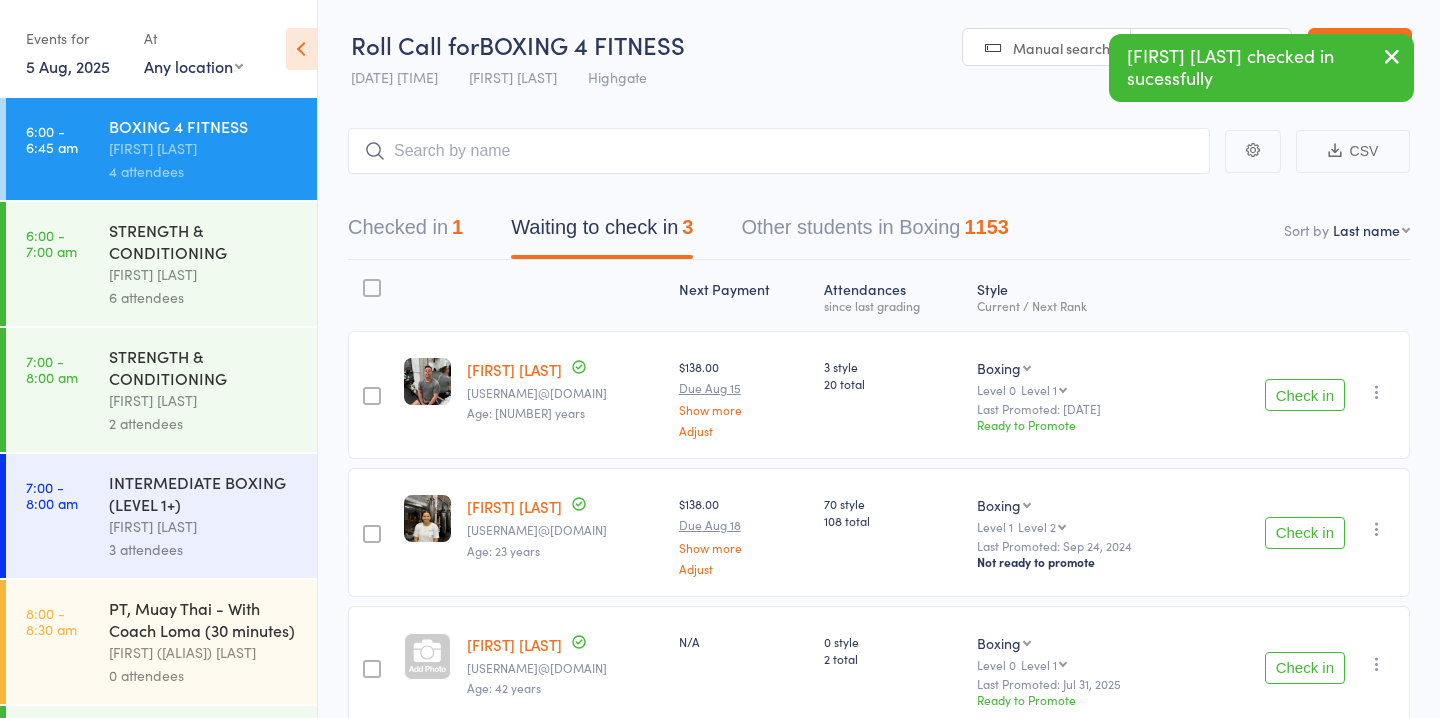 click on "Check in" at bounding box center [1305, 668] 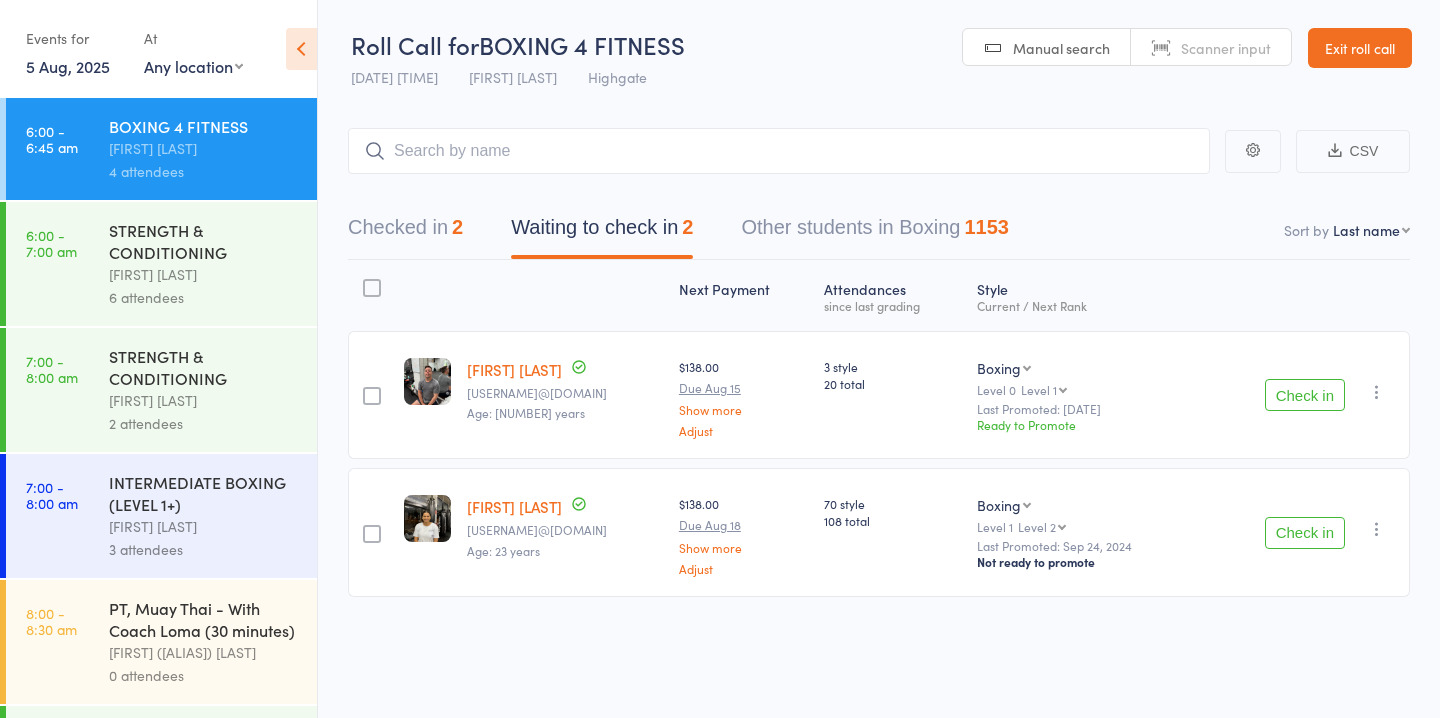 click on "Vincenzo Marroni" at bounding box center [204, 274] 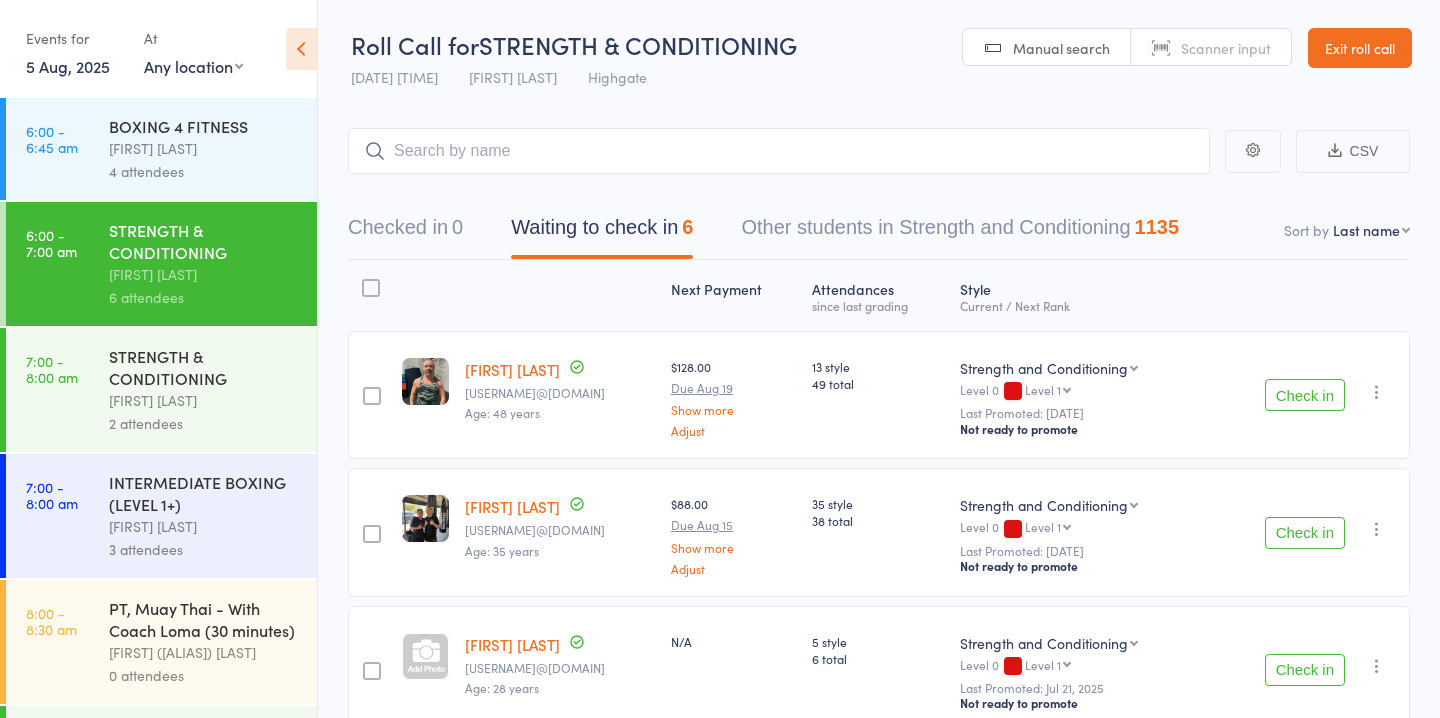click on "Check in" at bounding box center (1305, 533) 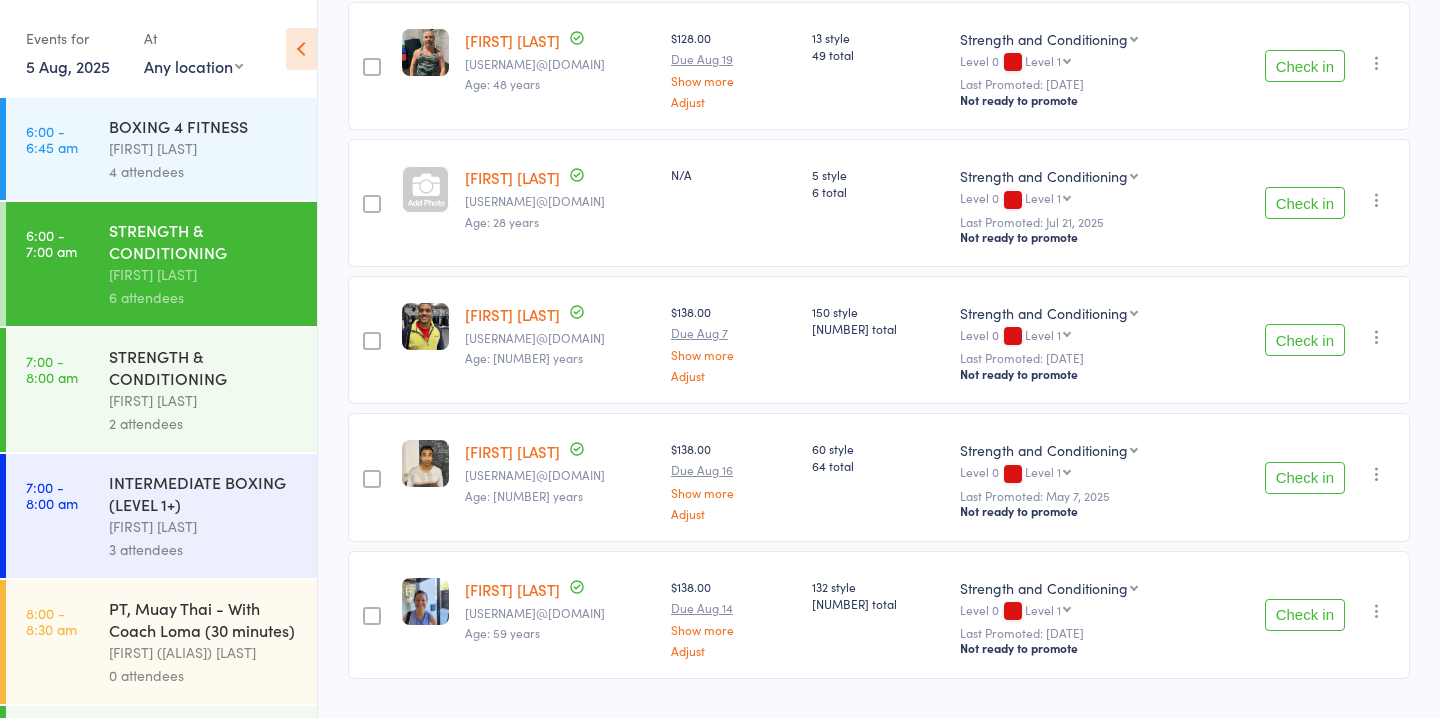 scroll, scrollTop: 316, scrollLeft: 0, axis: vertical 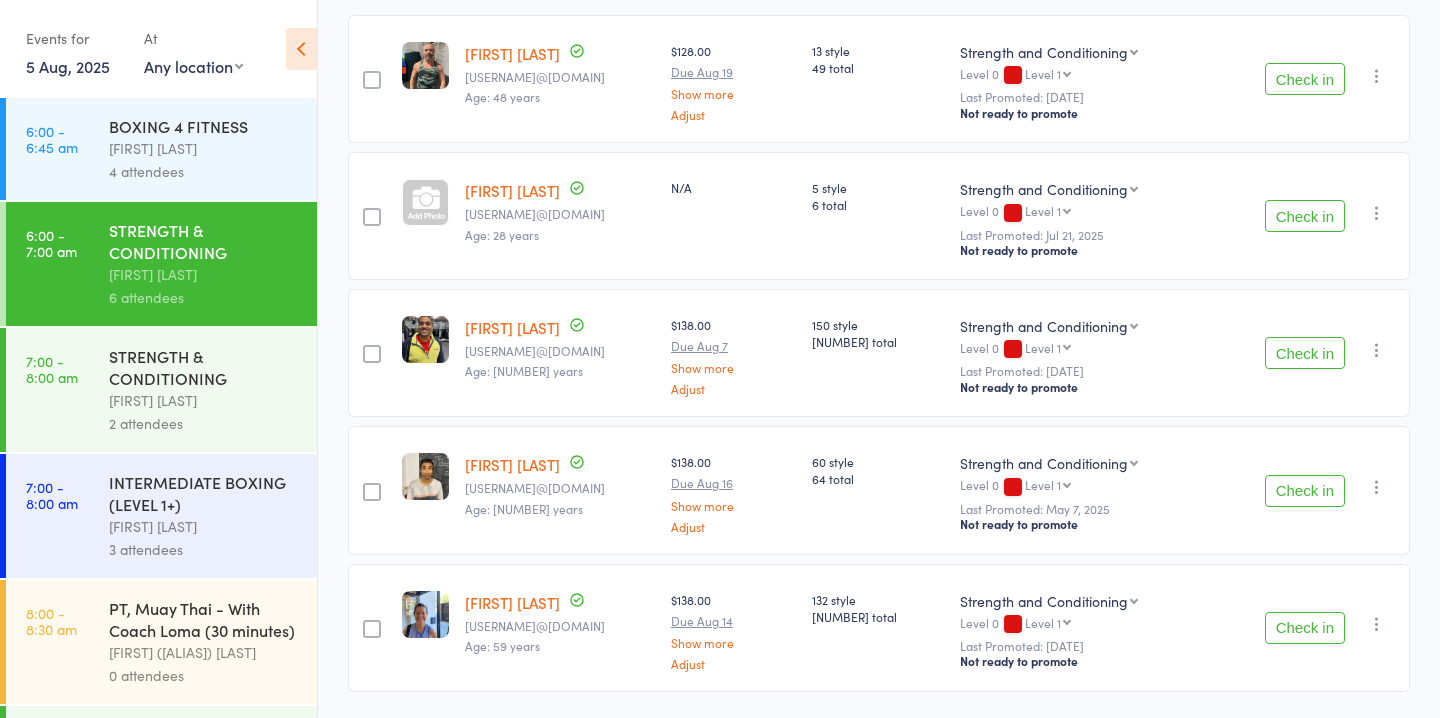 click on "Check in" at bounding box center [1305, 628] 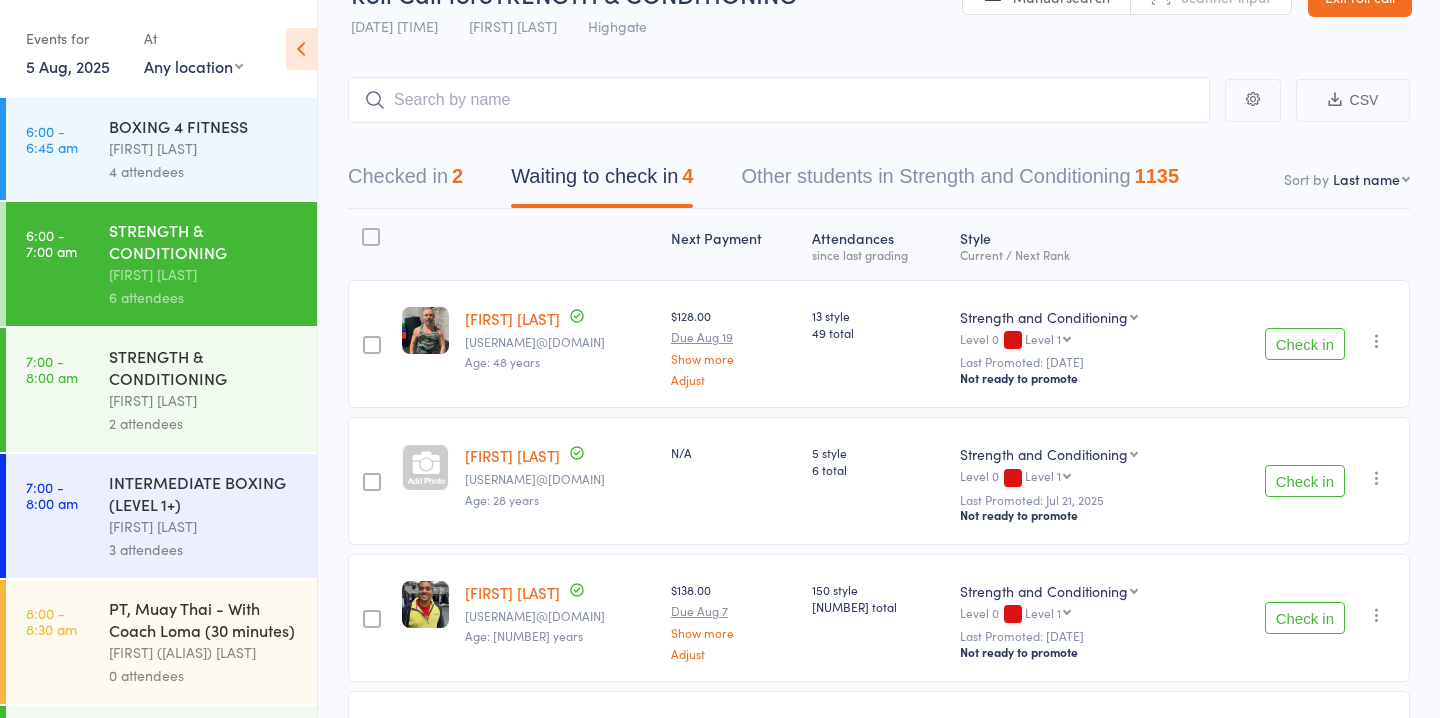 scroll, scrollTop: 0, scrollLeft: 0, axis: both 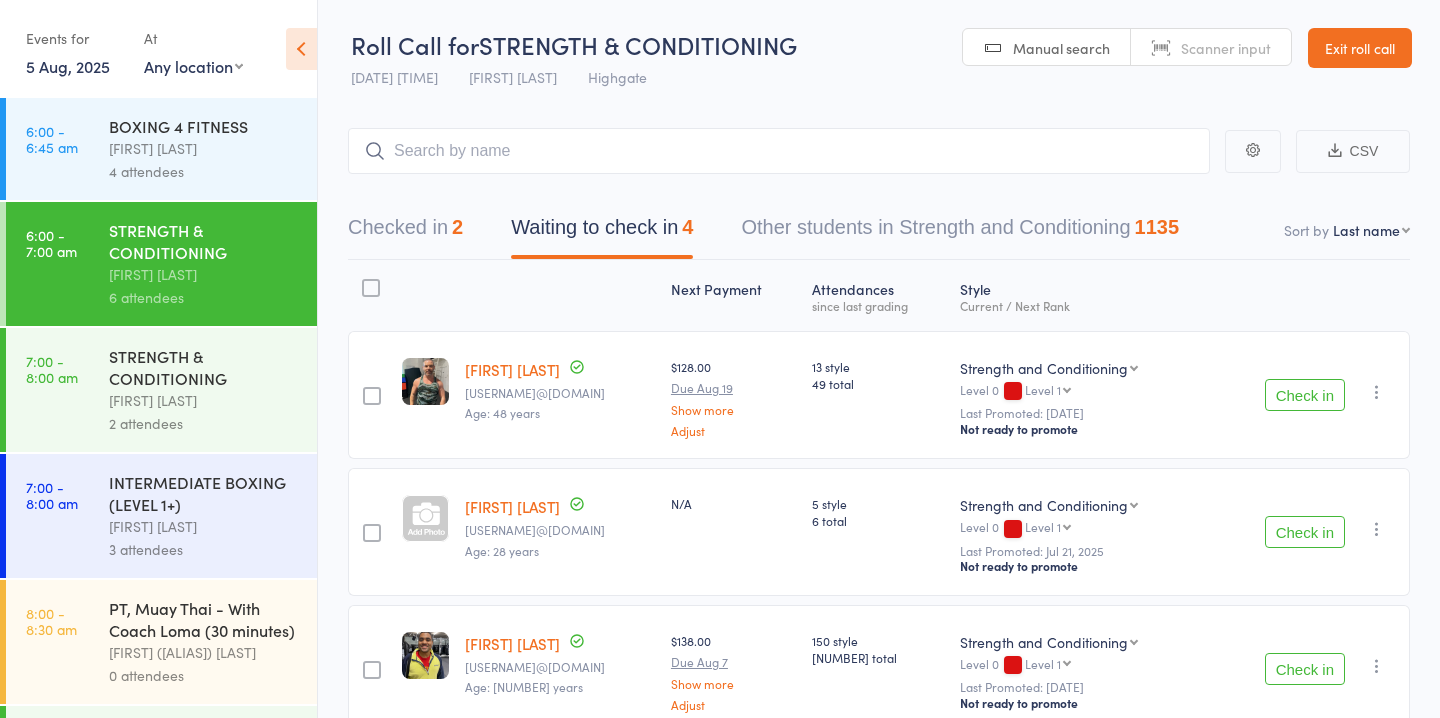 click on "Check in" at bounding box center [1305, 669] 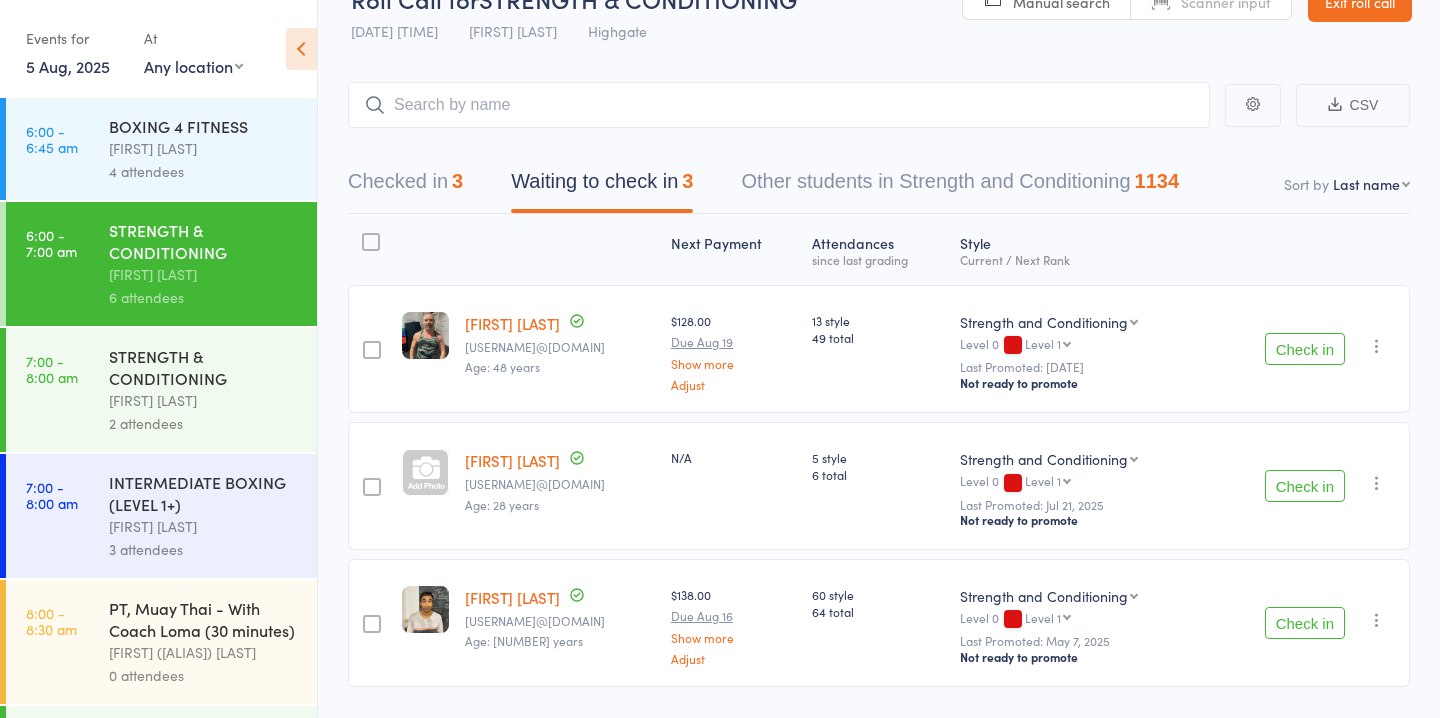 scroll, scrollTop: 71, scrollLeft: 0, axis: vertical 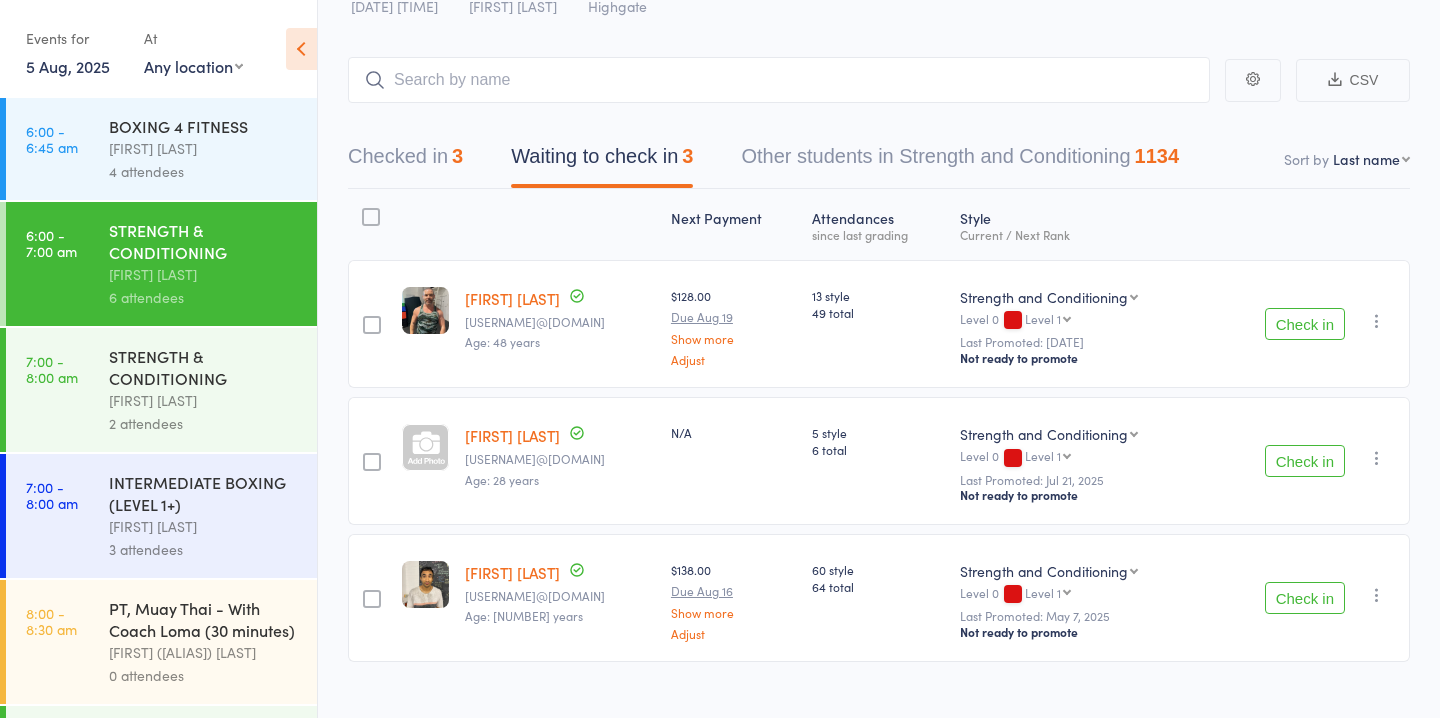 click on "Check in" at bounding box center (1305, 598) 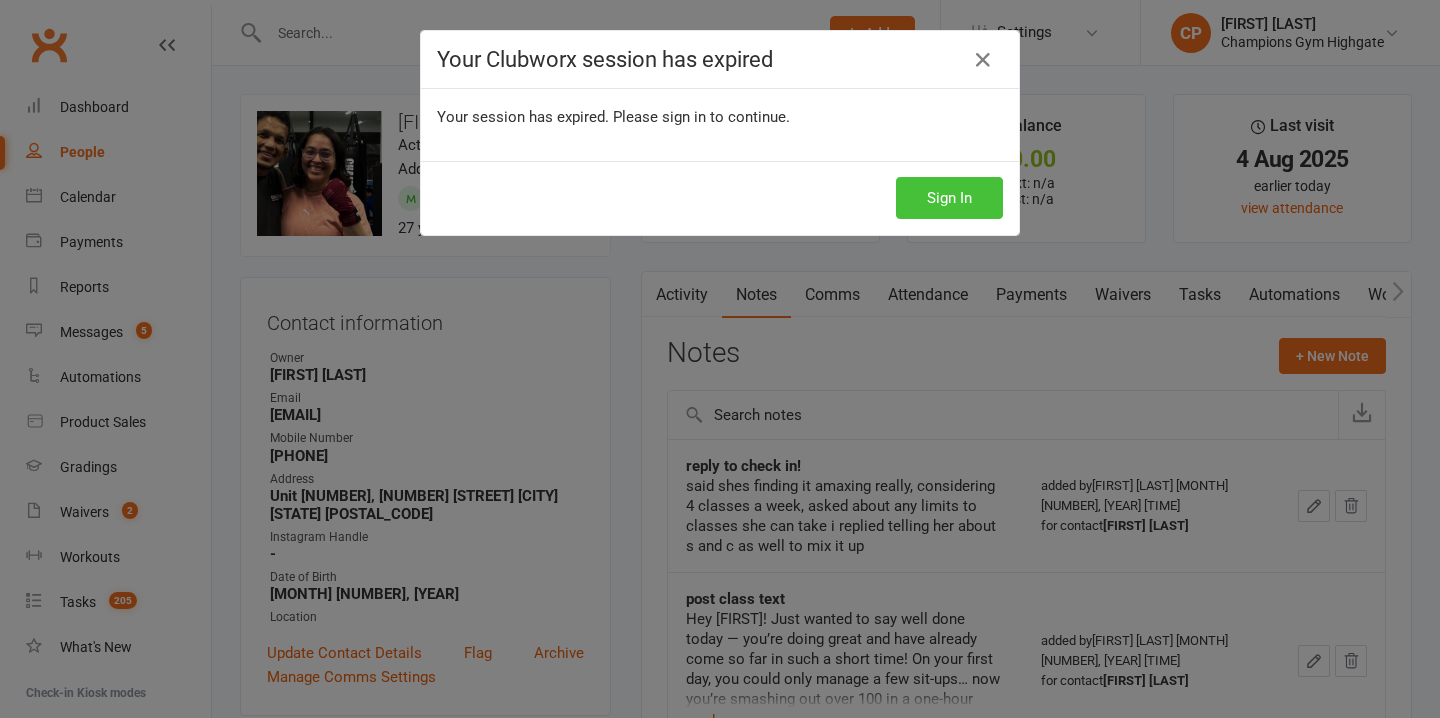 scroll, scrollTop: 77, scrollLeft: 0, axis: vertical 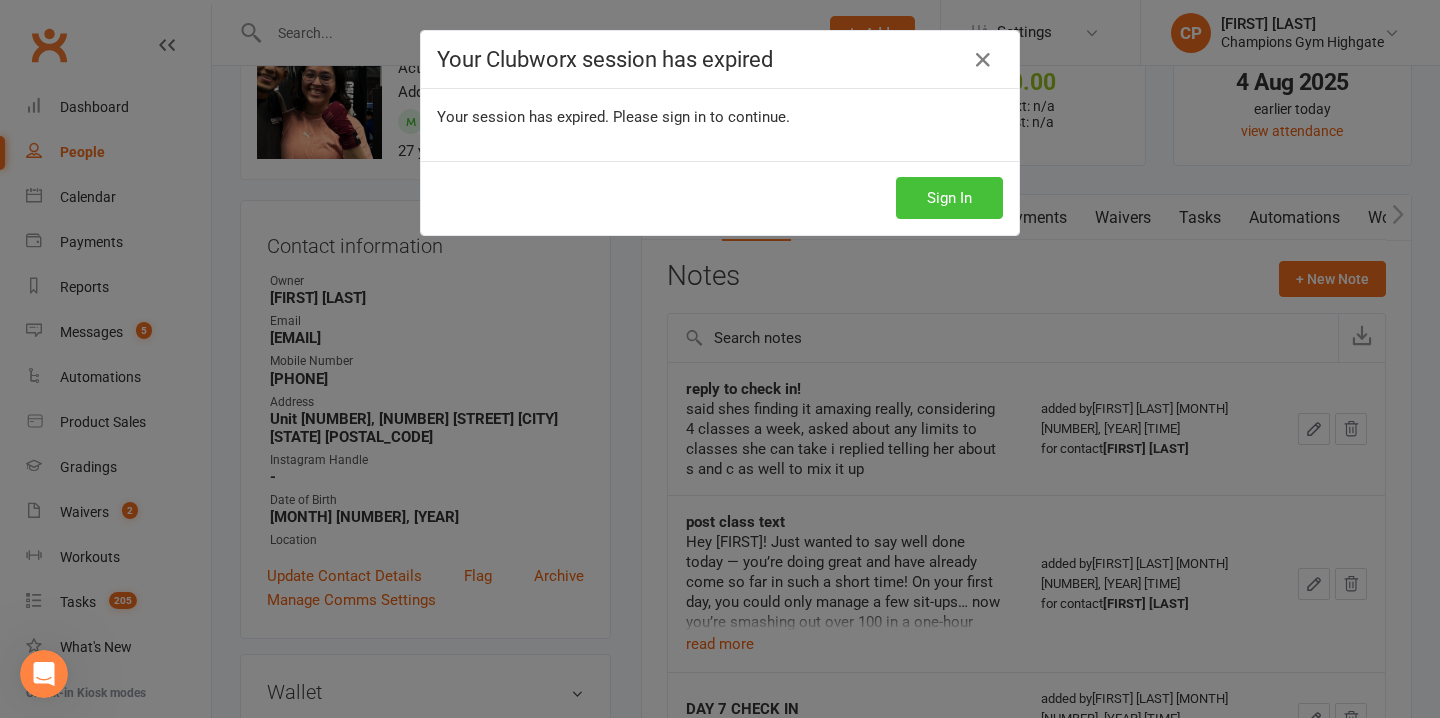 click on "Sign In" at bounding box center [949, 198] 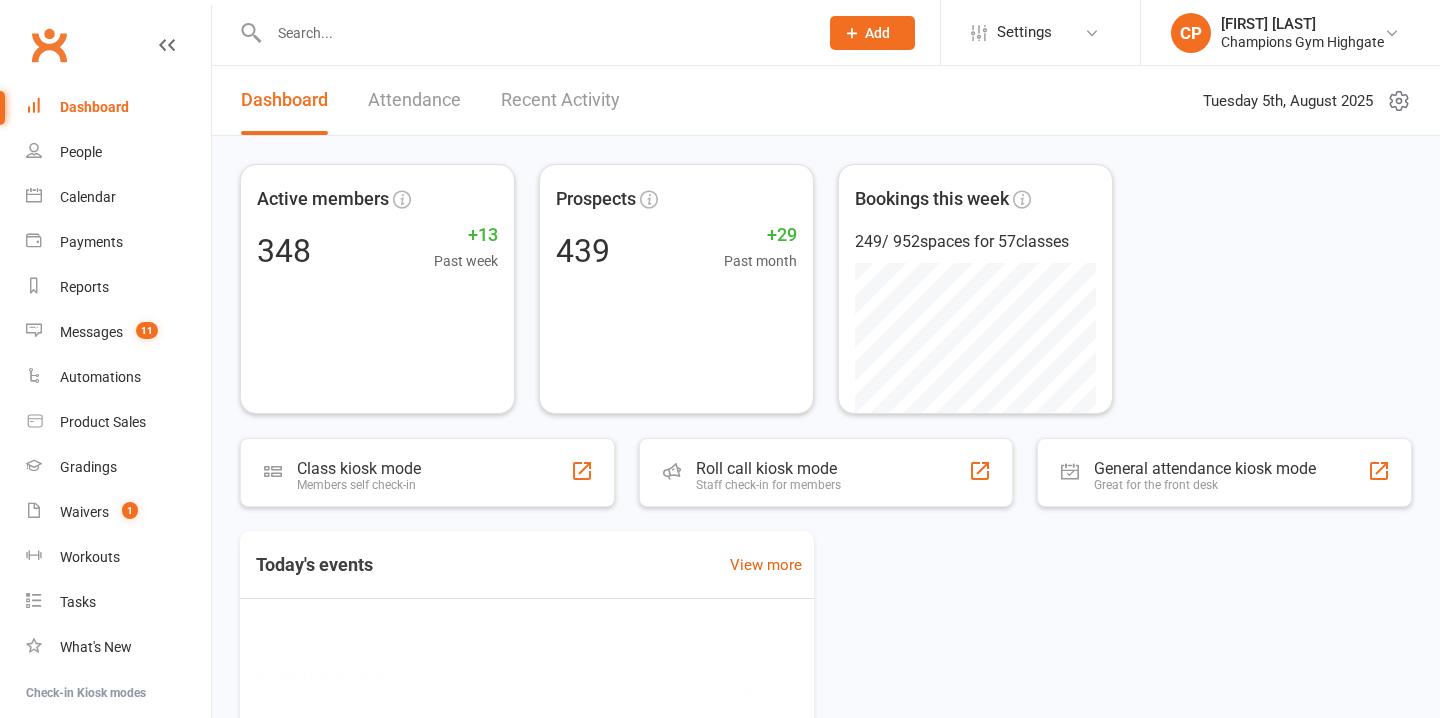 scroll, scrollTop: 0, scrollLeft: 0, axis: both 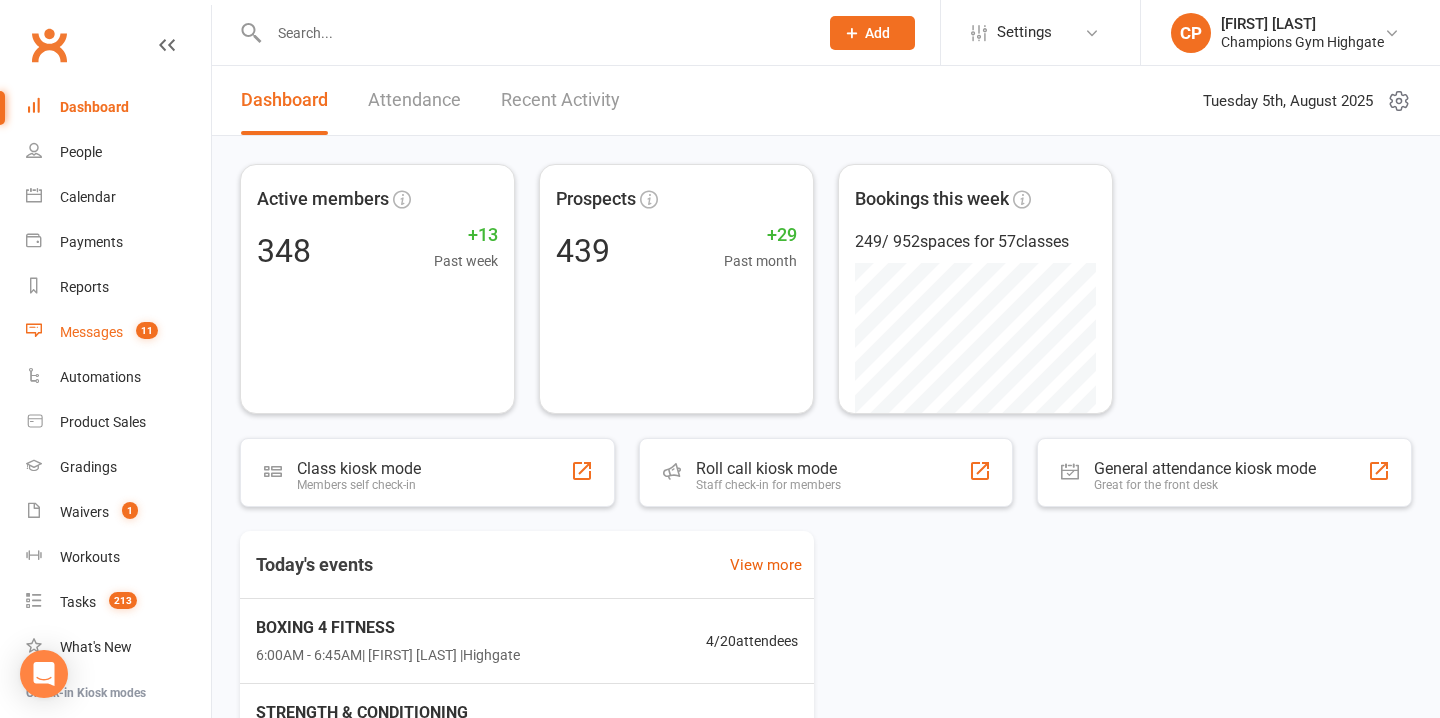 click on "Messages" at bounding box center [91, 332] 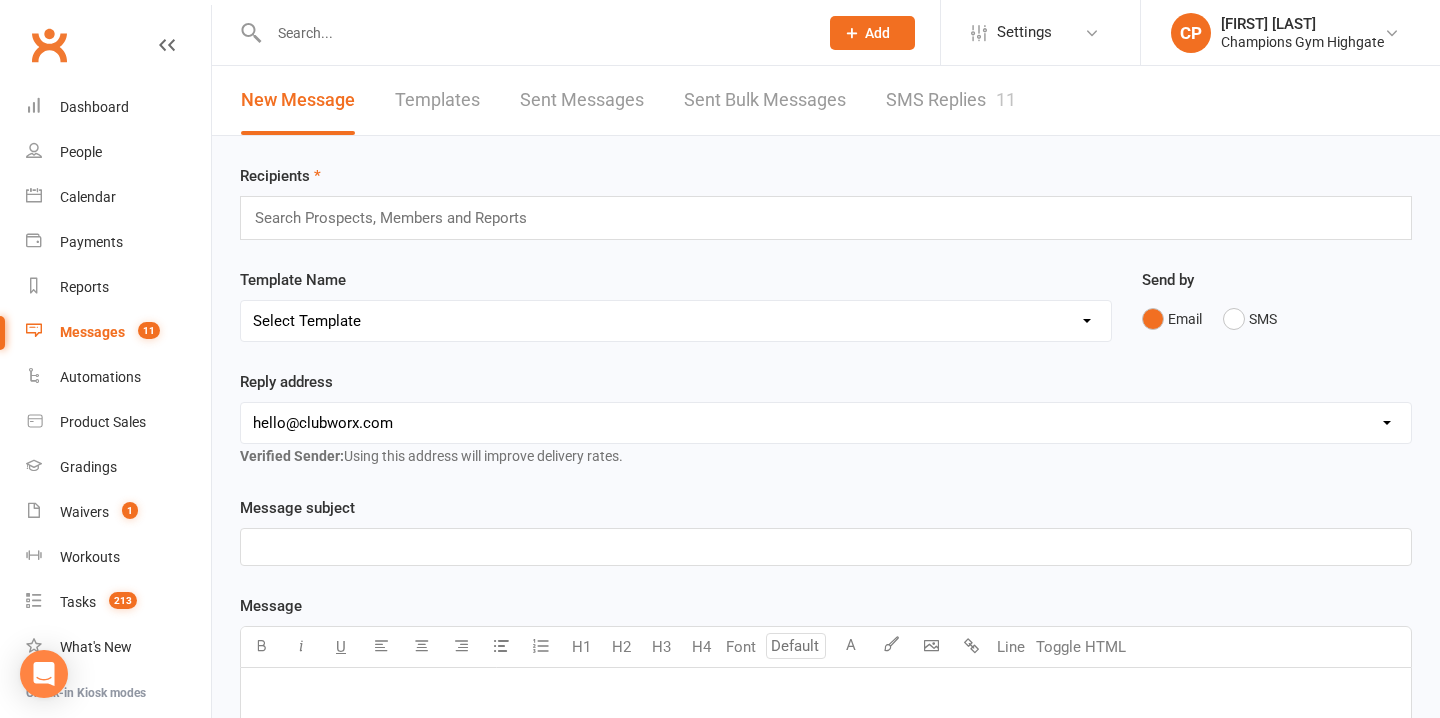 click on "SMS Replies  11" at bounding box center (951, 100) 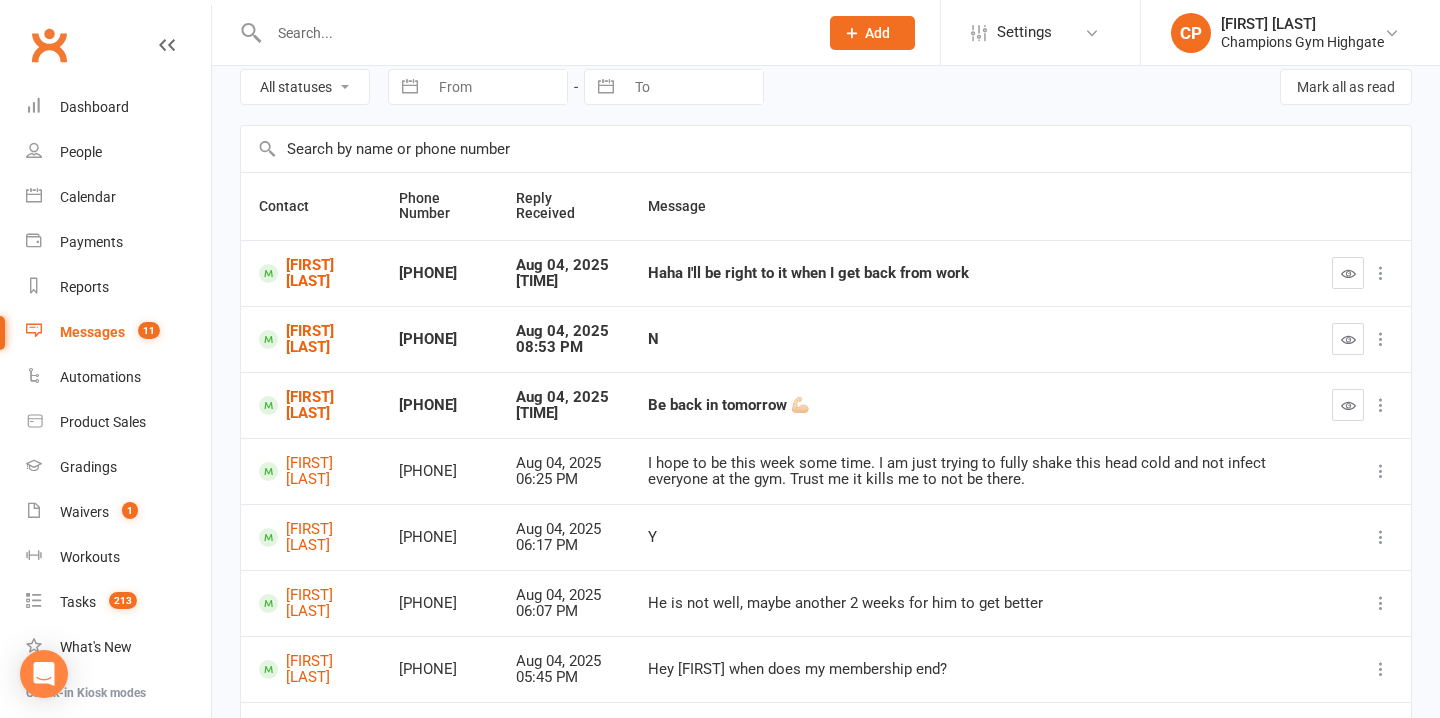 scroll, scrollTop: 0, scrollLeft: 0, axis: both 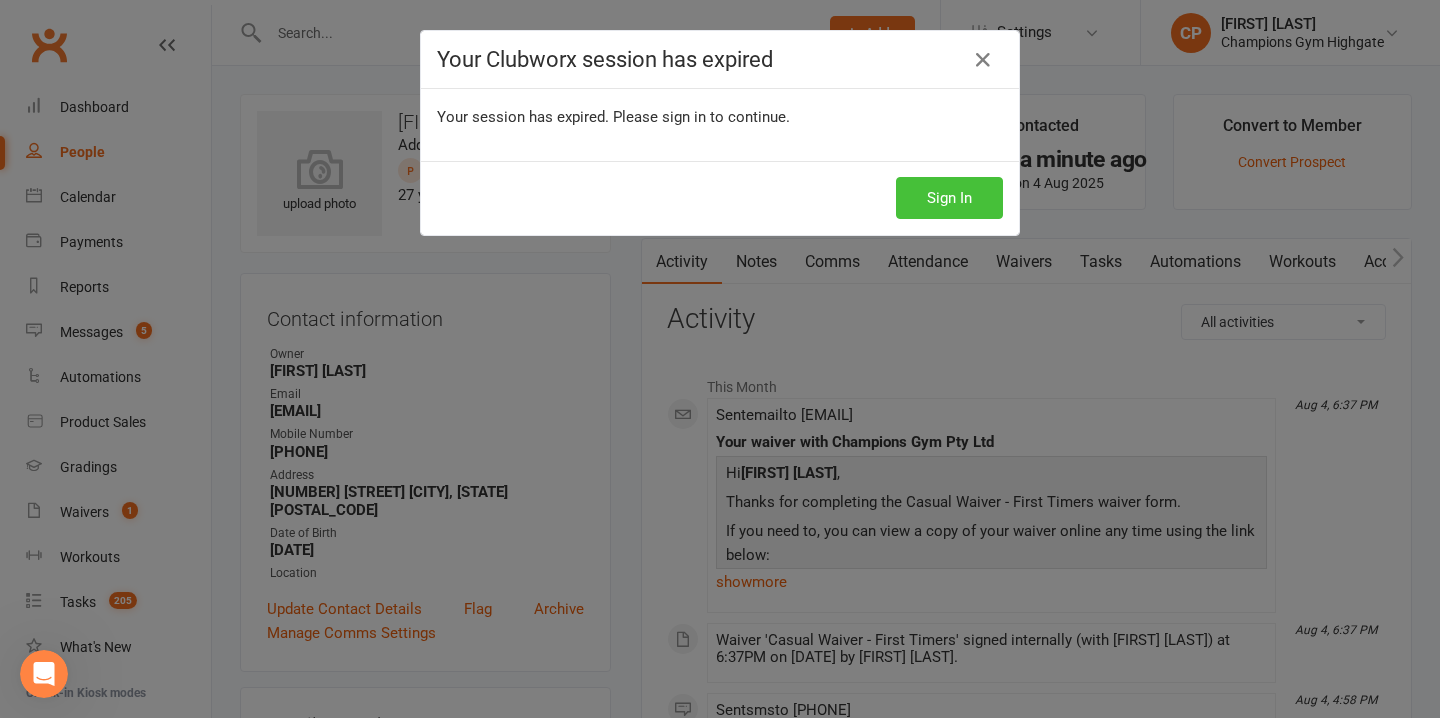 click on "Sign In" at bounding box center [949, 198] 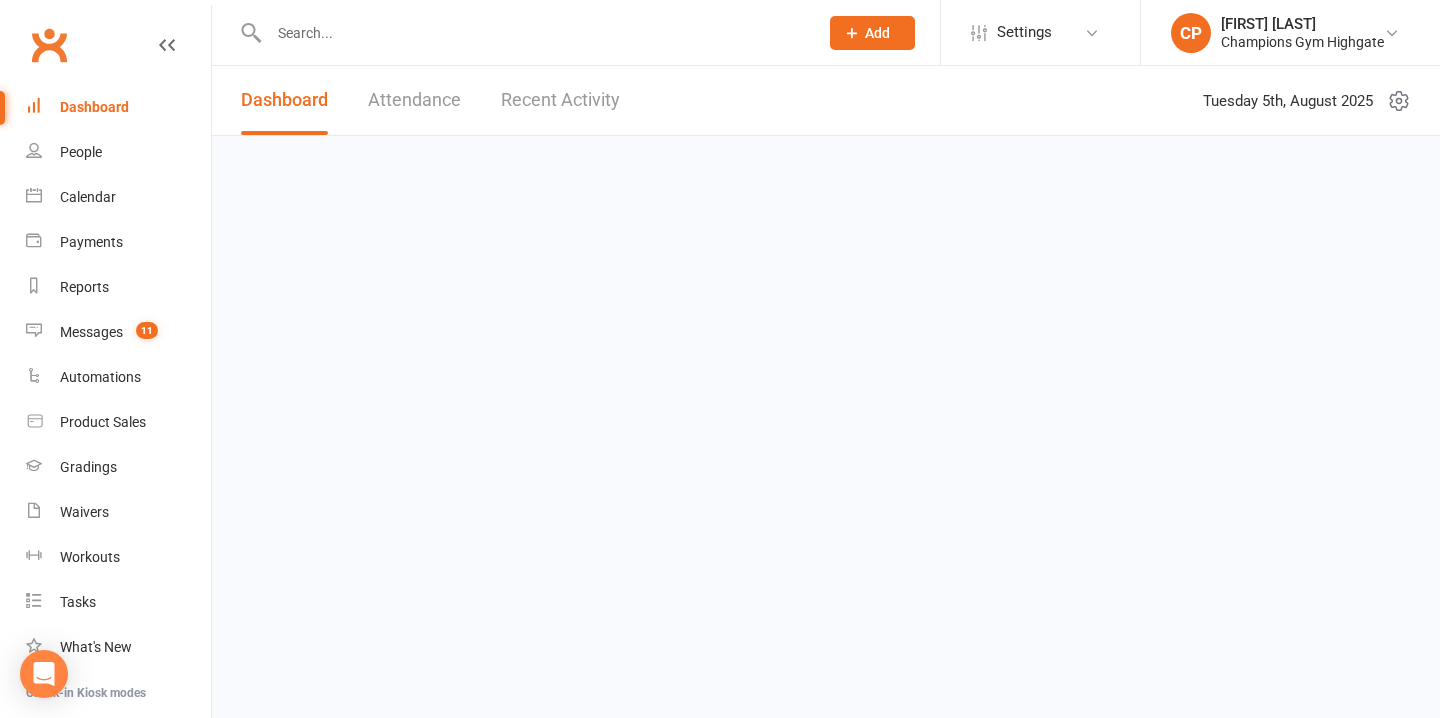 scroll, scrollTop: 0, scrollLeft: 0, axis: both 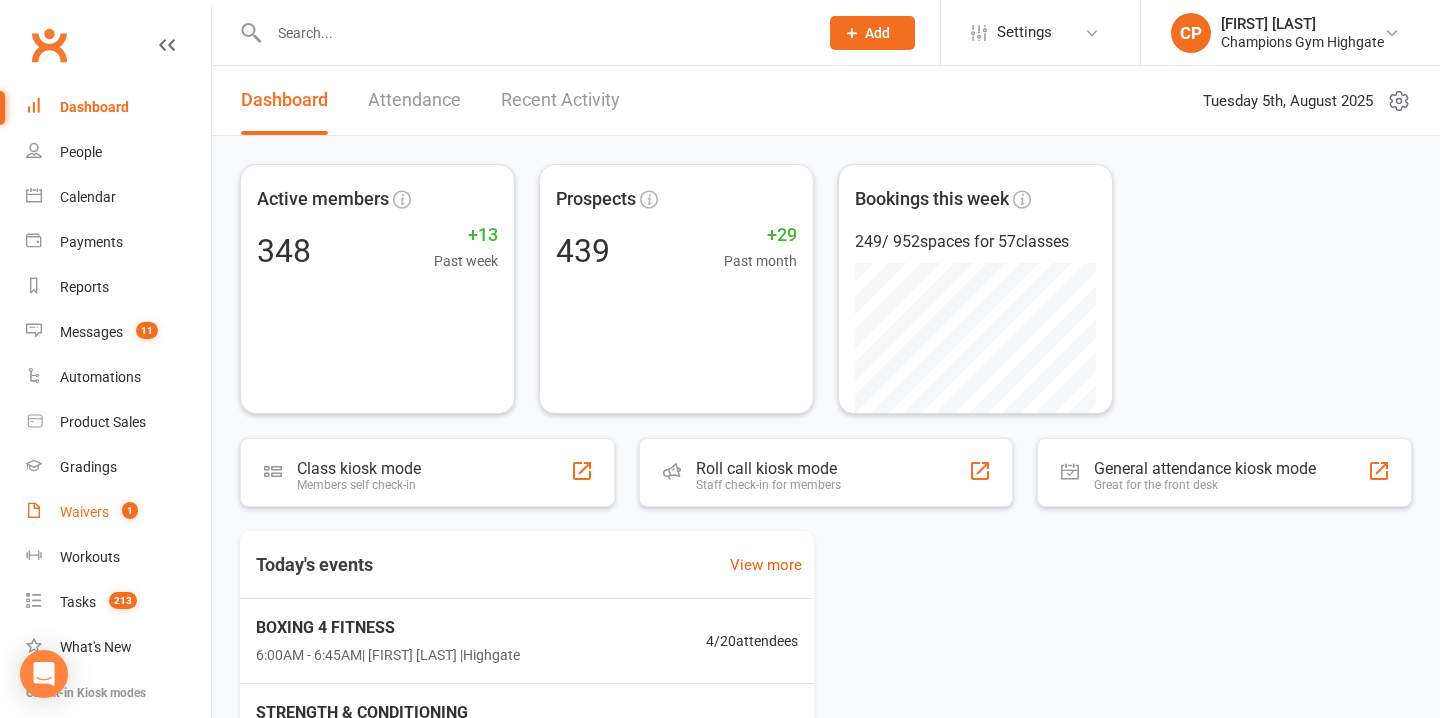 click on "Waivers   1" at bounding box center [118, 512] 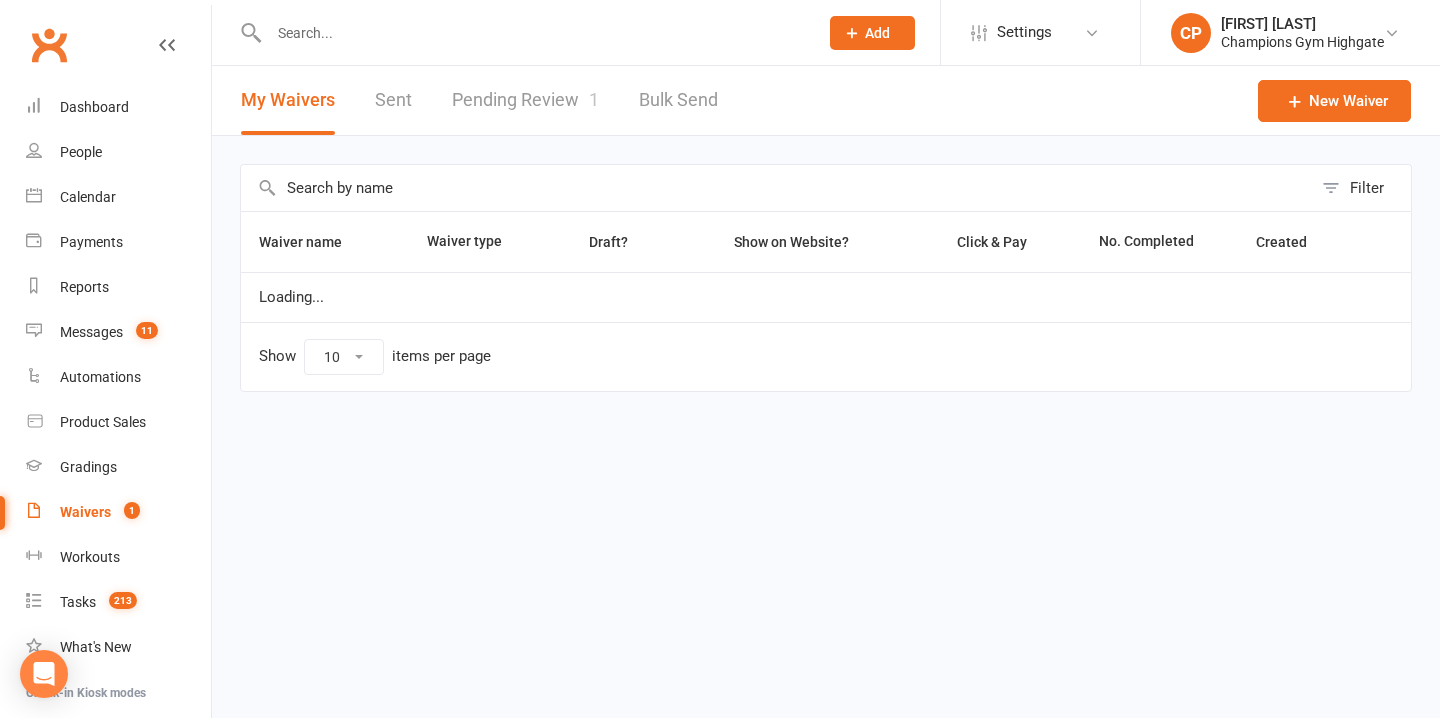 click on "Pending Review 1" at bounding box center [525, 100] 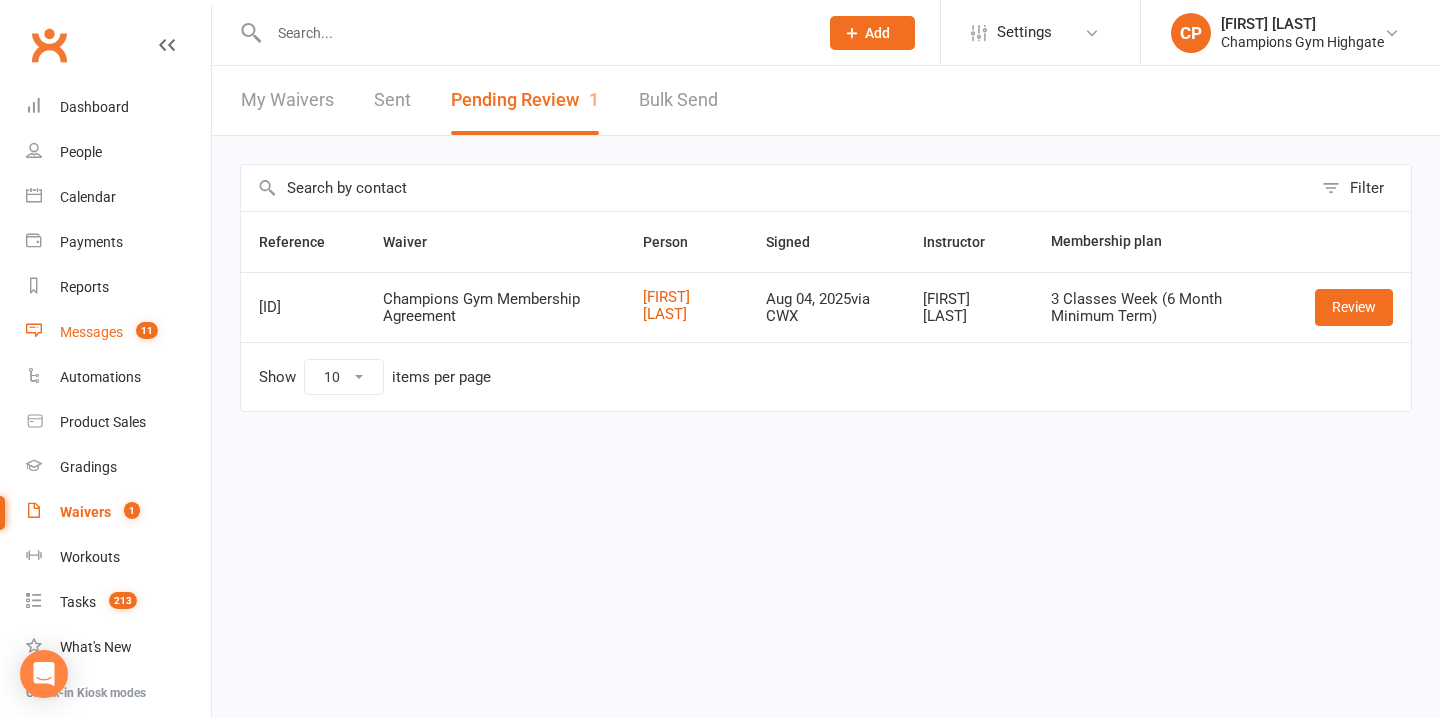 click on "Messages" at bounding box center [91, 332] 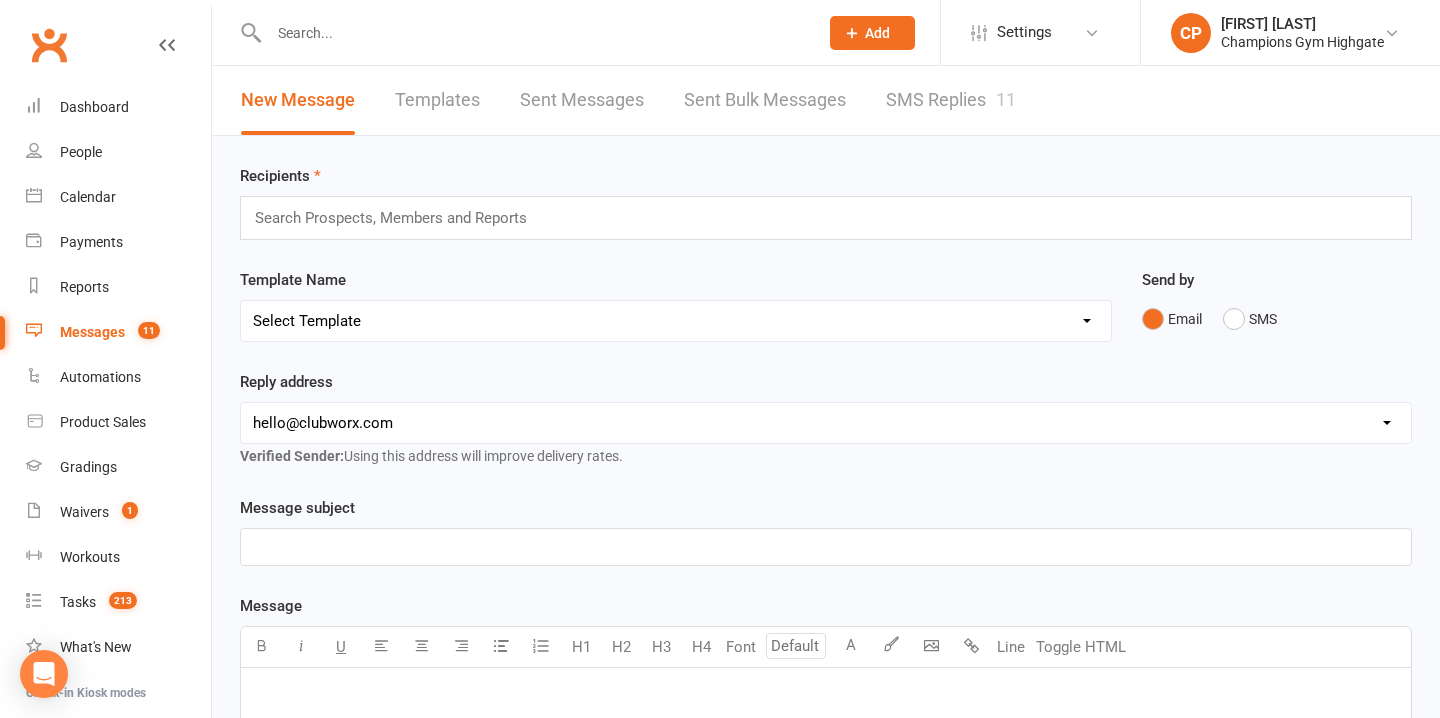 click on "SMS Replies  11" at bounding box center (951, 100) 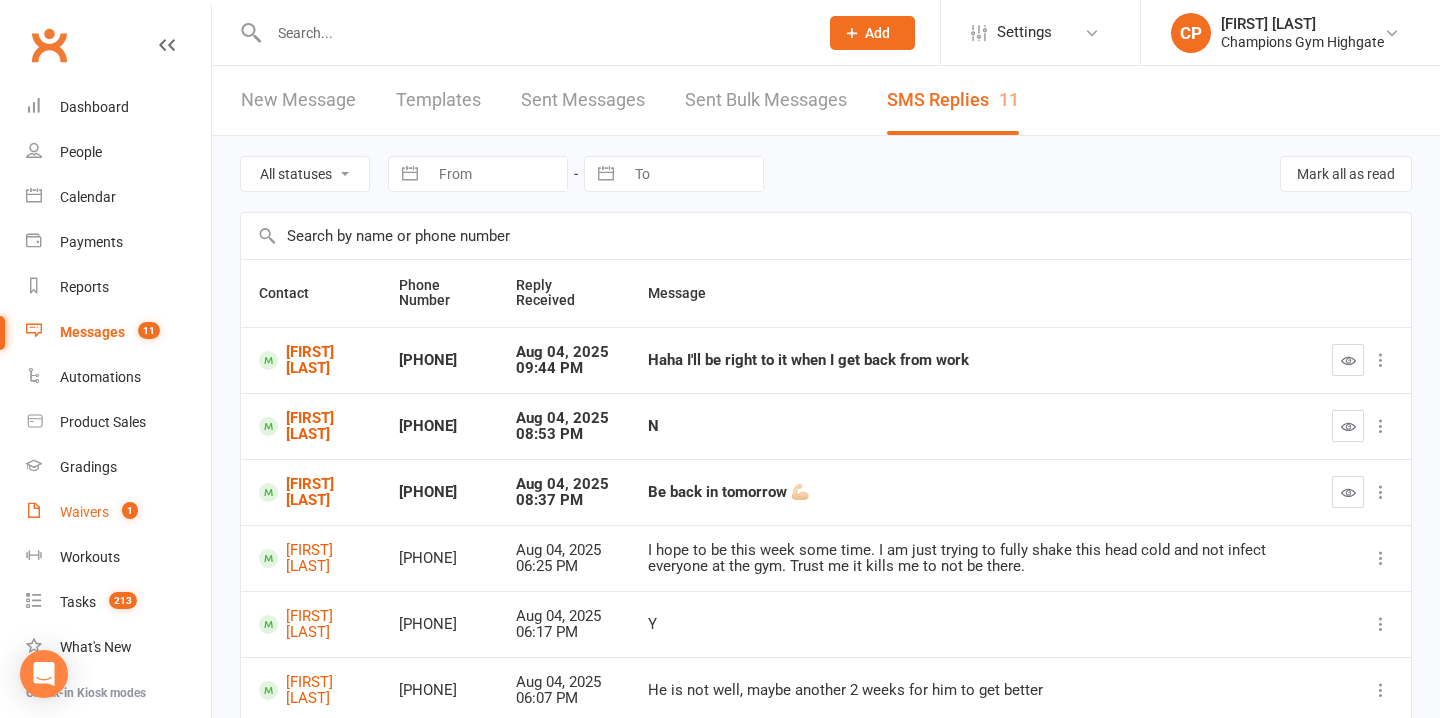 click on "1" at bounding box center (125, 512) 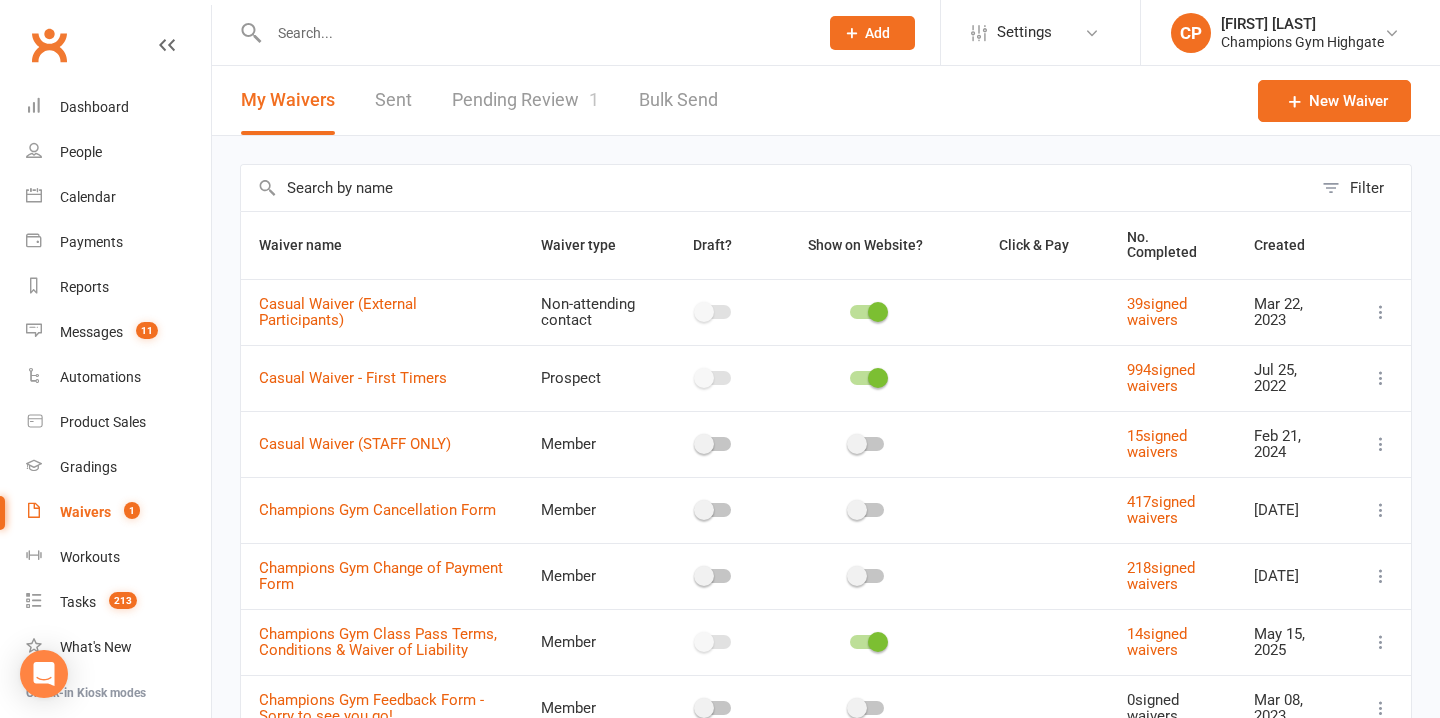 click on "Pending Review 1" at bounding box center [525, 100] 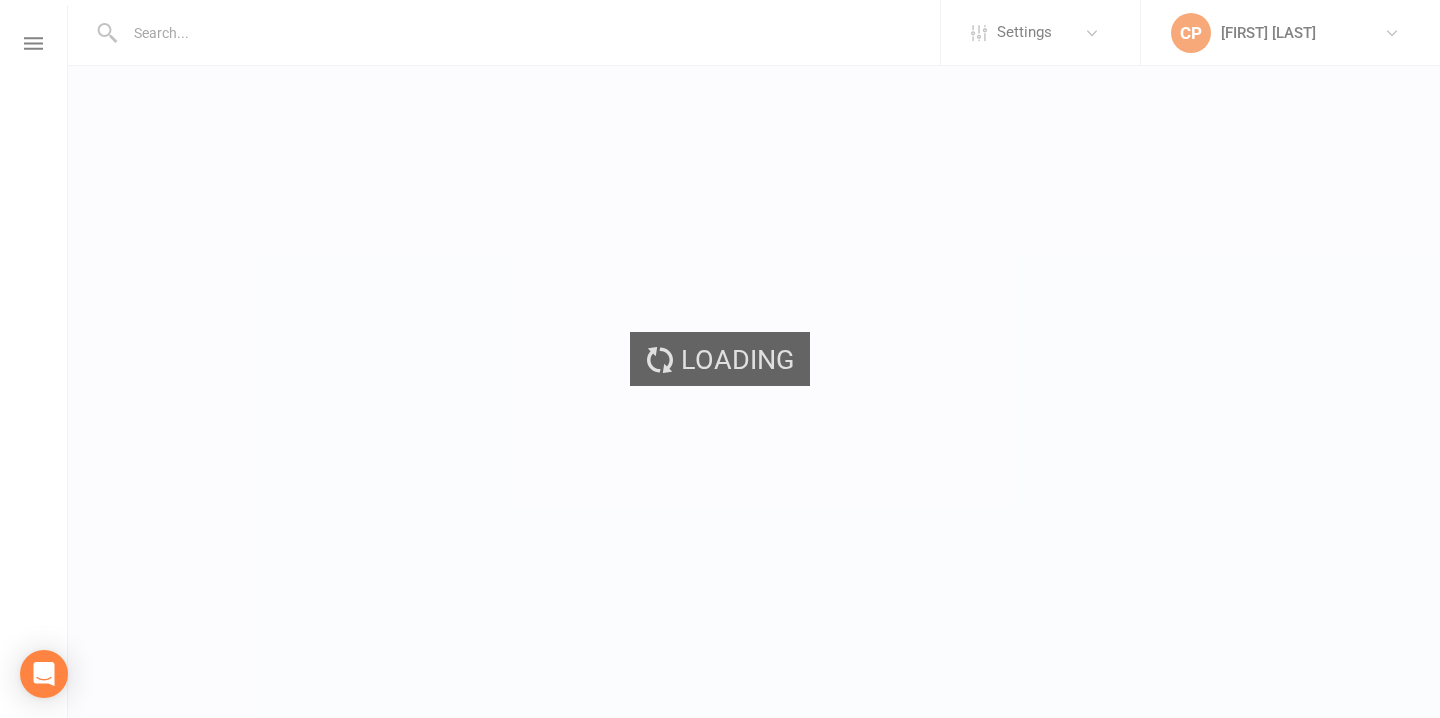scroll, scrollTop: 0, scrollLeft: 0, axis: both 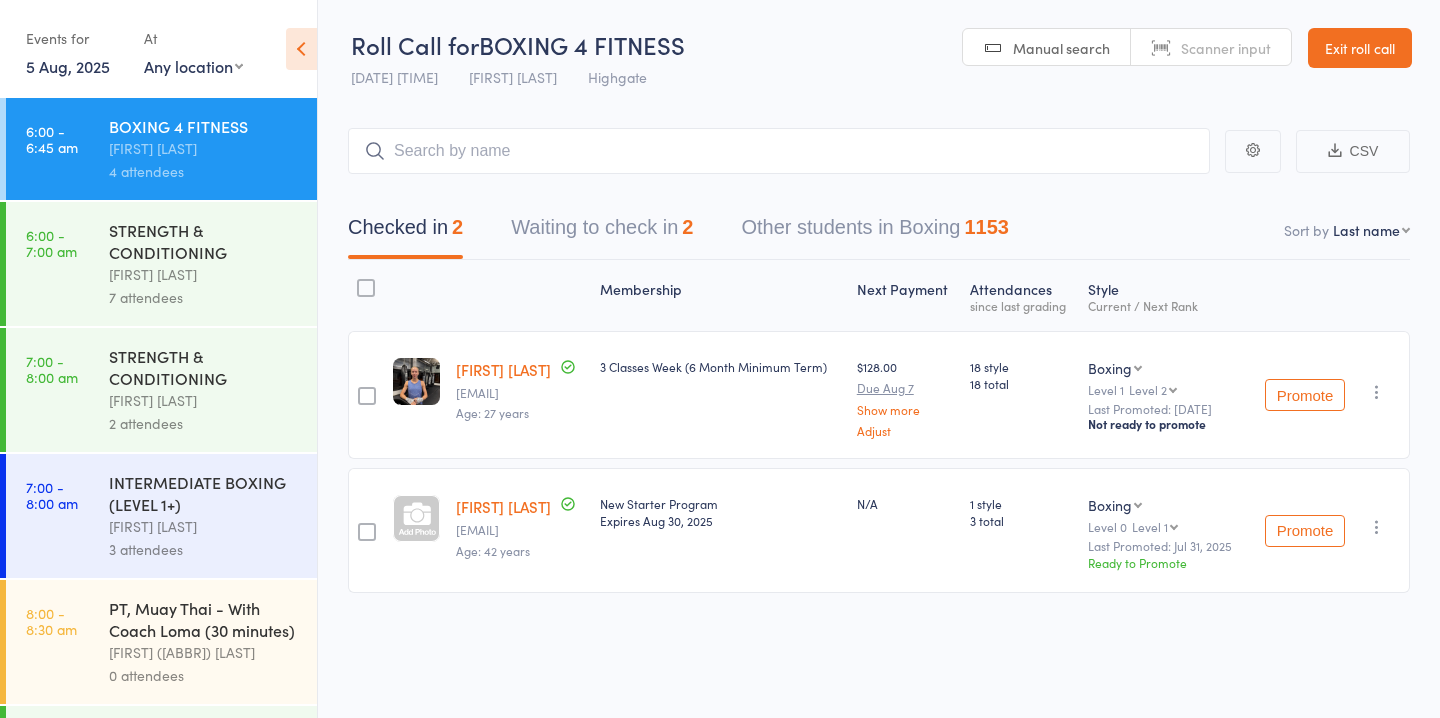 click on "Waiting to check in  2" at bounding box center (602, 232) 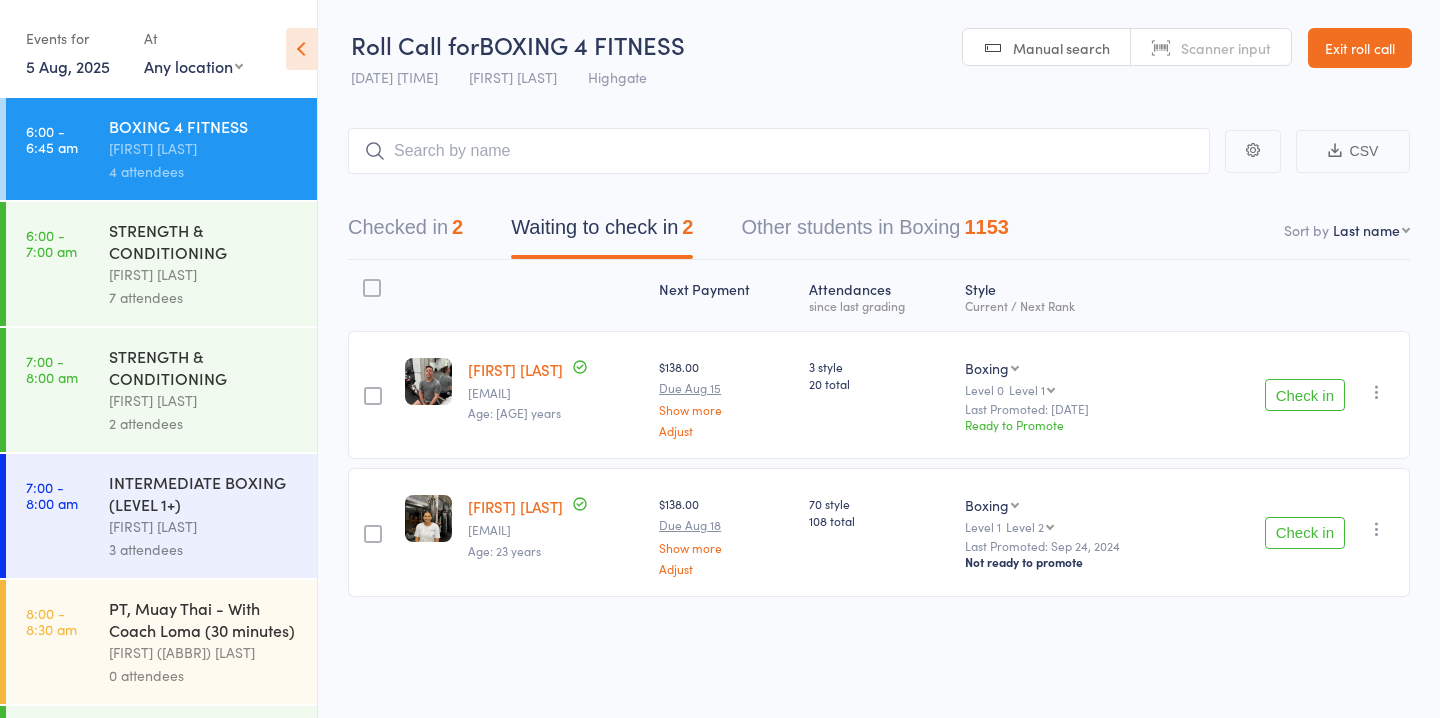 click on "Check in" at bounding box center [1305, 533] 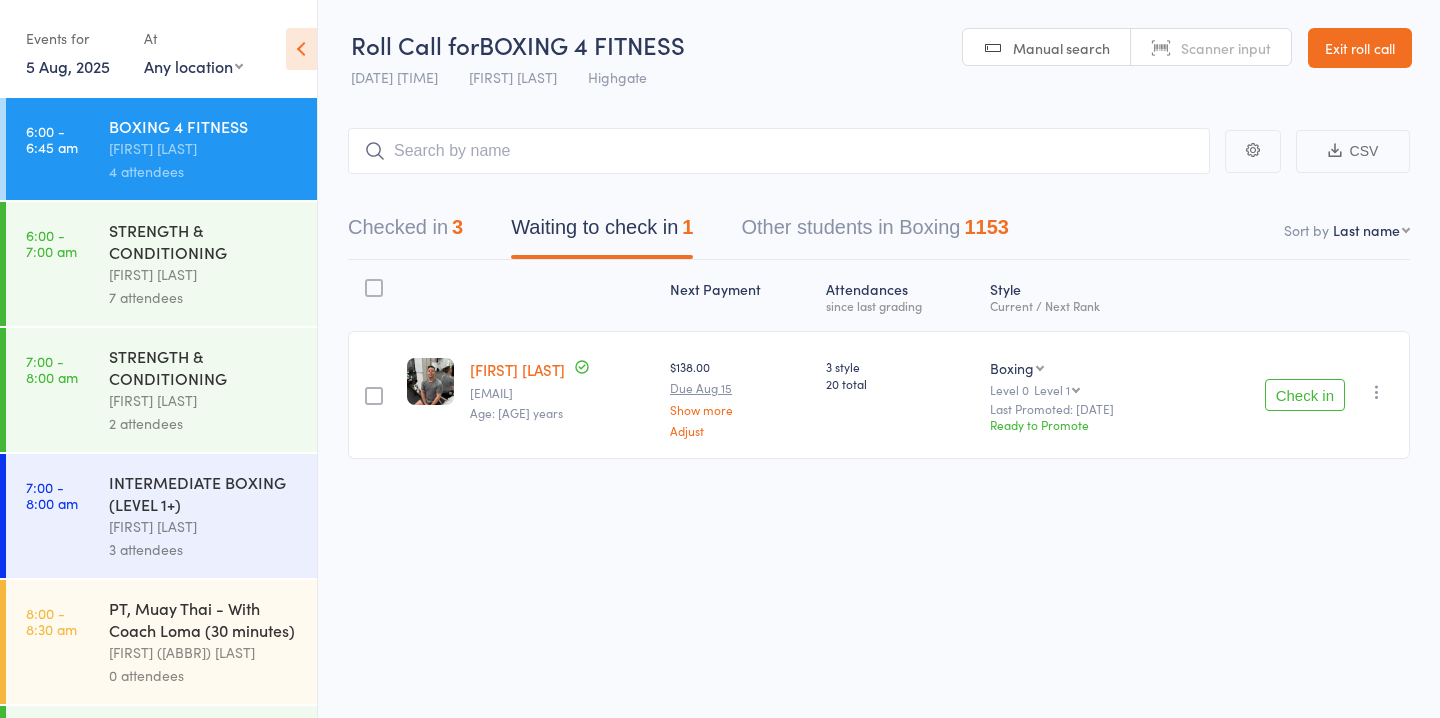 click at bounding box center (1377, 392) 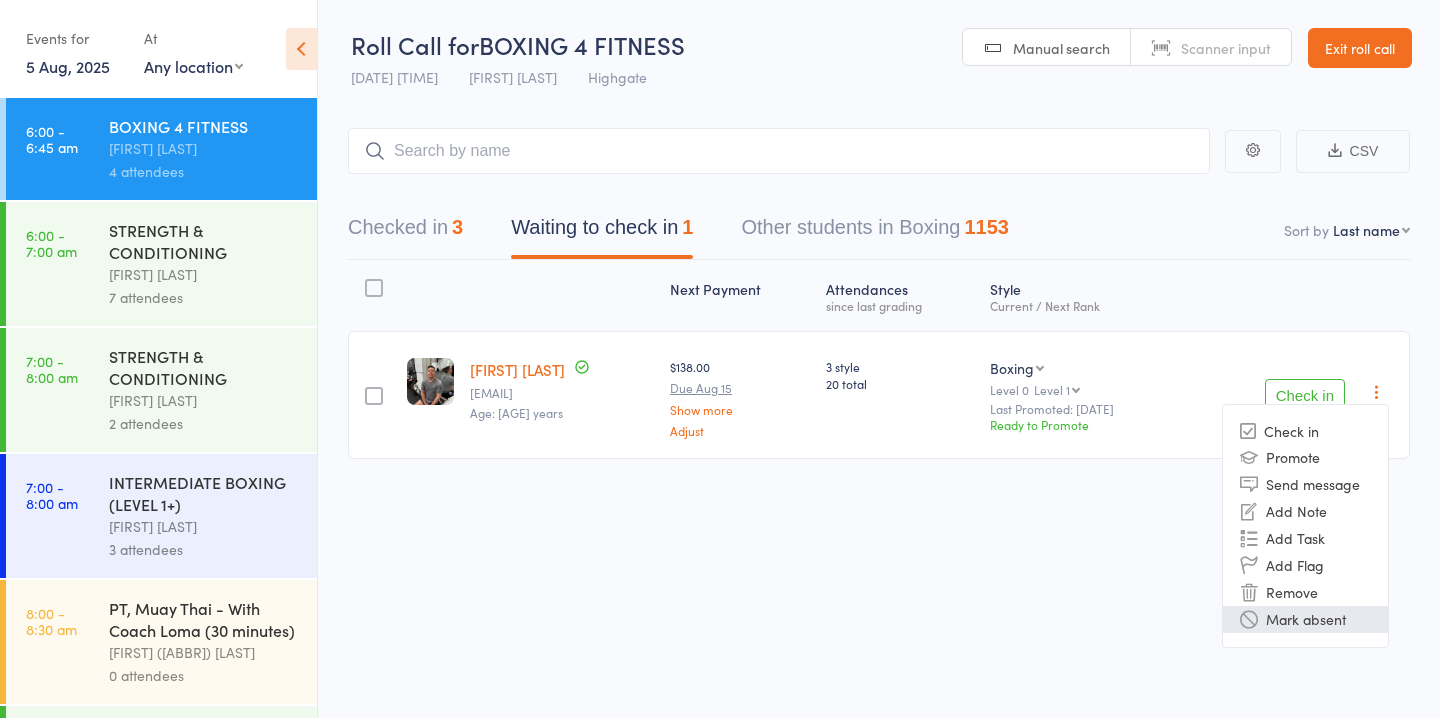 click on "Mark absent" at bounding box center (1305, 619) 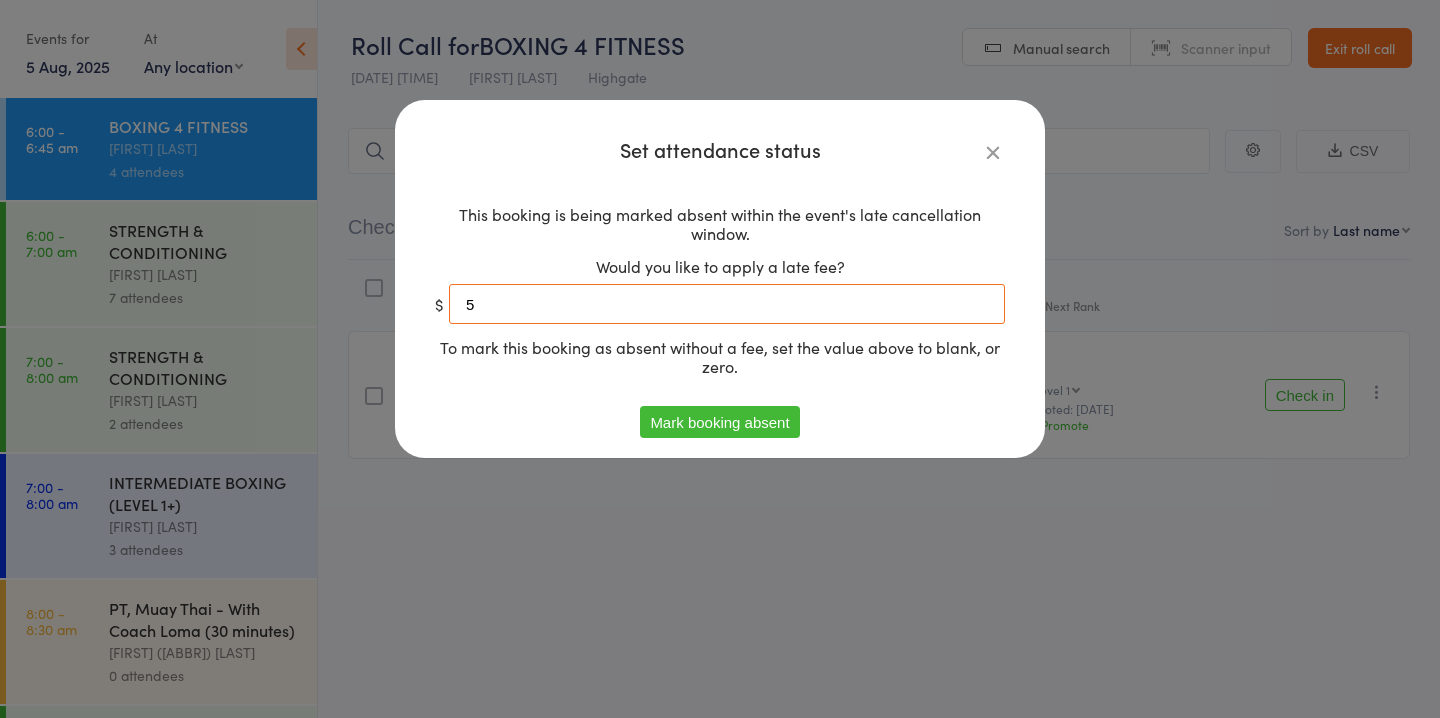 click on "5" at bounding box center (727, 304) 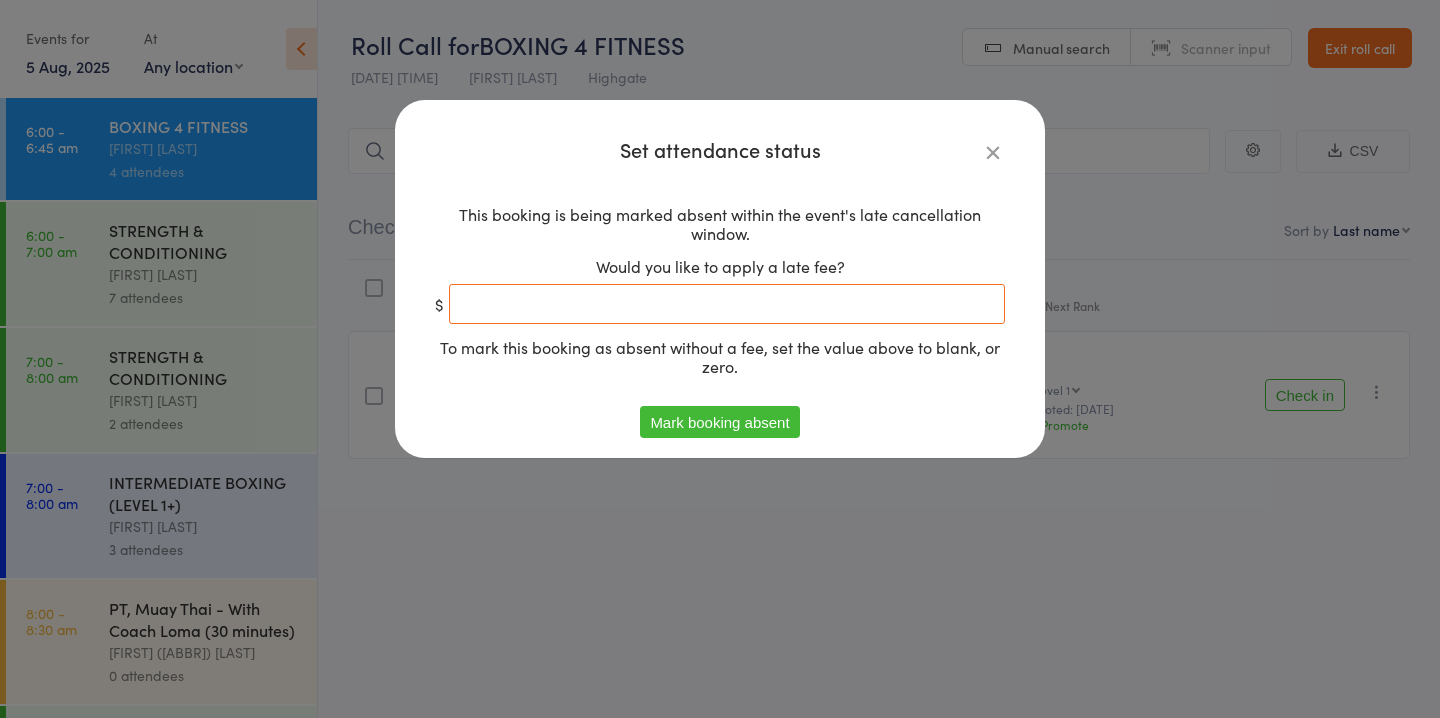 type 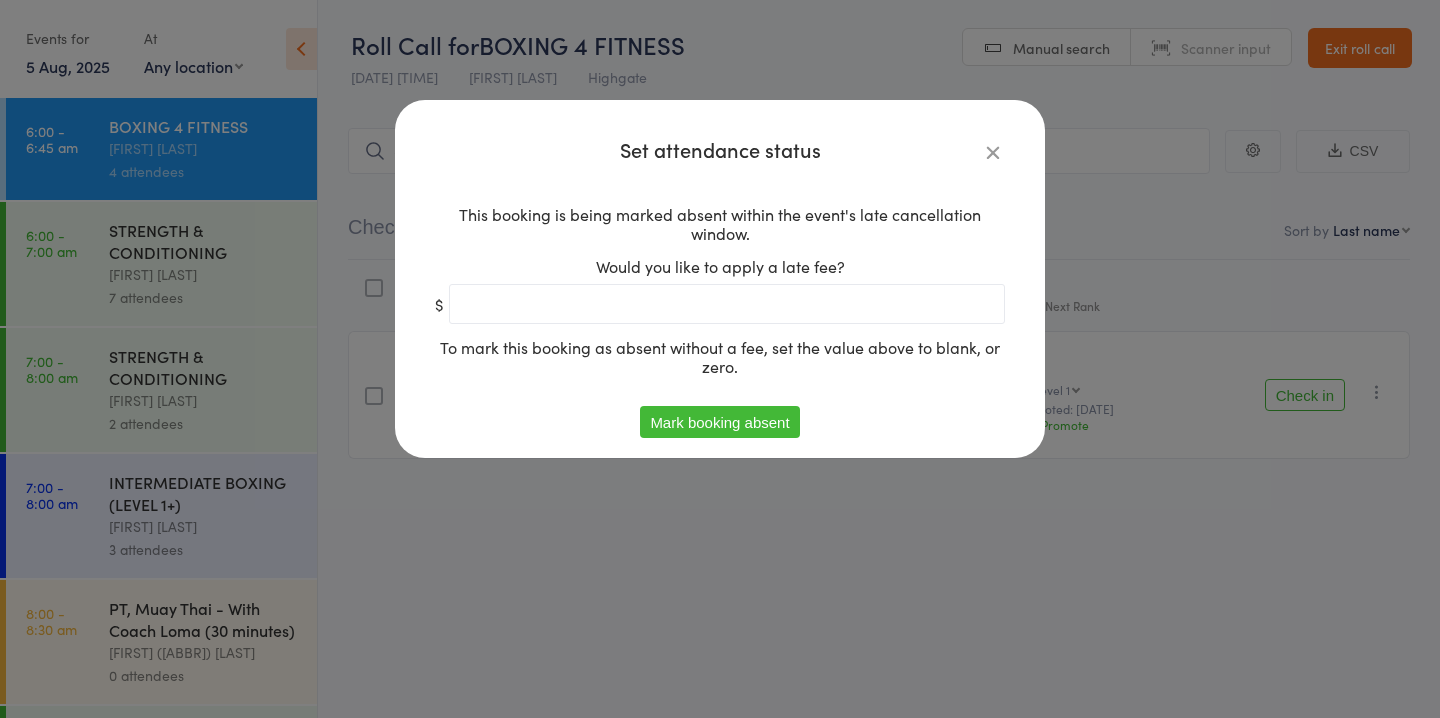 click on "Mark booking absent" at bounding box center (719, 422) 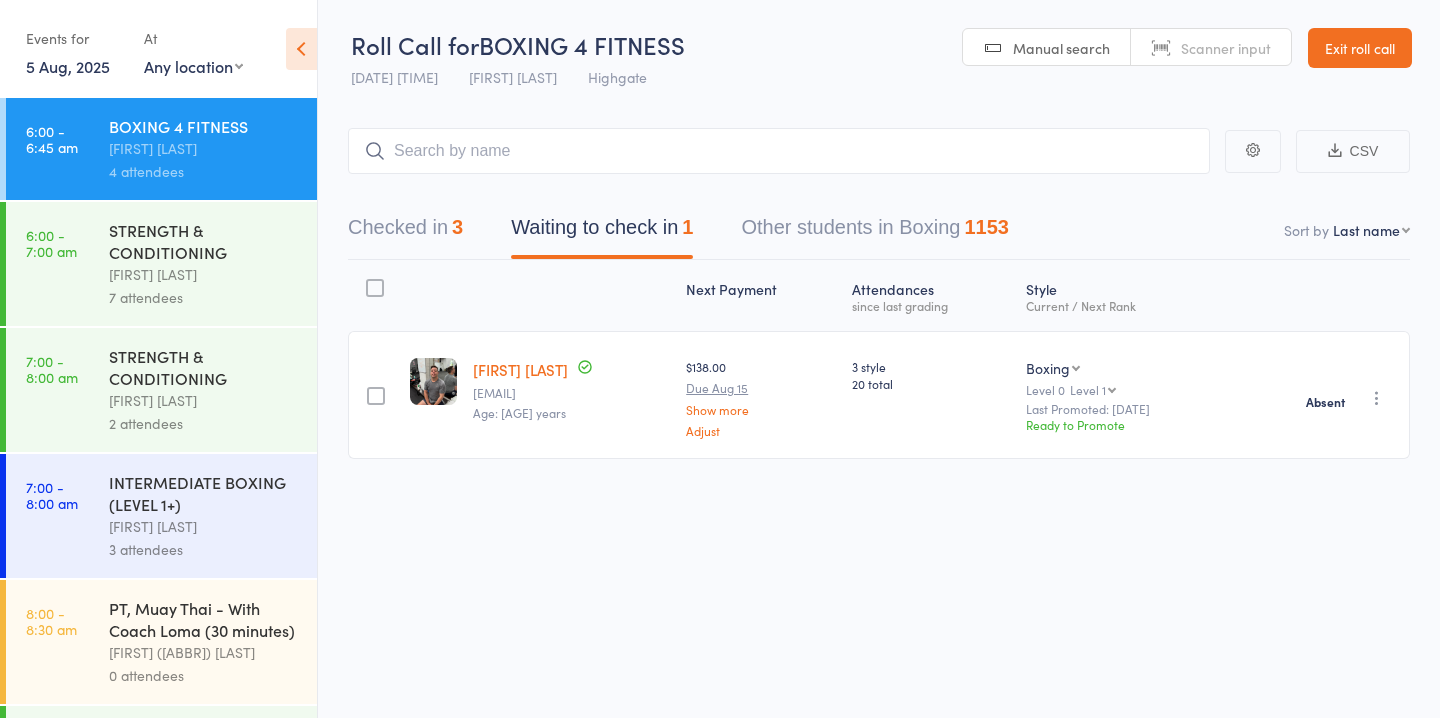 click on "STRENGTH & CONDITIONING" at bounding box center [204, 367] 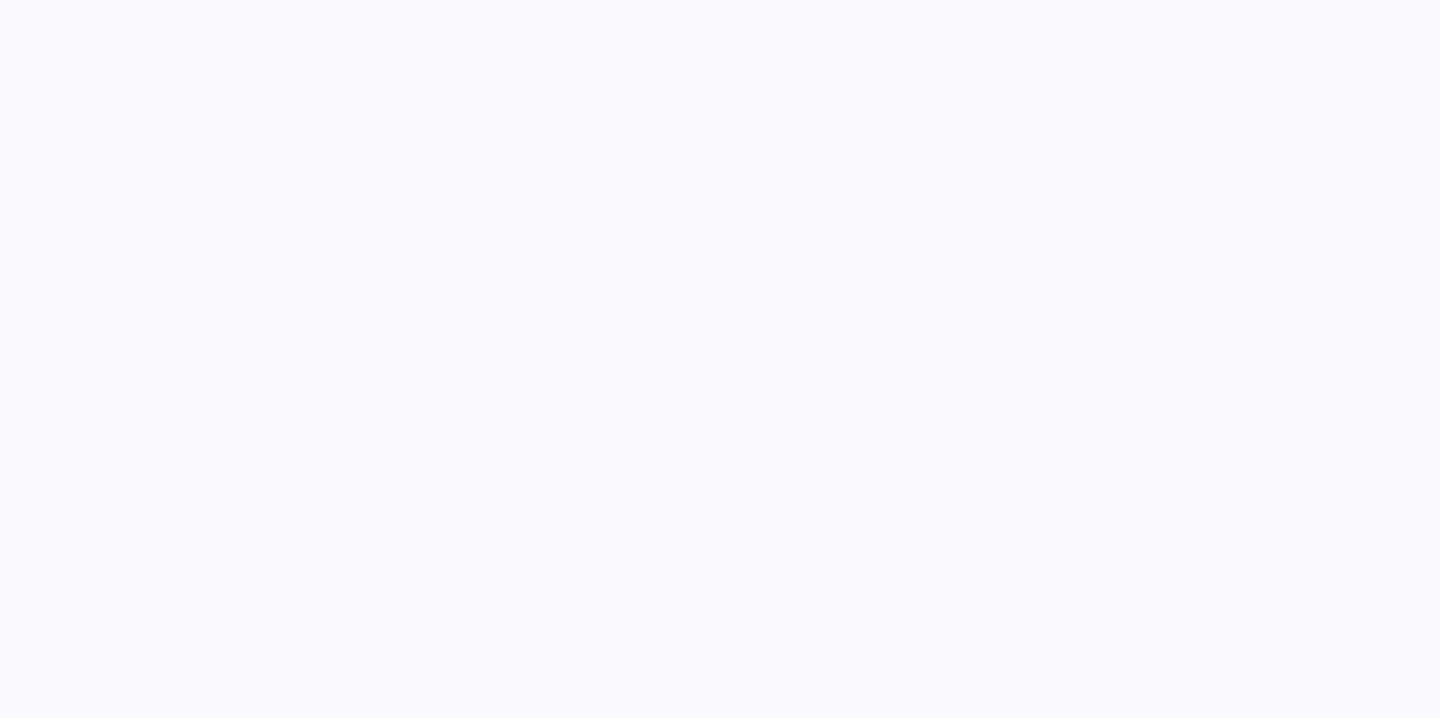 scroll, scrollTop: 0, scrollLeft: 0, axis: both 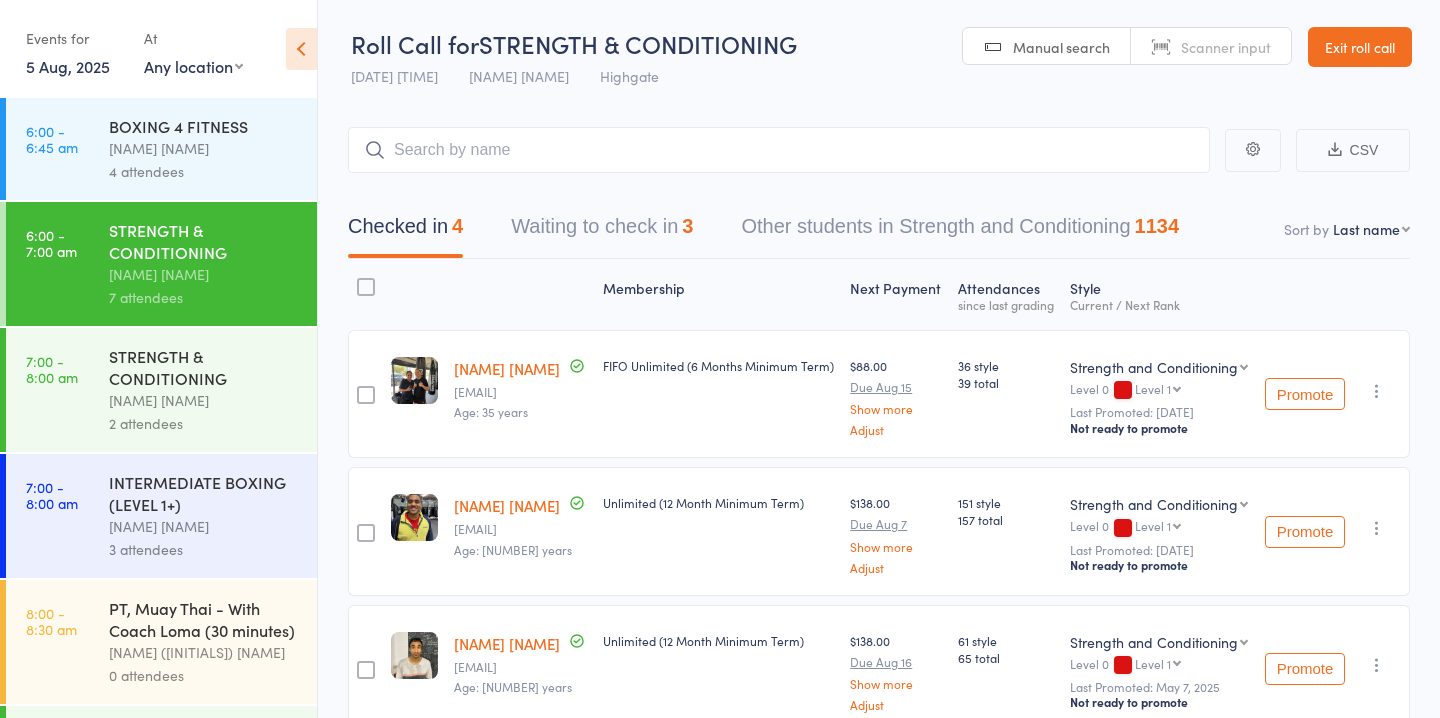click on "Waiting to check in  3" at bounding box center (602, 231) 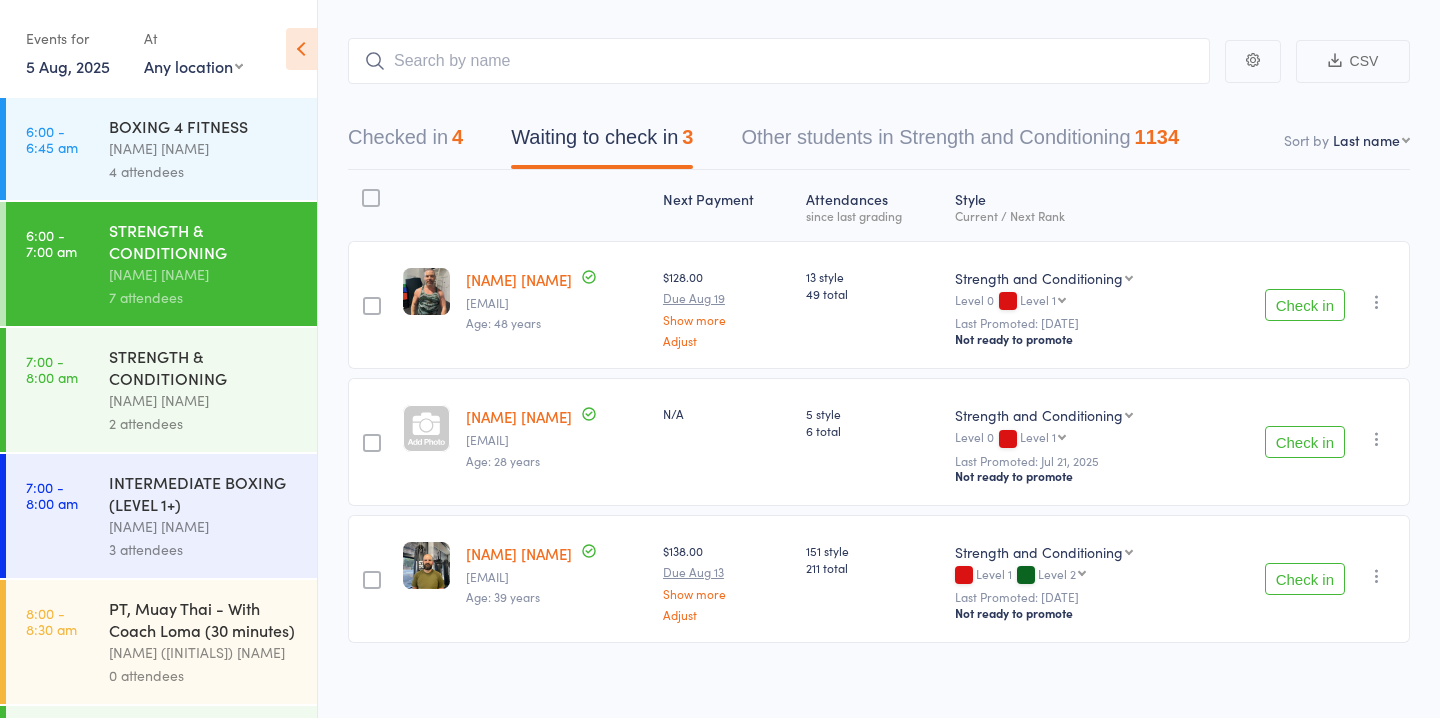 scroll, scrollTop: 103, scrollLeft: 0, axis: vertical 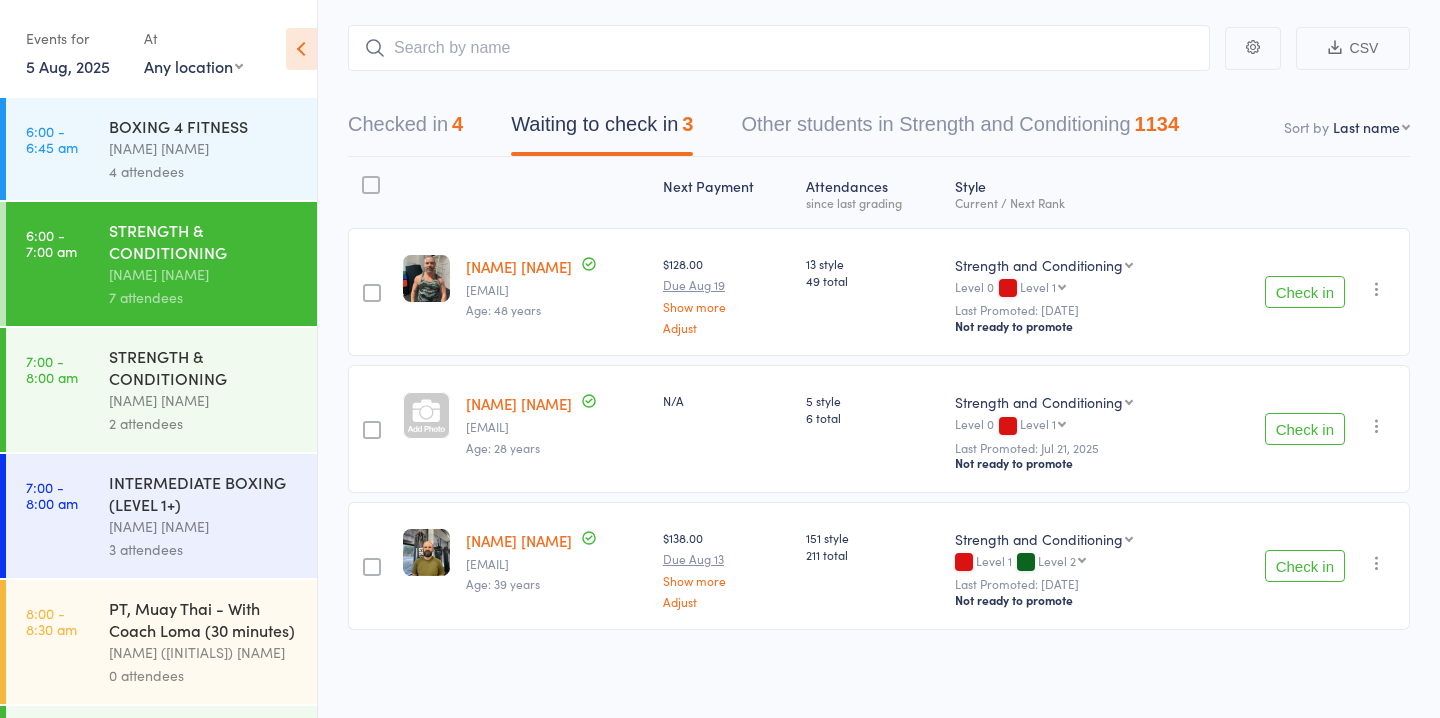 click on "Check in" at bounding box center (1305, 566) 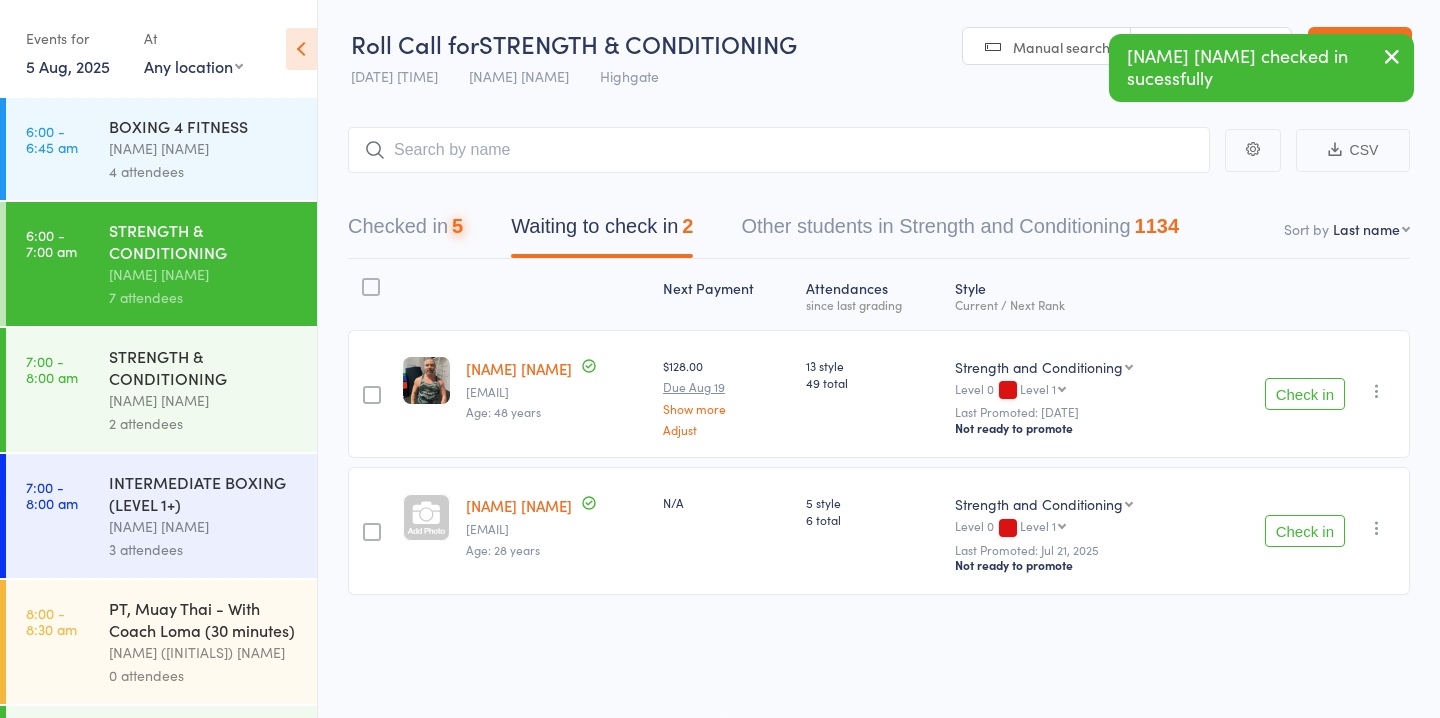 scroll, scrollTop: 1, scrollLeft: 0, axis: vertical 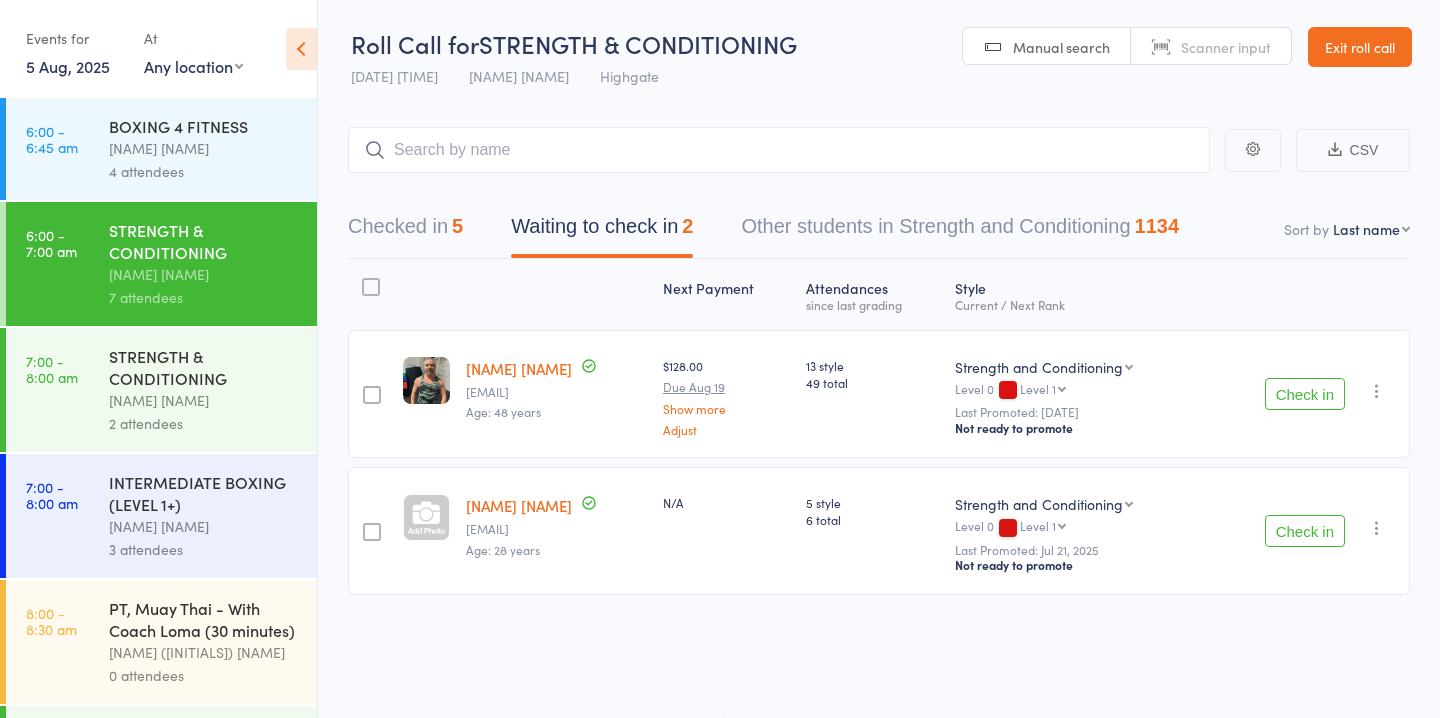 click on "Check in" at bounding box center [1305, 531] 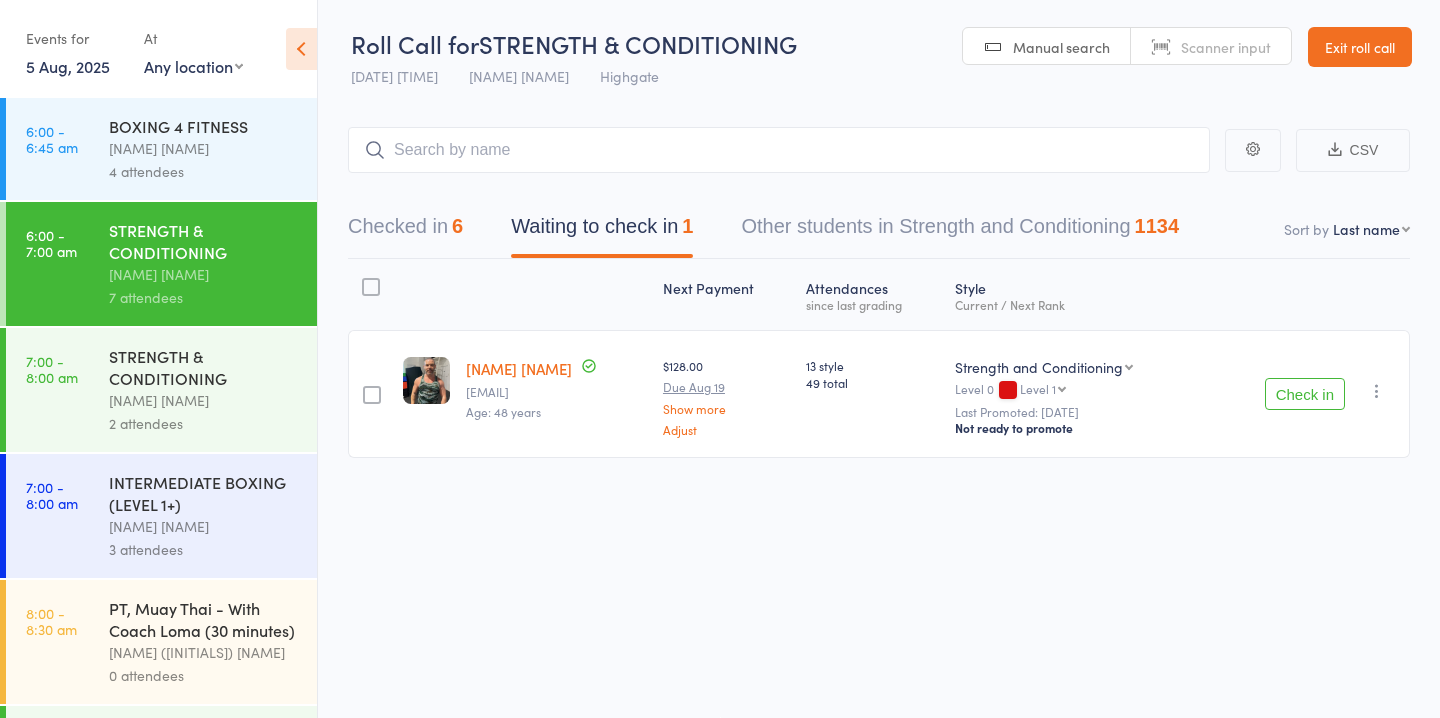 click at bounding box center [1377, 391] 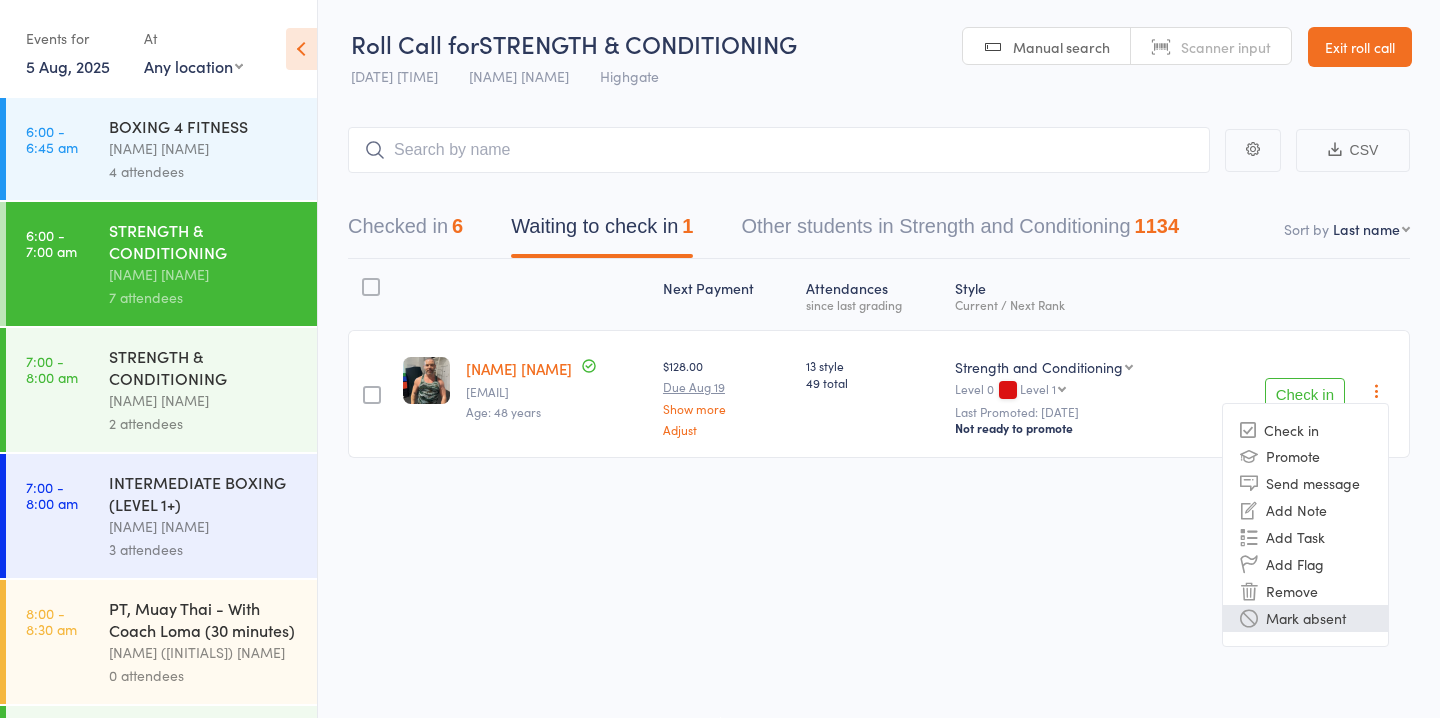 click on "Mark absent" at bounding box center [1305, 618] 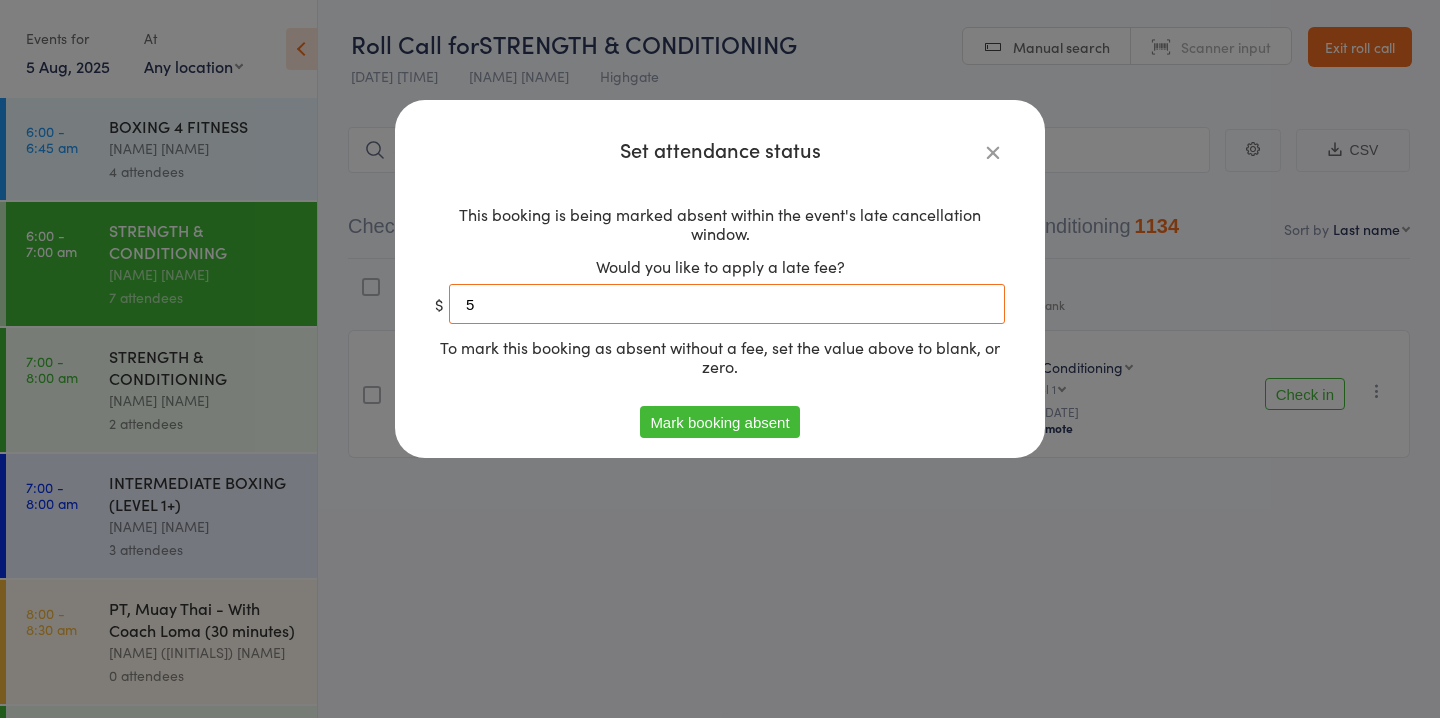 click on "5" at bounding box center [727, 304] 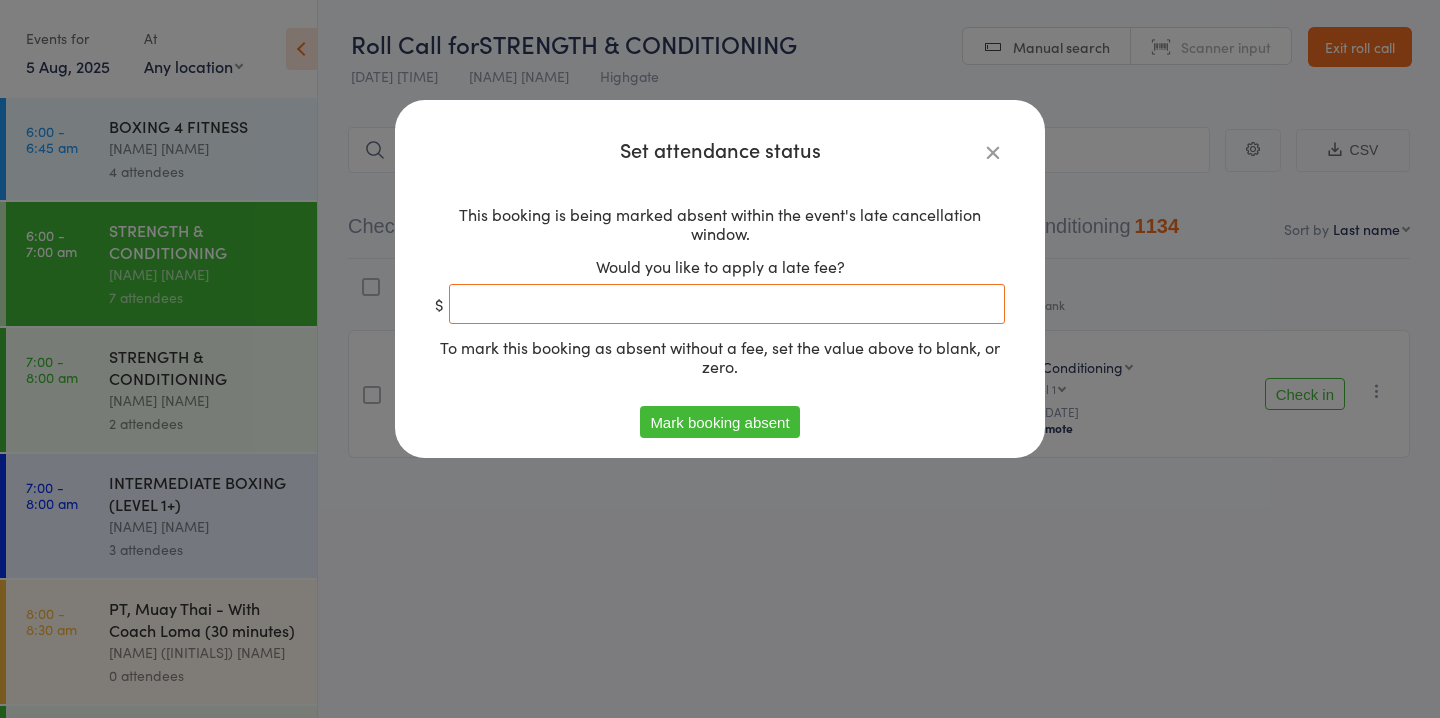 type 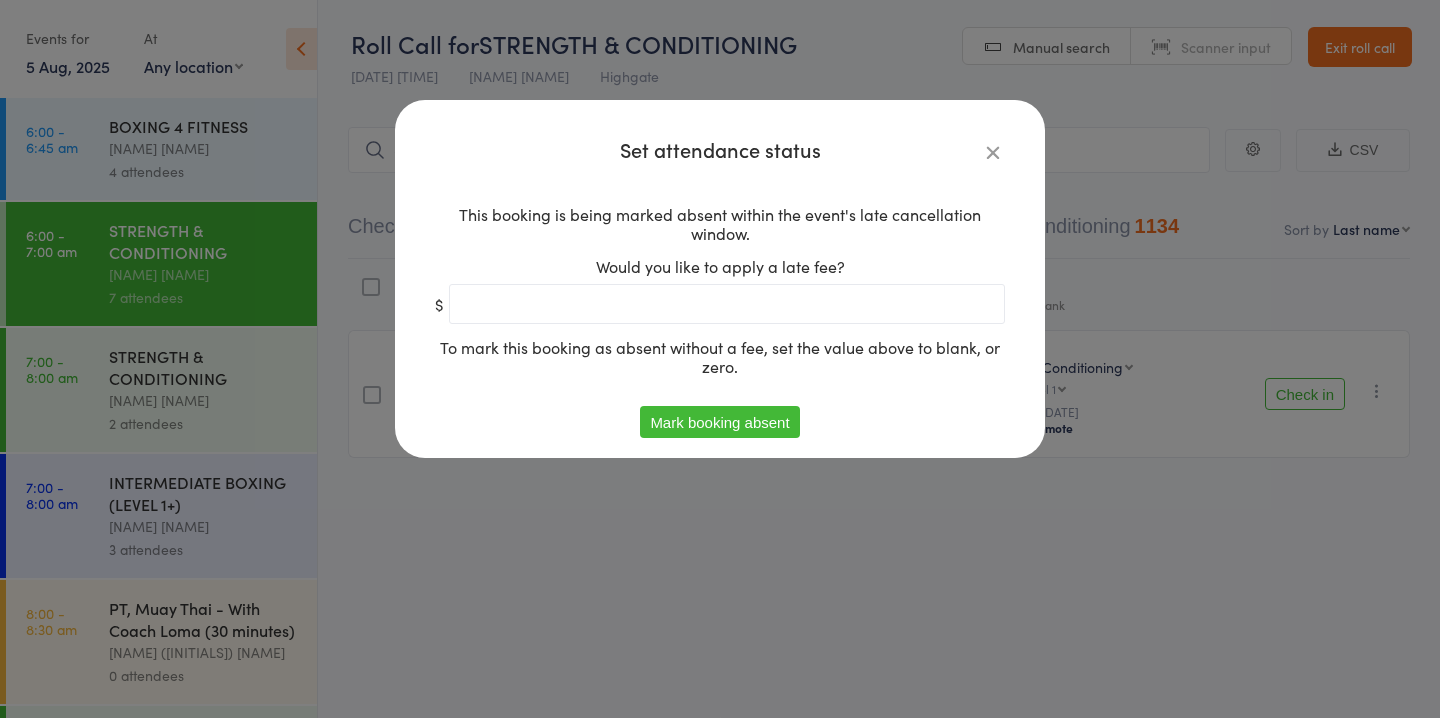 click on "Mark booking absent" at bounding box center [719, 422] 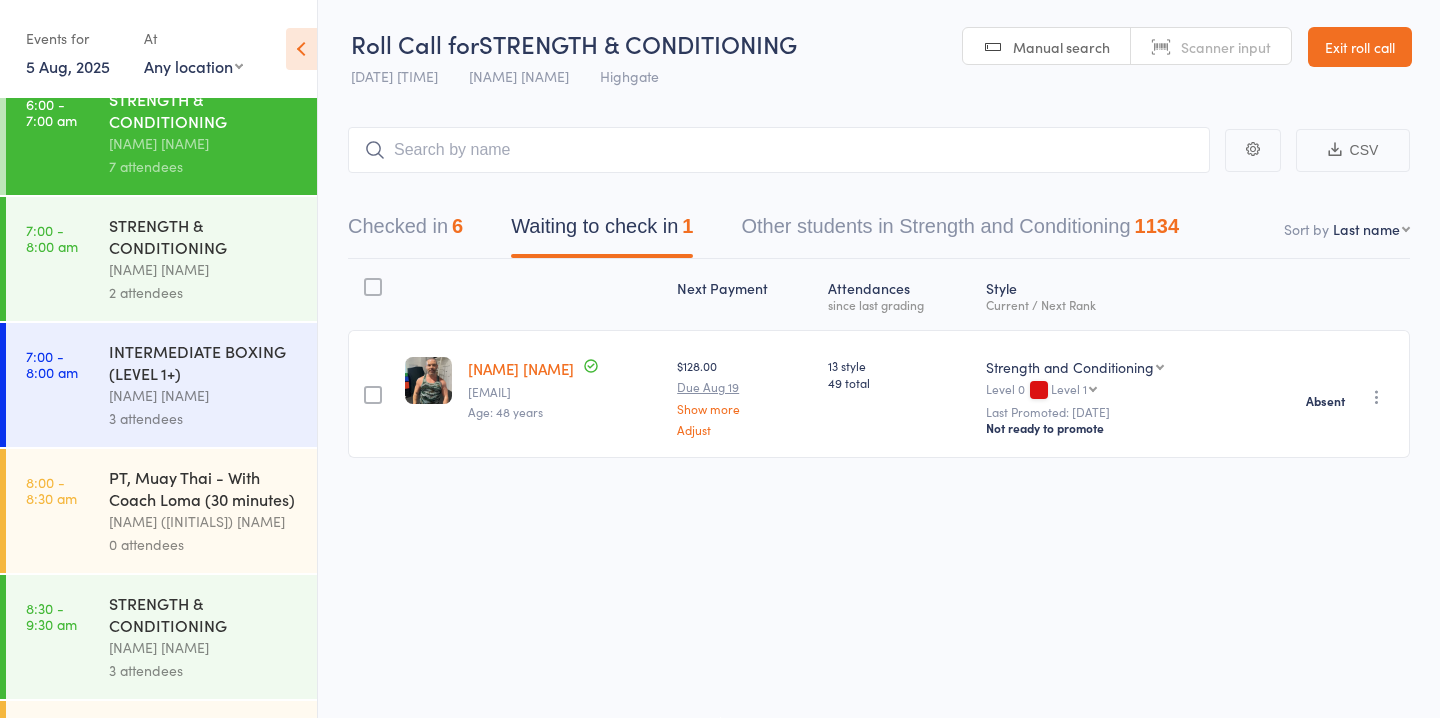 scroll, scrollTop: 140, scrollLeft: 0, axis: vertical 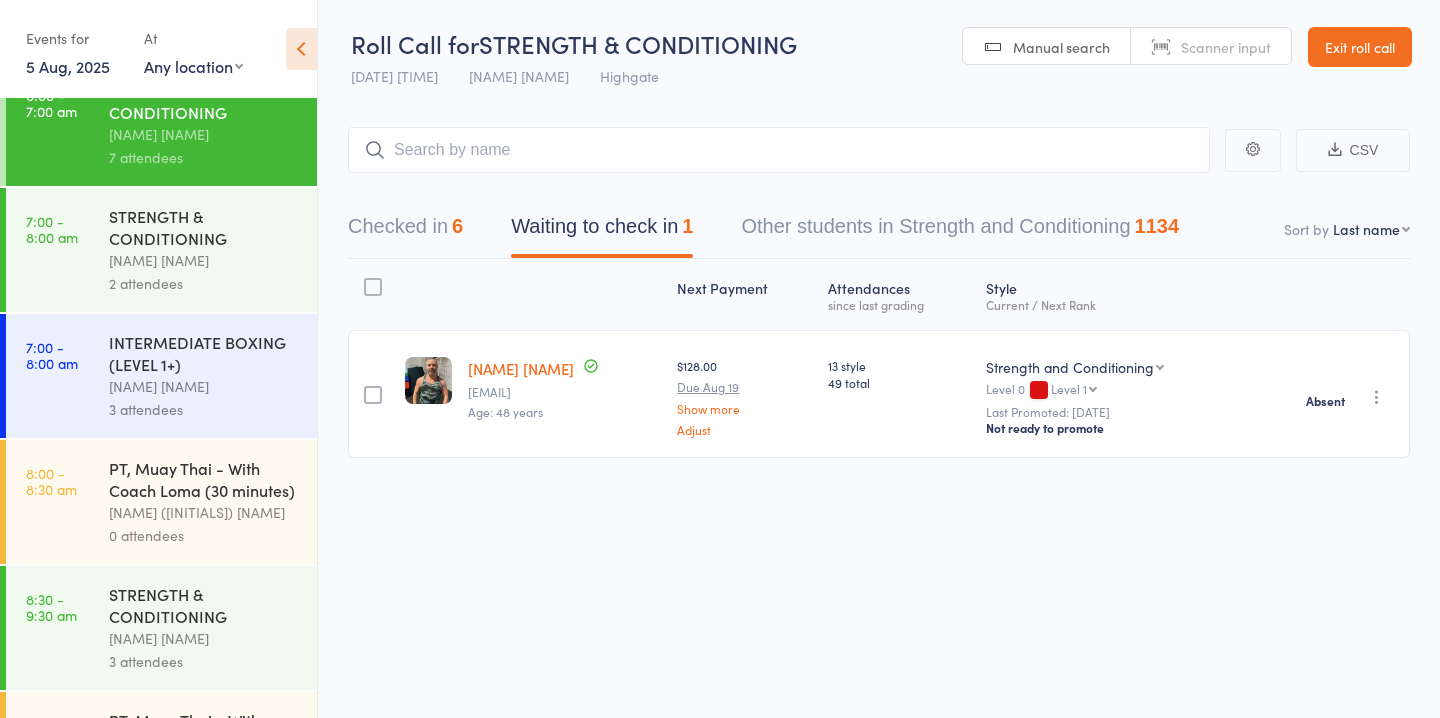 click on "[FIRST] [LAST]" at bounding box center (204, 386) 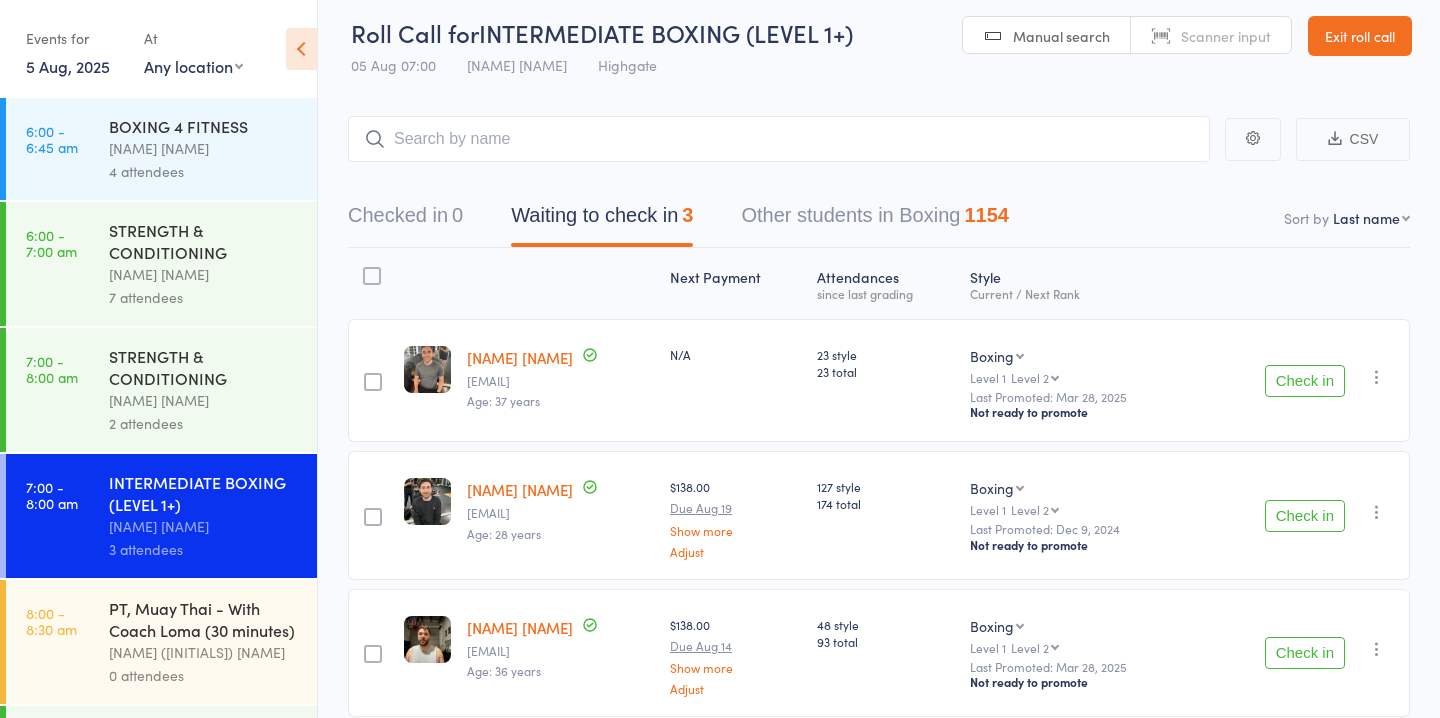 scroll, scrollTop: 0, scrollLeft: 0, axis: both 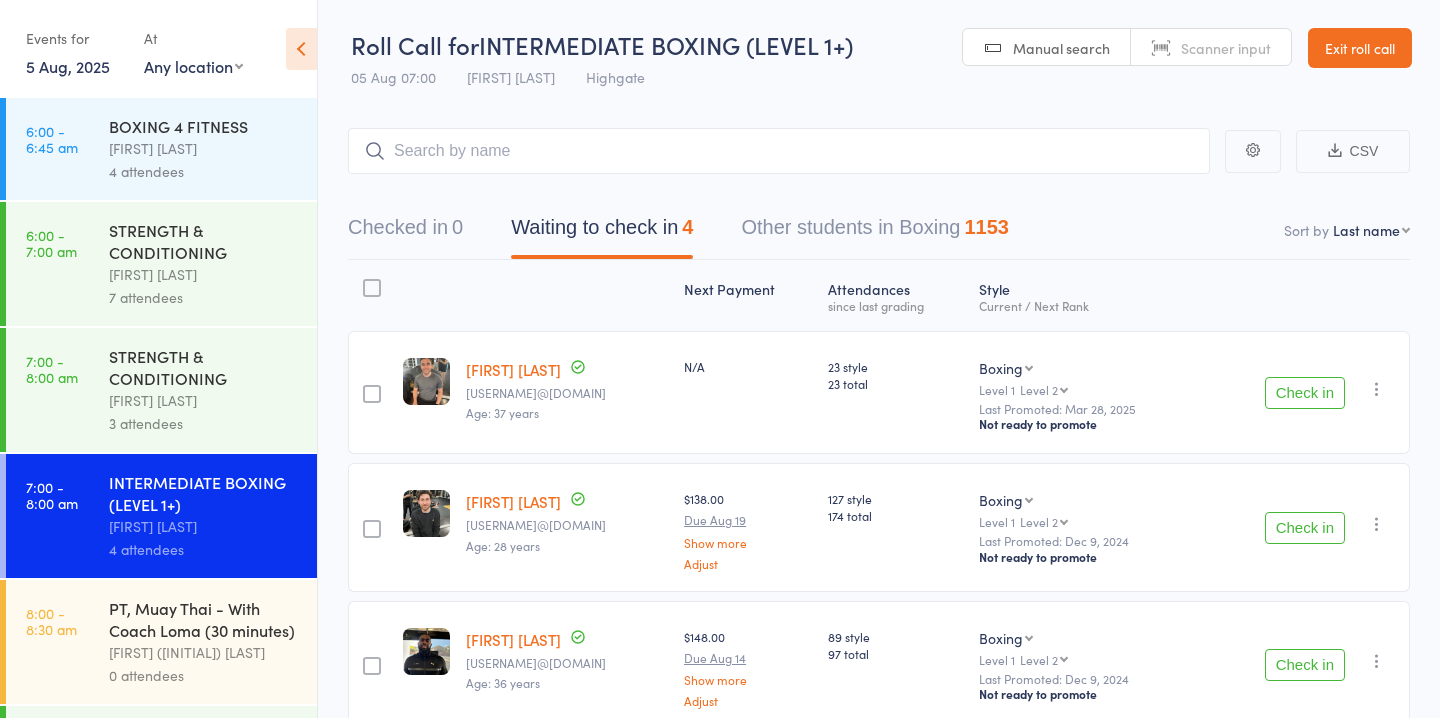 click on "Check in" at bounding box center [1305, 528] 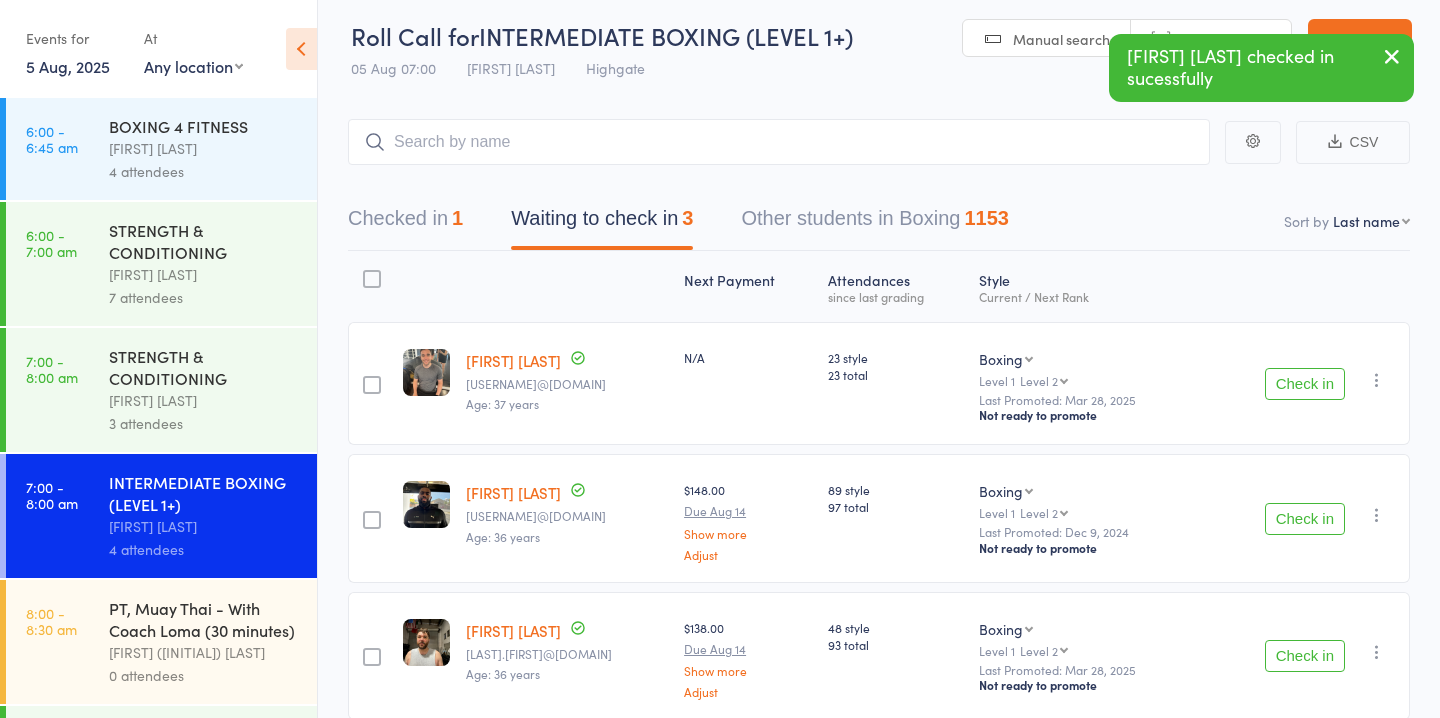 scroll, scrollTop: 0, scrollLeft: 0, axis: both 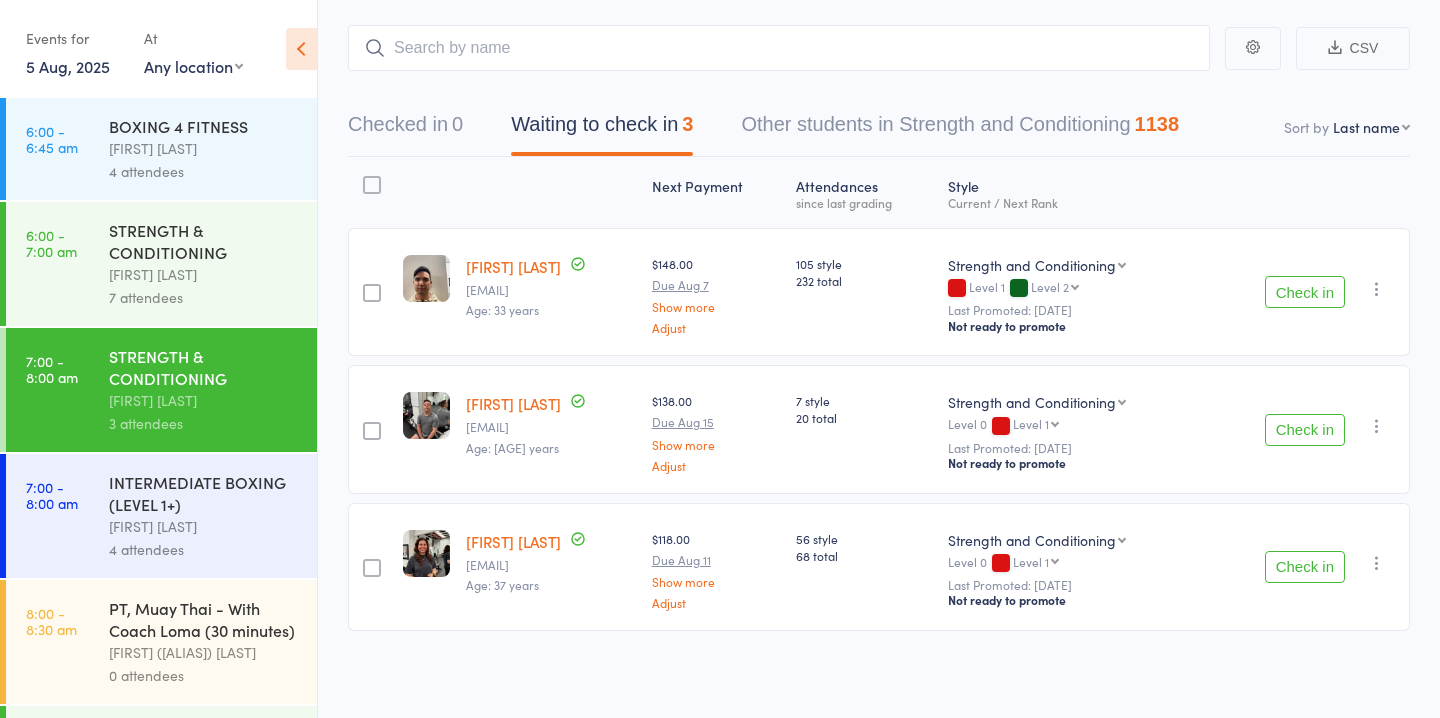click on "Check in" at bounding box center [1305, 567] 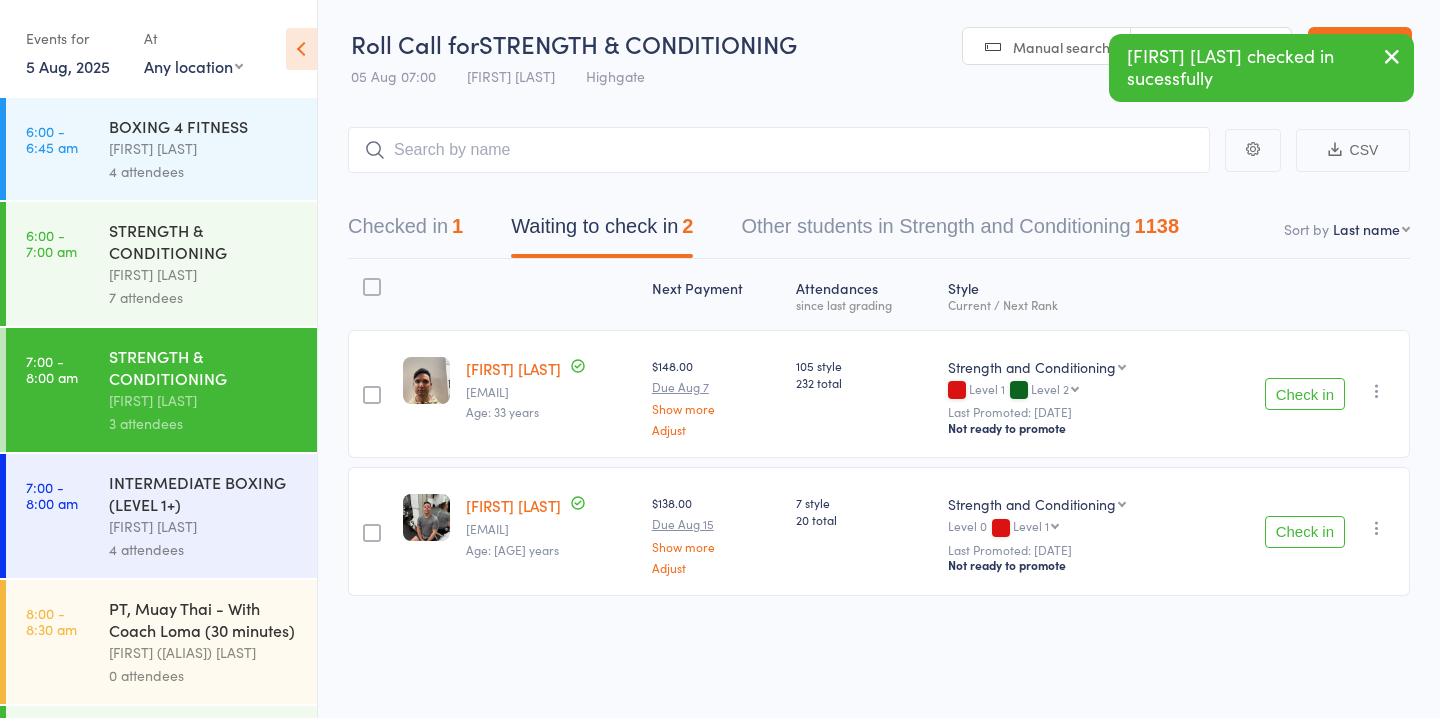 scroll, scrollTop: 1, scrollLeft: 0, axis: vertical 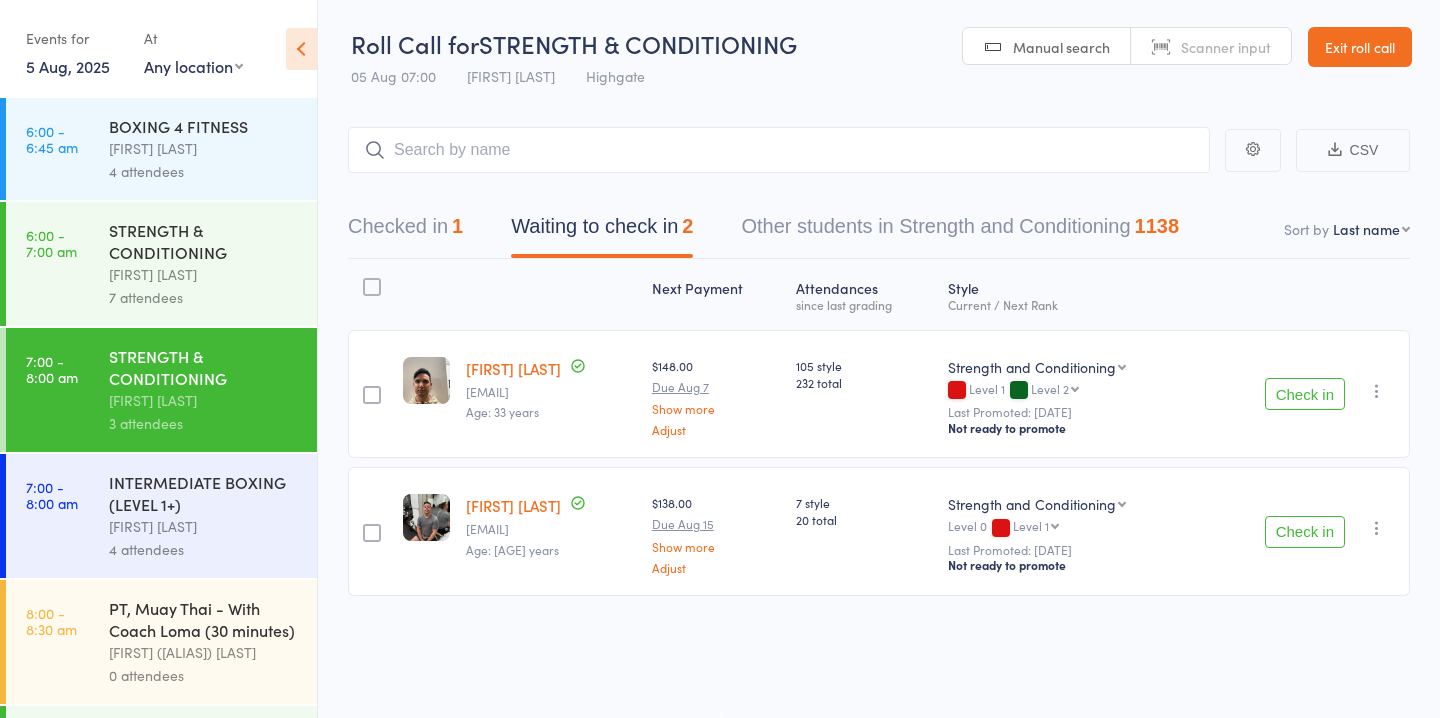 click on "Check in" at bounding box center (1305, 394) 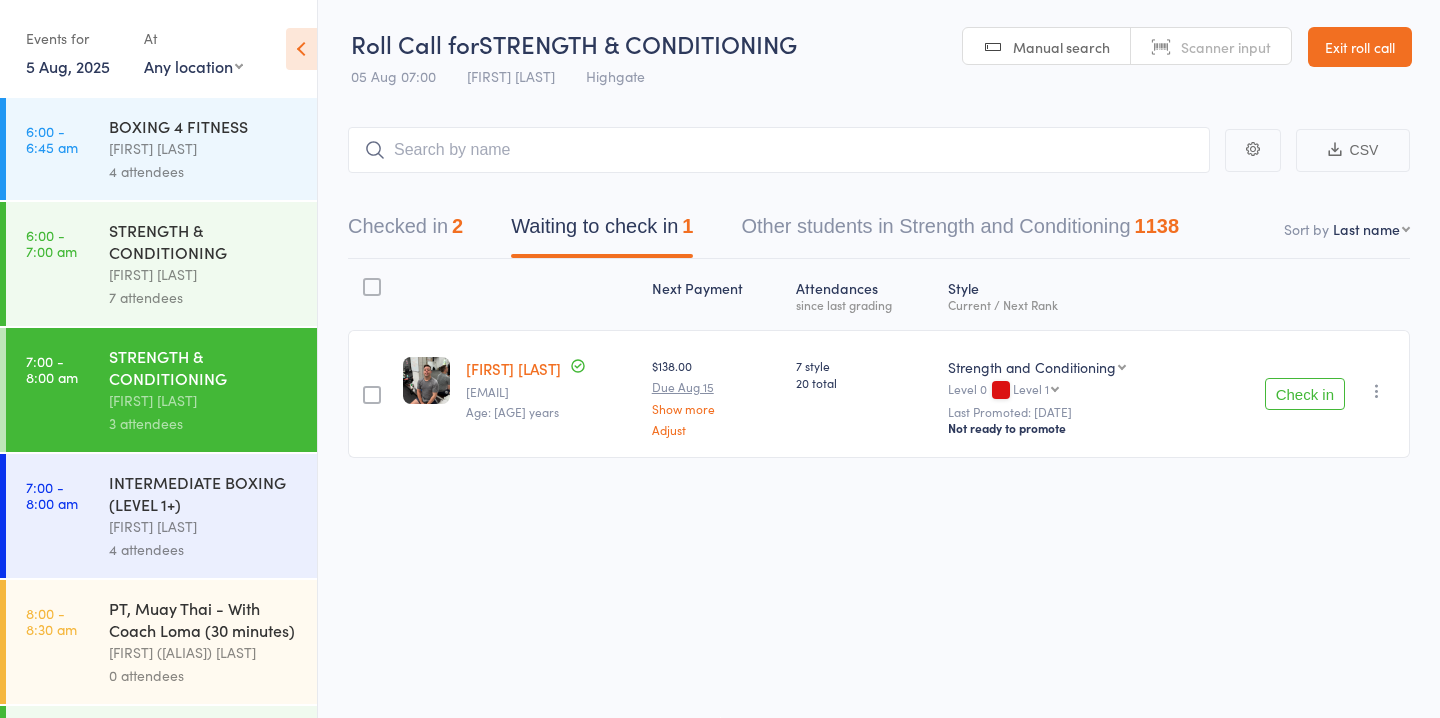click at bounding box center [1377, 391] 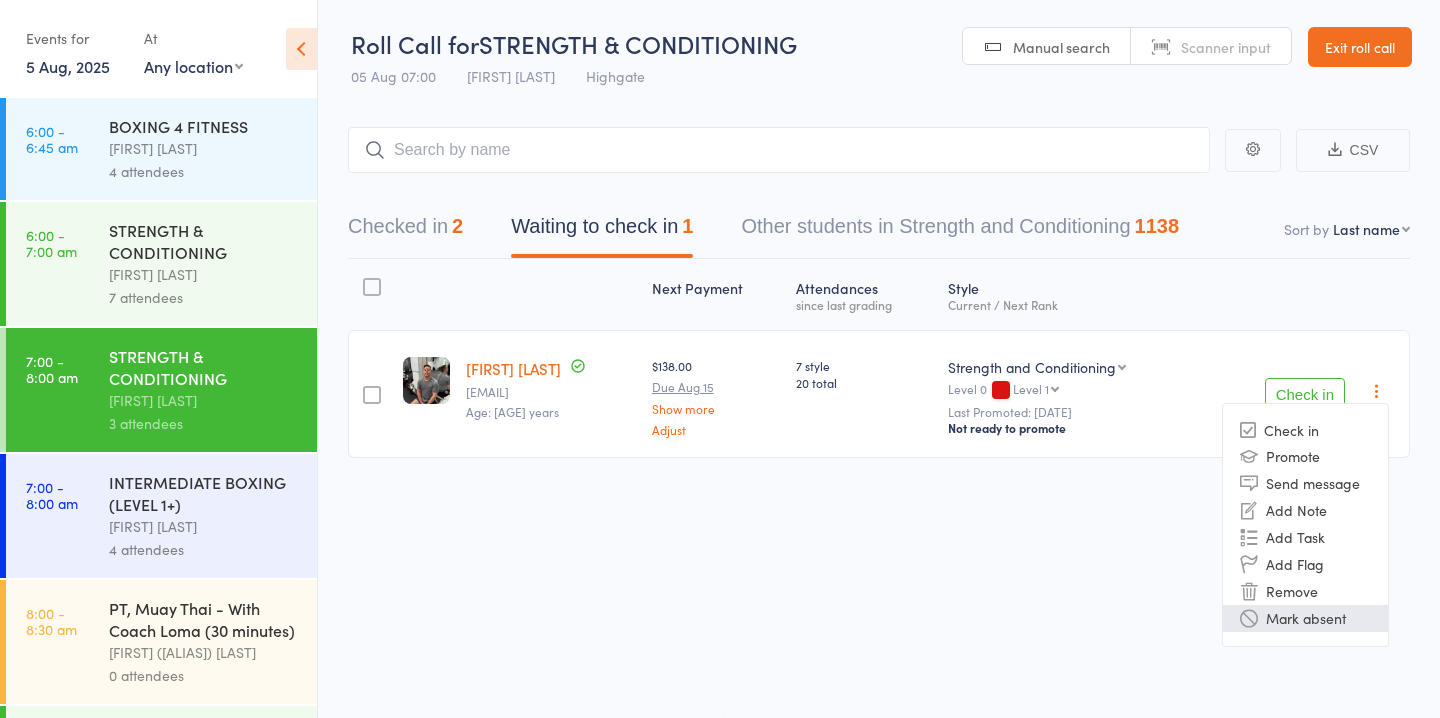 click on "Mark absent" at bounding box center (1305, 618) 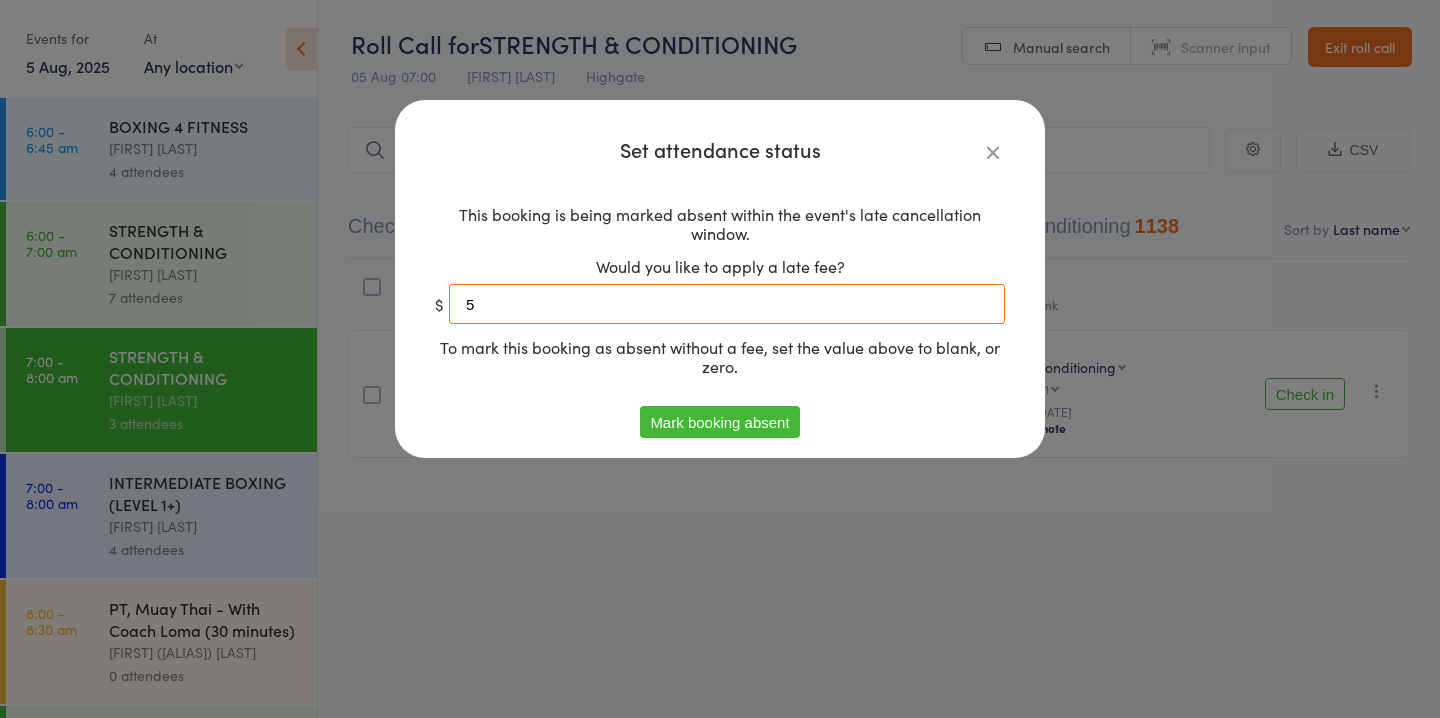 click on "5" at bounding box center [727, 304] 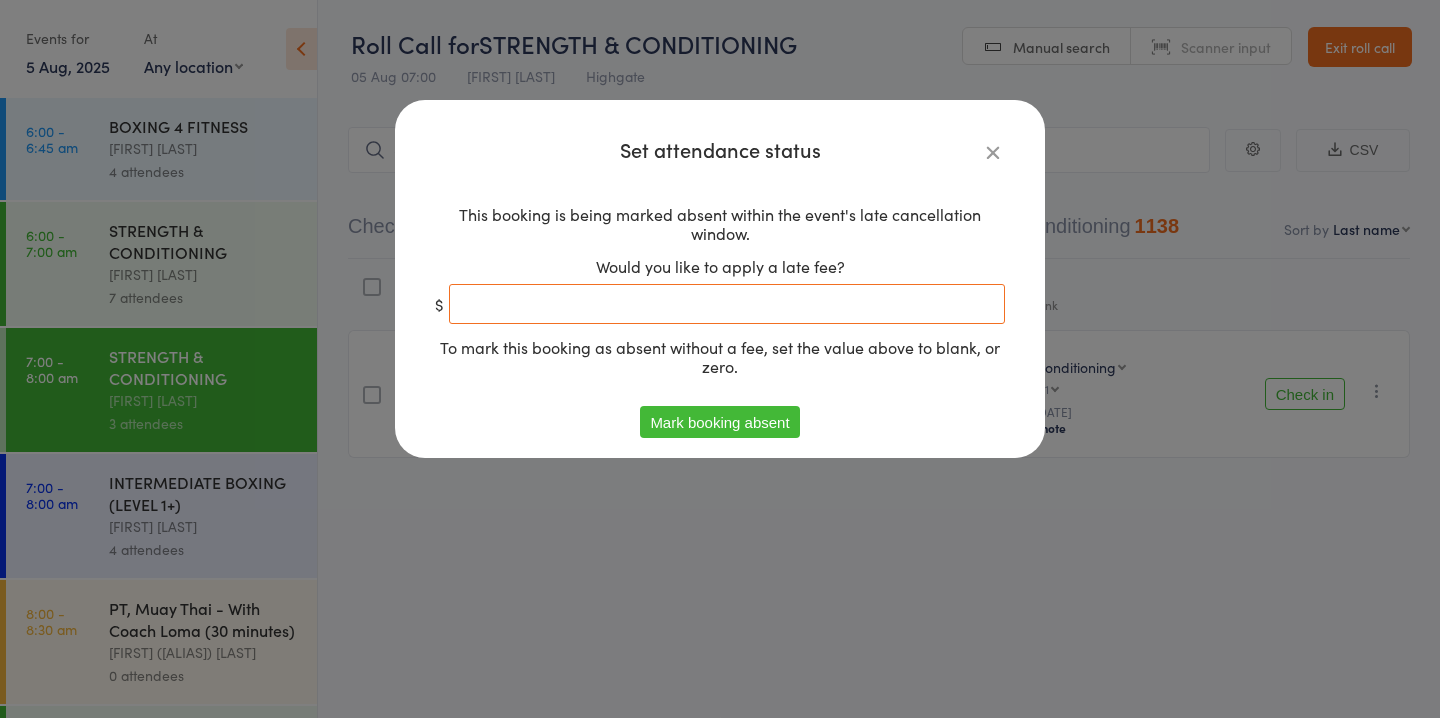 type 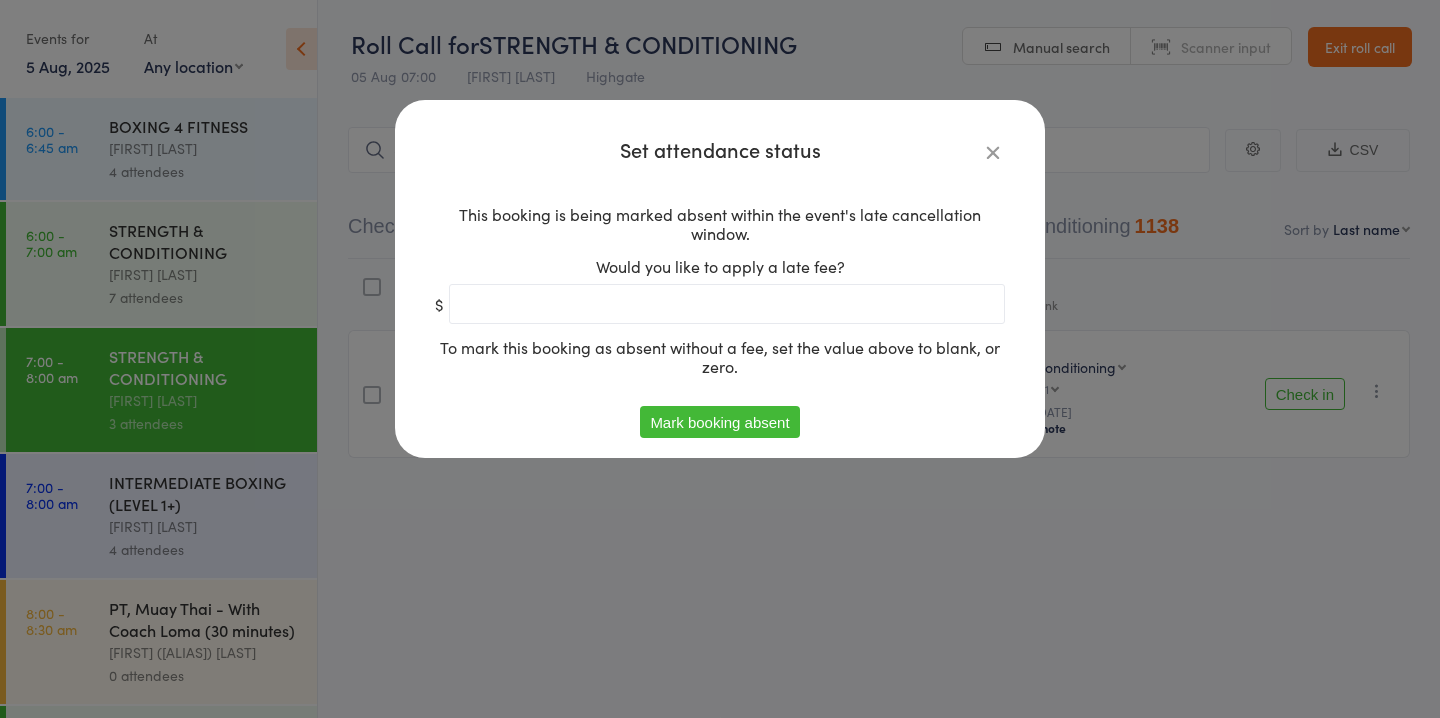 click on "Mark booking absent" at bounding box center [719, 422] 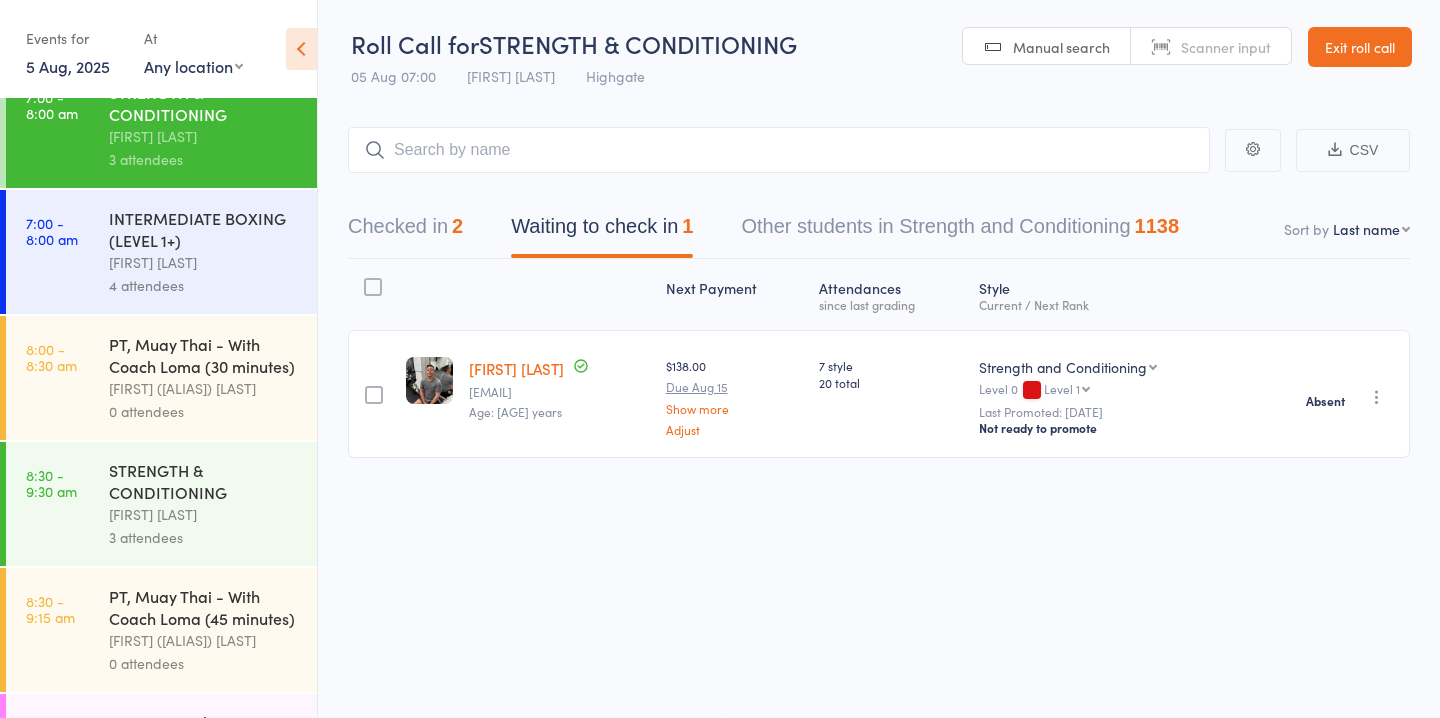 scroll, scrollTop: 283, scrollLeft: 0, axis: vertical 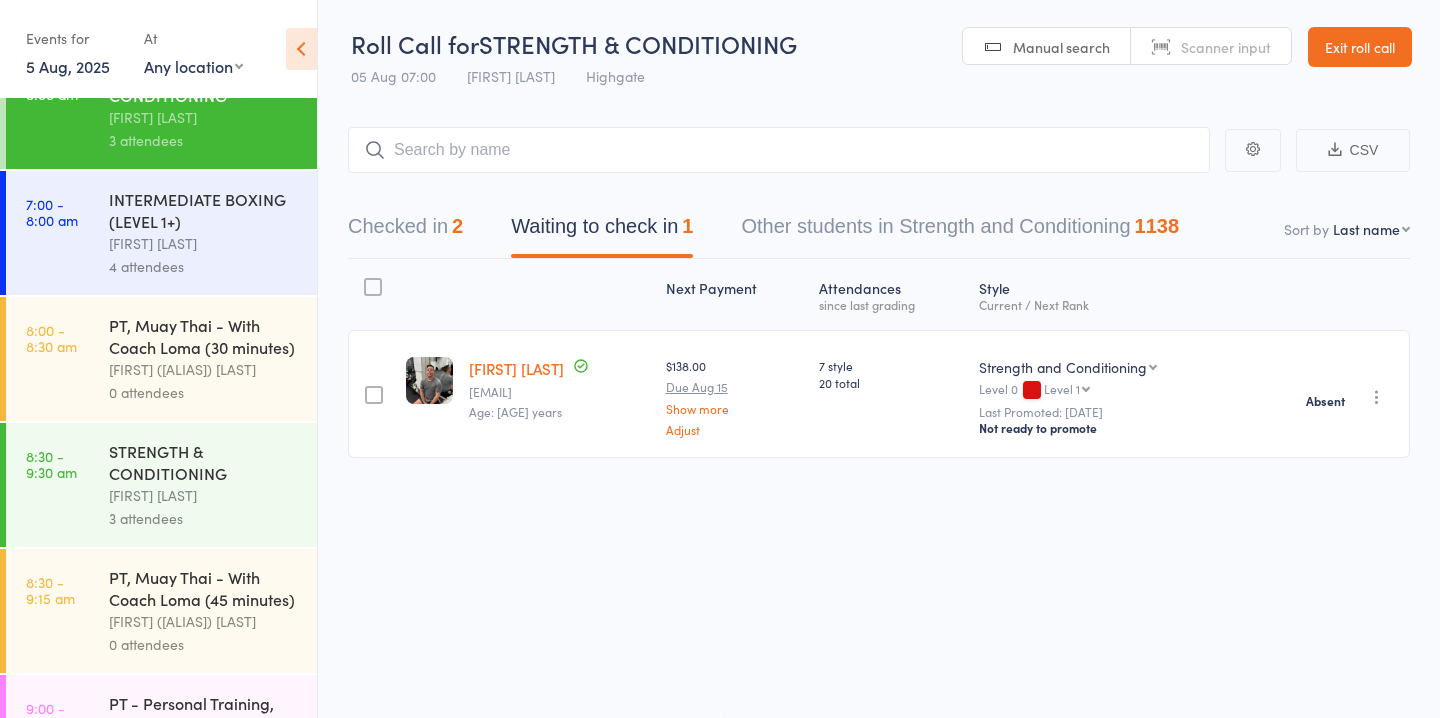 click on "STRENGTH & CONDITIONING" at bounding box center [204, 462] 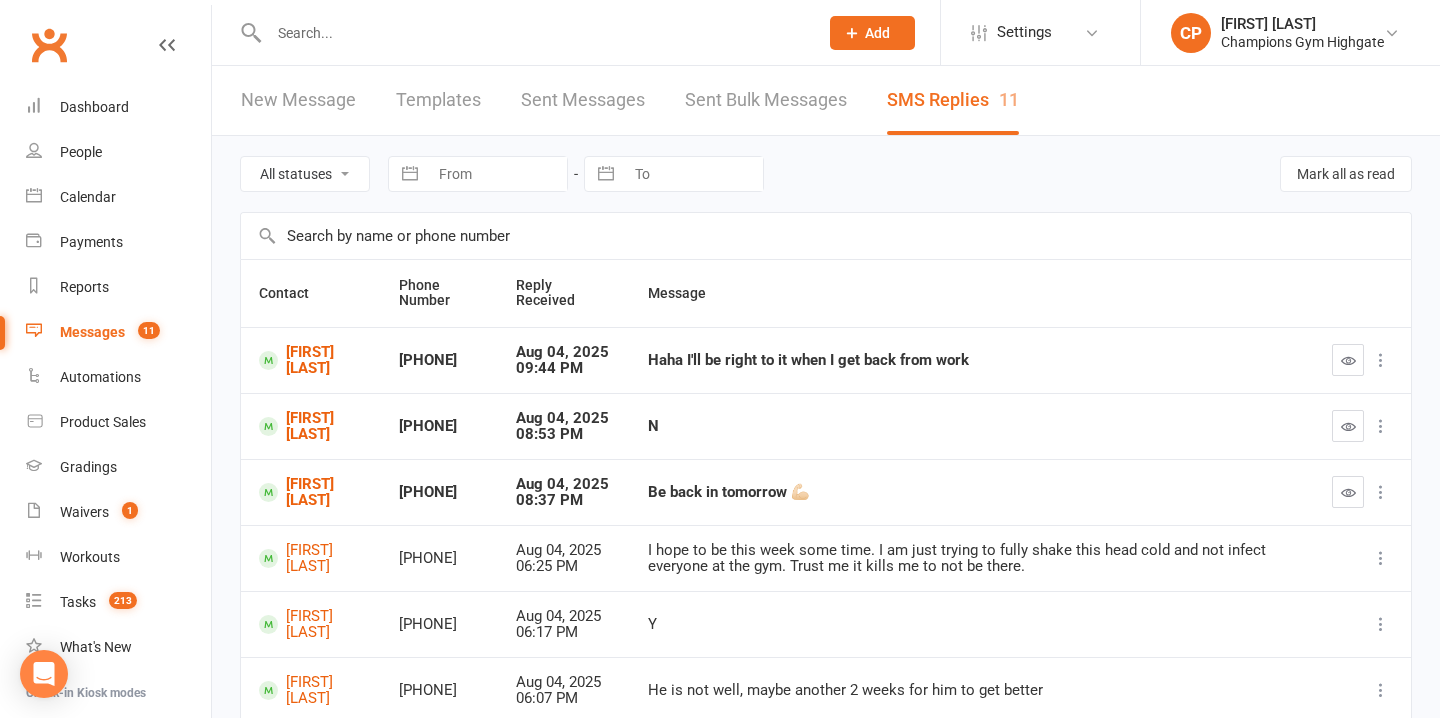scroll, scrollTop: 0, scrollLeft: 0, axis: both 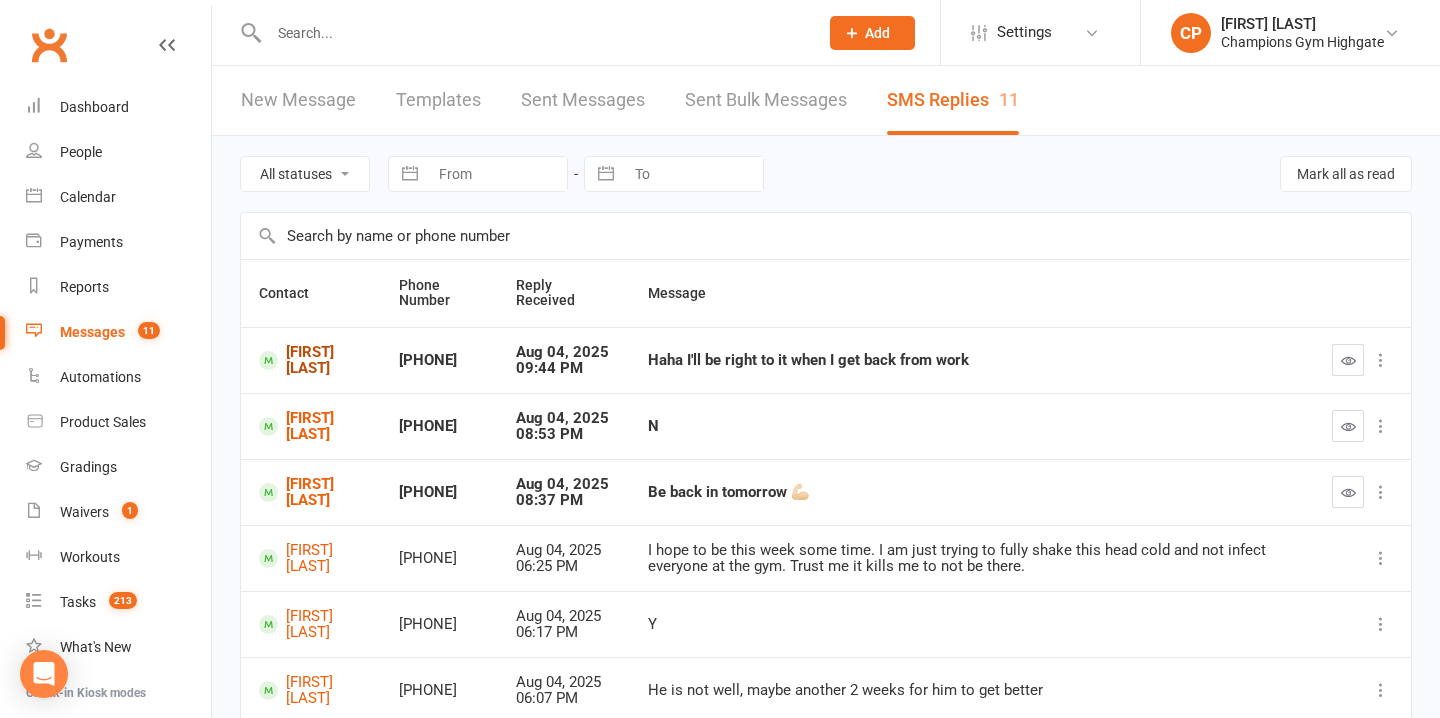 click on "[FIRST] [LAST]" at bounding box center [311, 360] 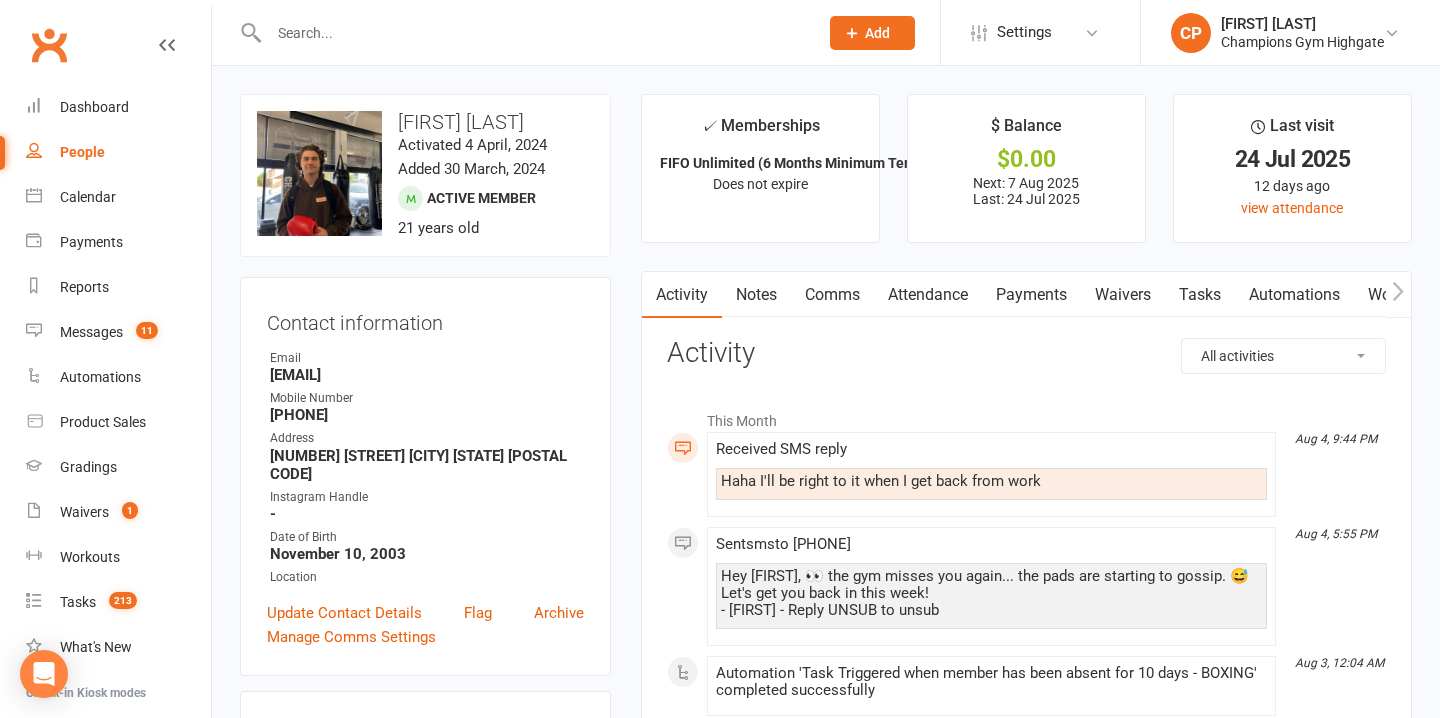 click on "Comms" at bounding box center [832, 295] 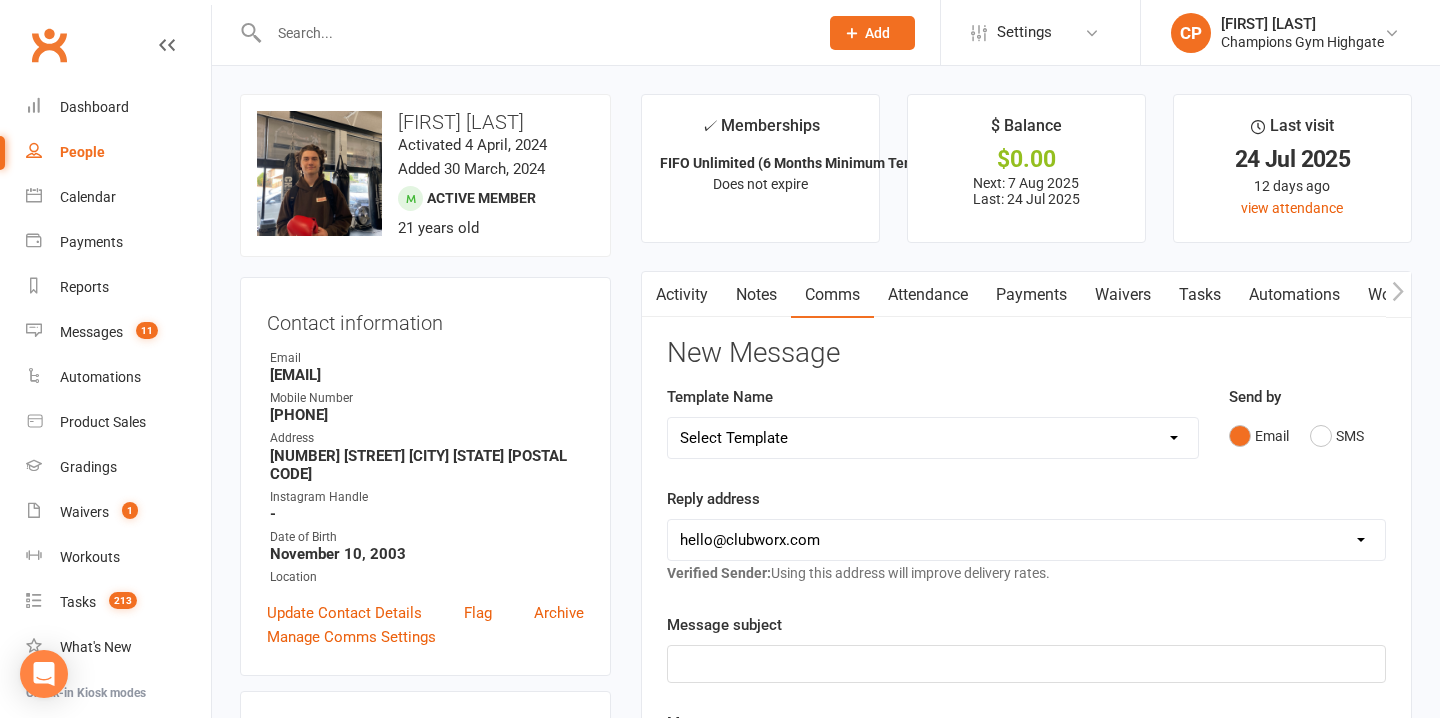 click on "Attendance" at bounding box center (928, 295) 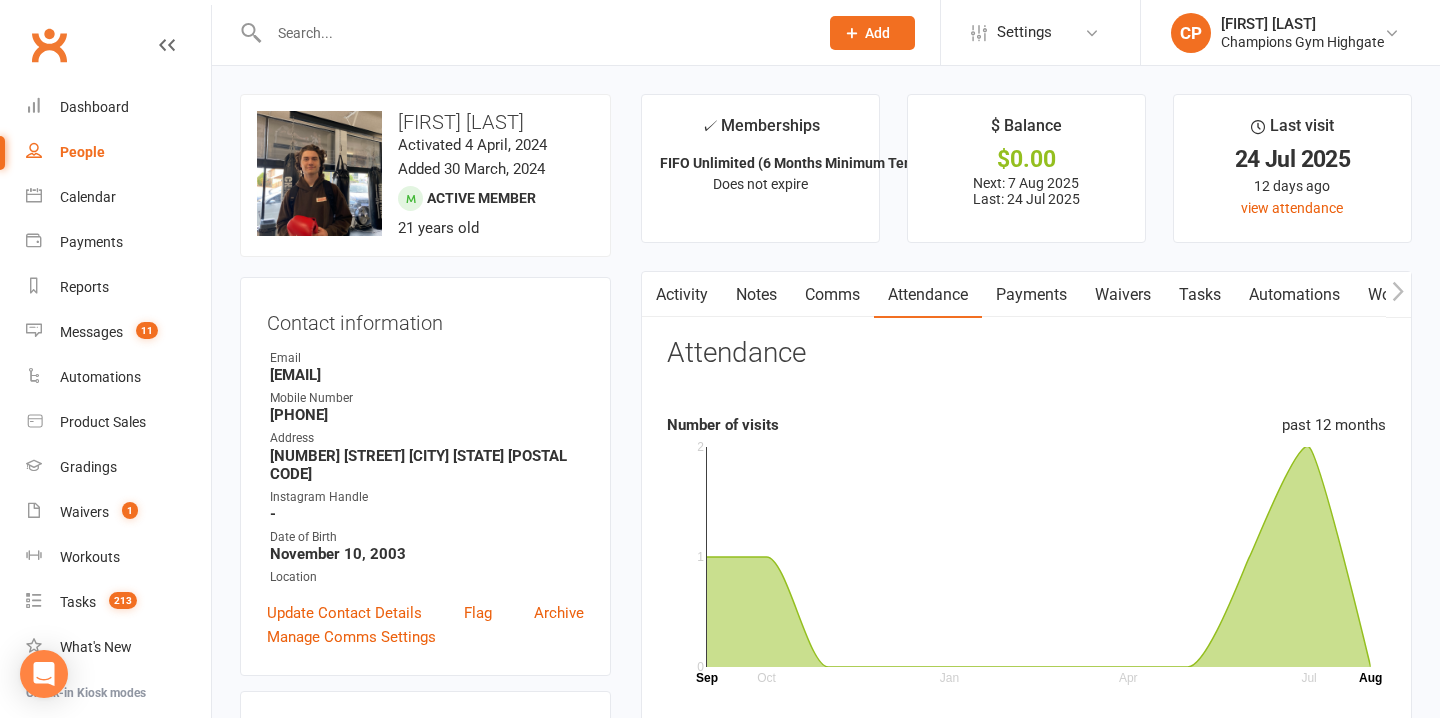 drag, startPoint x: 839, startPoint y: 306, endPoint x: 883, endPoint y: 306, distance: 44 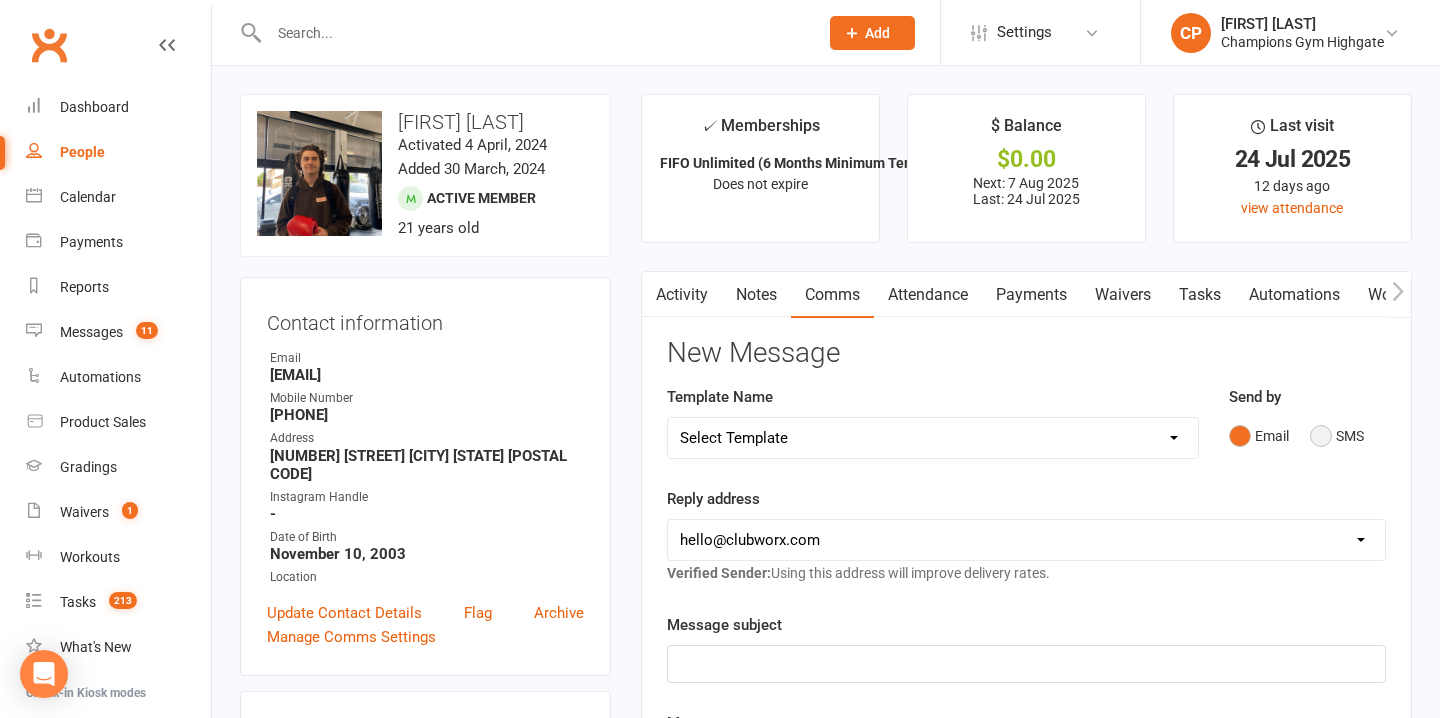 click on "SMS" at bounding box center [1337, 436] 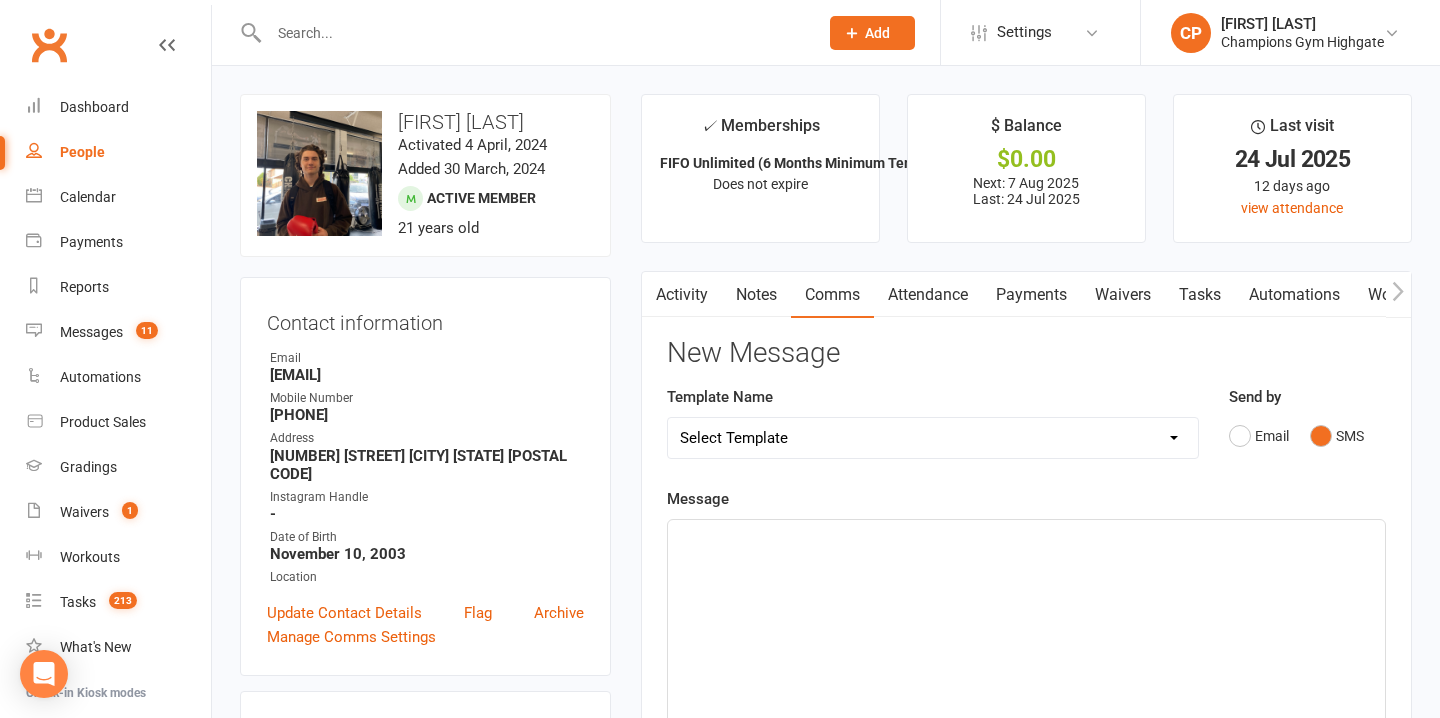 click on "﻿" 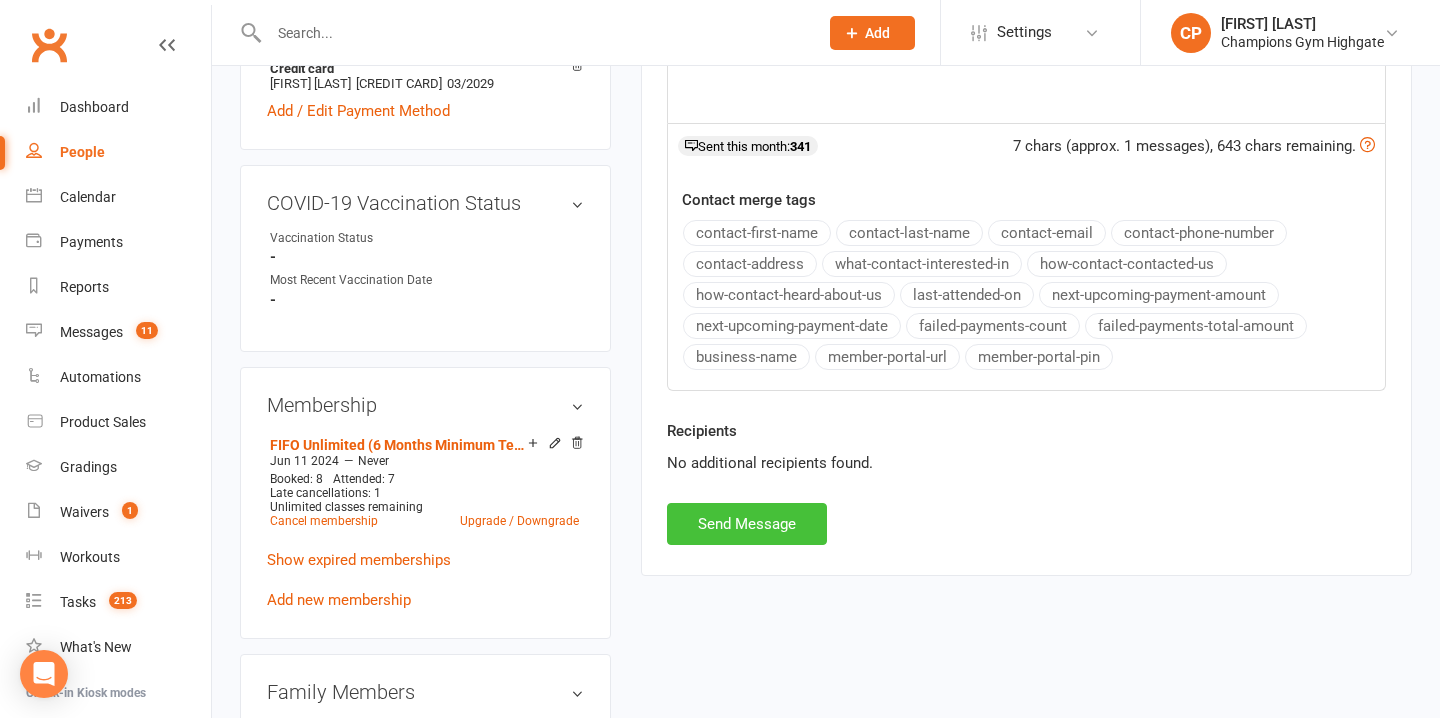 click on "Send Message" at bounding box center (747, 524) 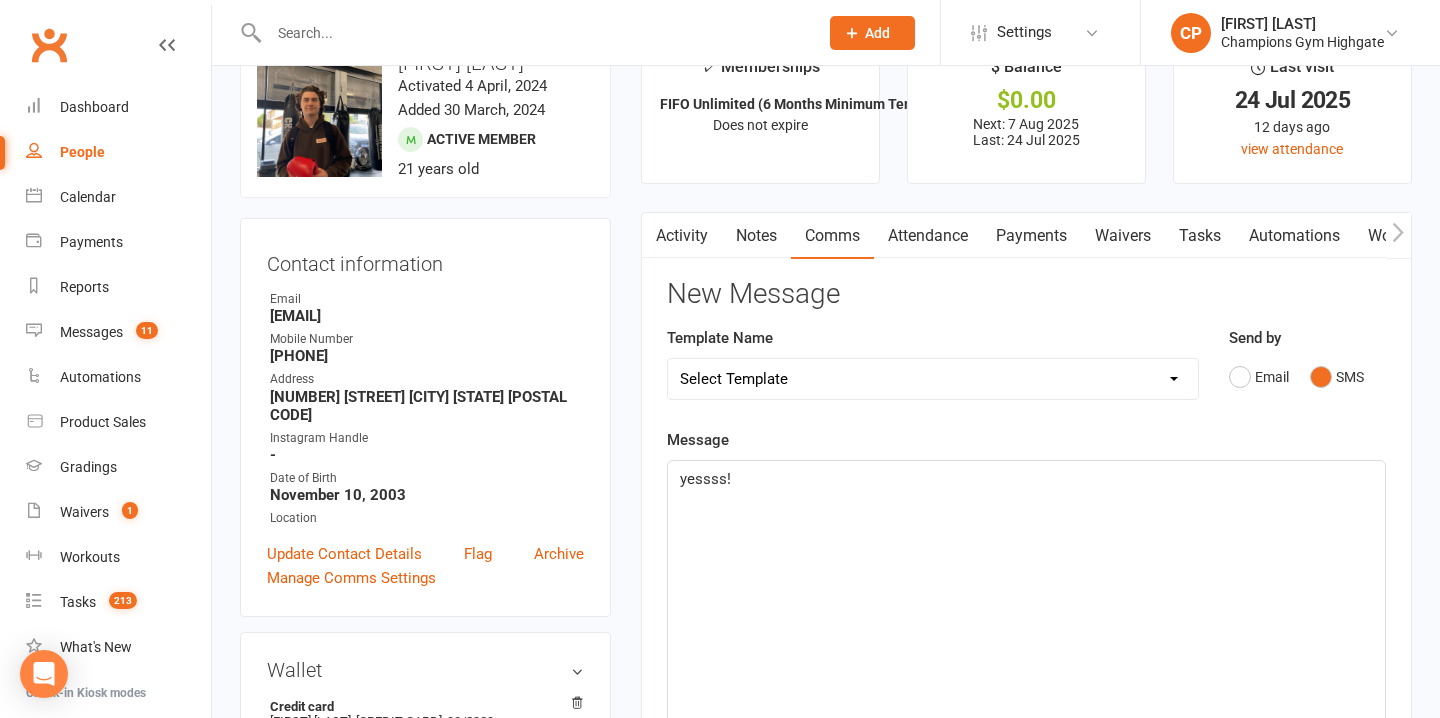 scroll, scrollTop: 0, scrollLeft: 0, axis: both 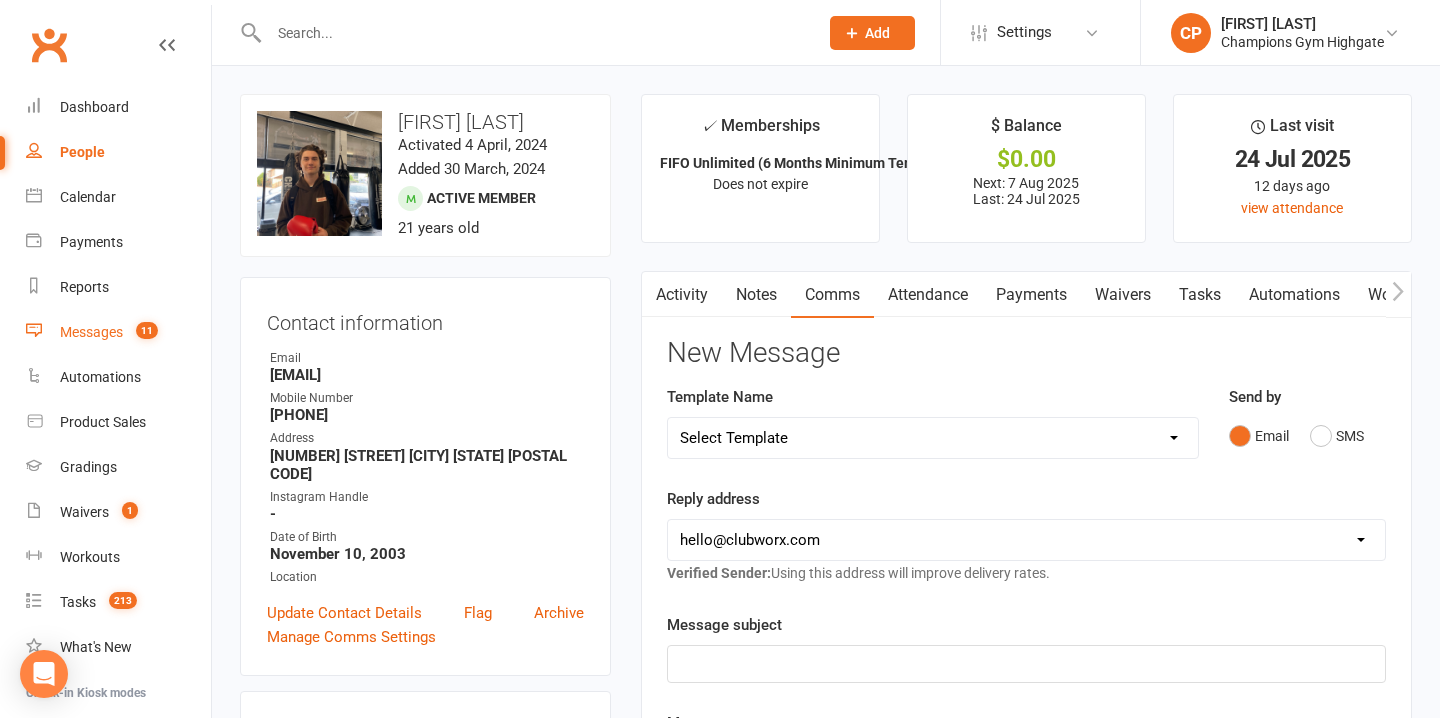 click on "Messages   11" at bounding box center [118, 332] 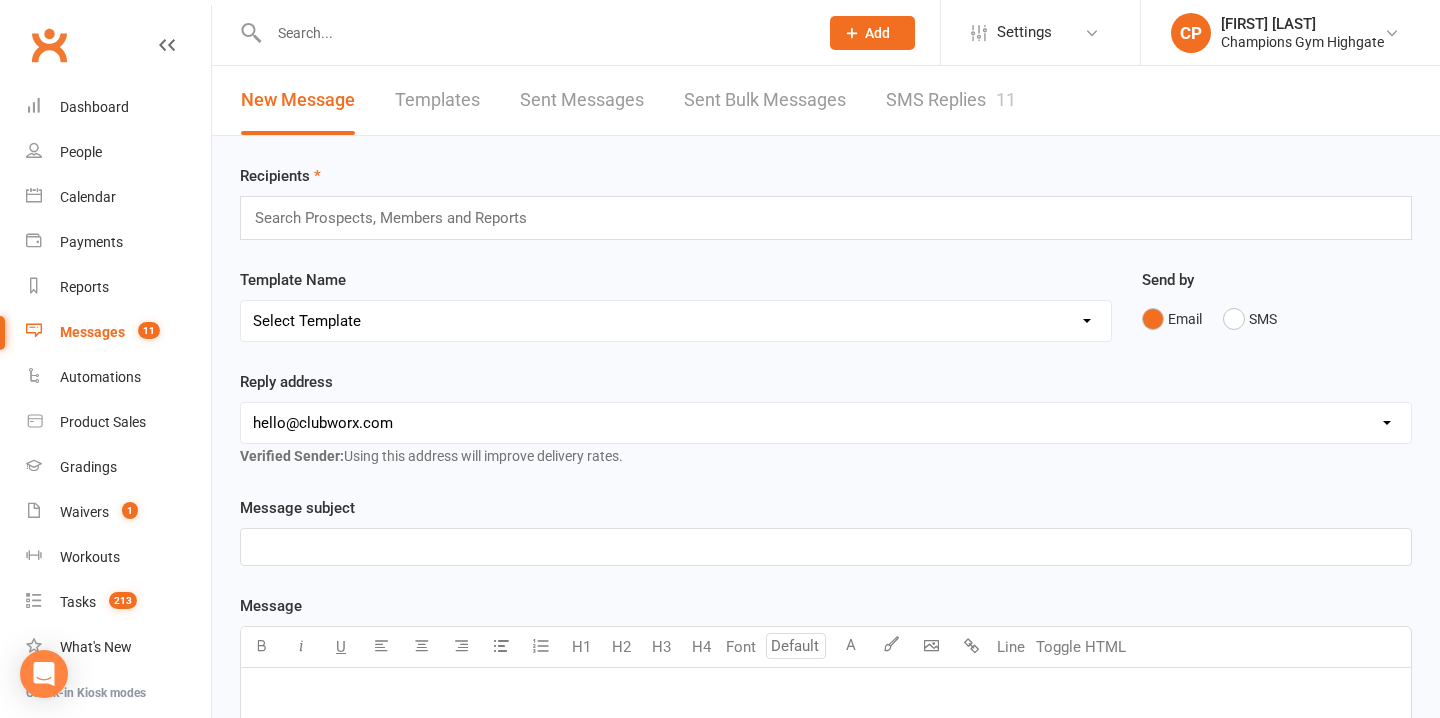click on "SMS Replies  11" at bounding box center (951, 100) 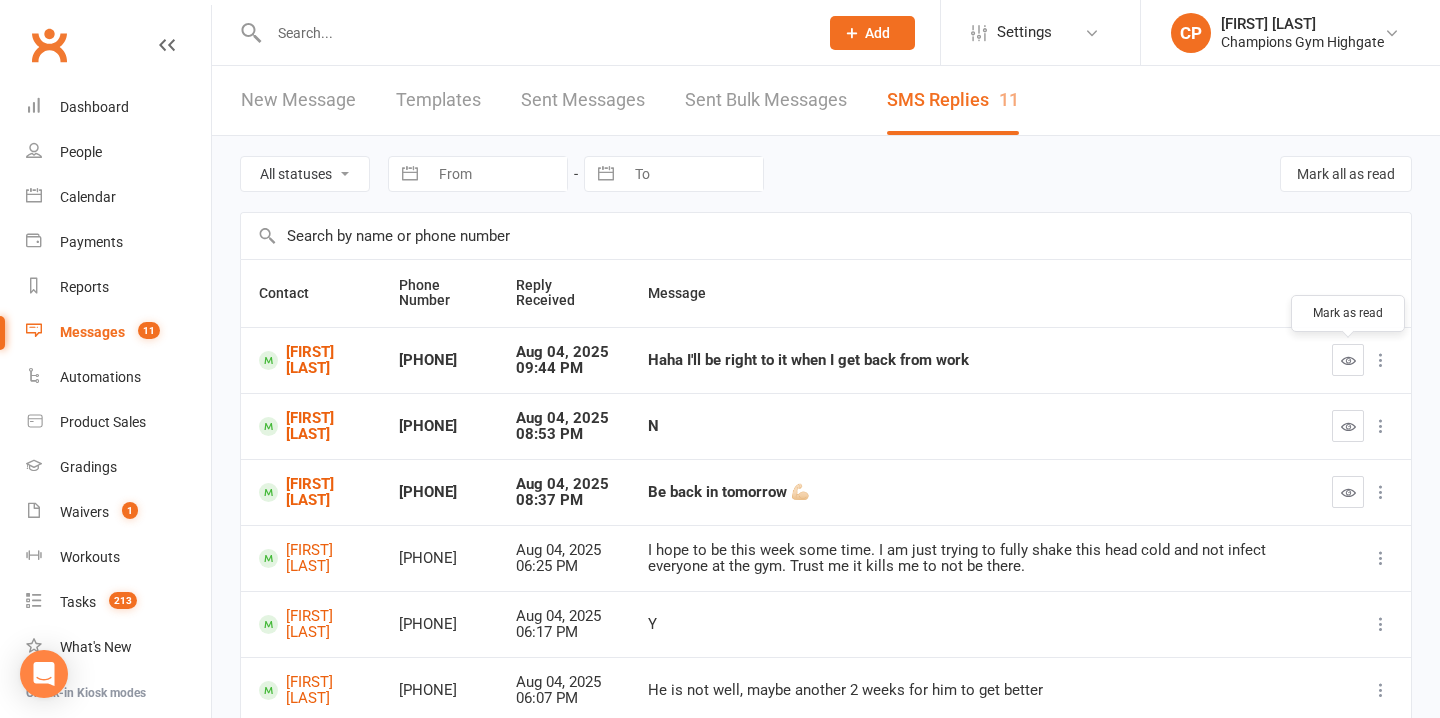 click at bounding box center [1348, 360] 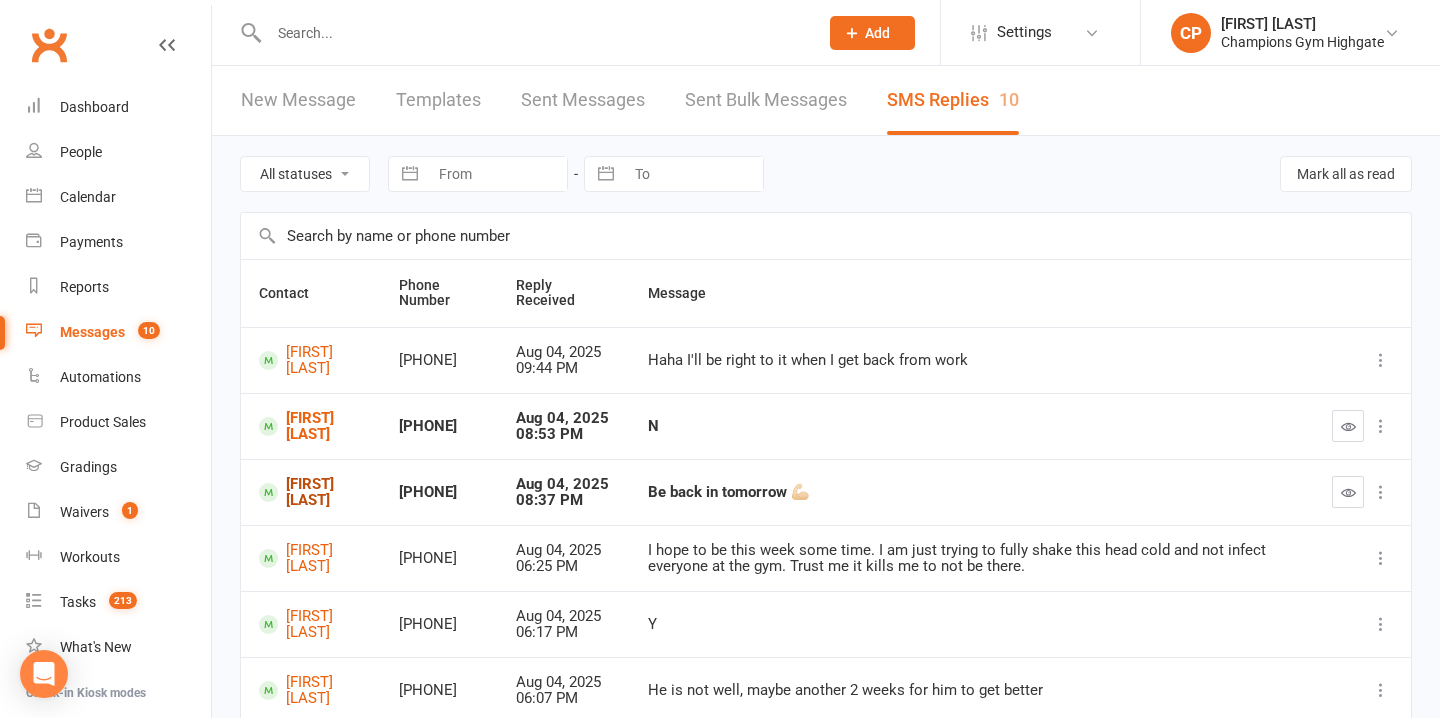 click on "[FIRST] [LAST]" at bounding box center [311, 492] 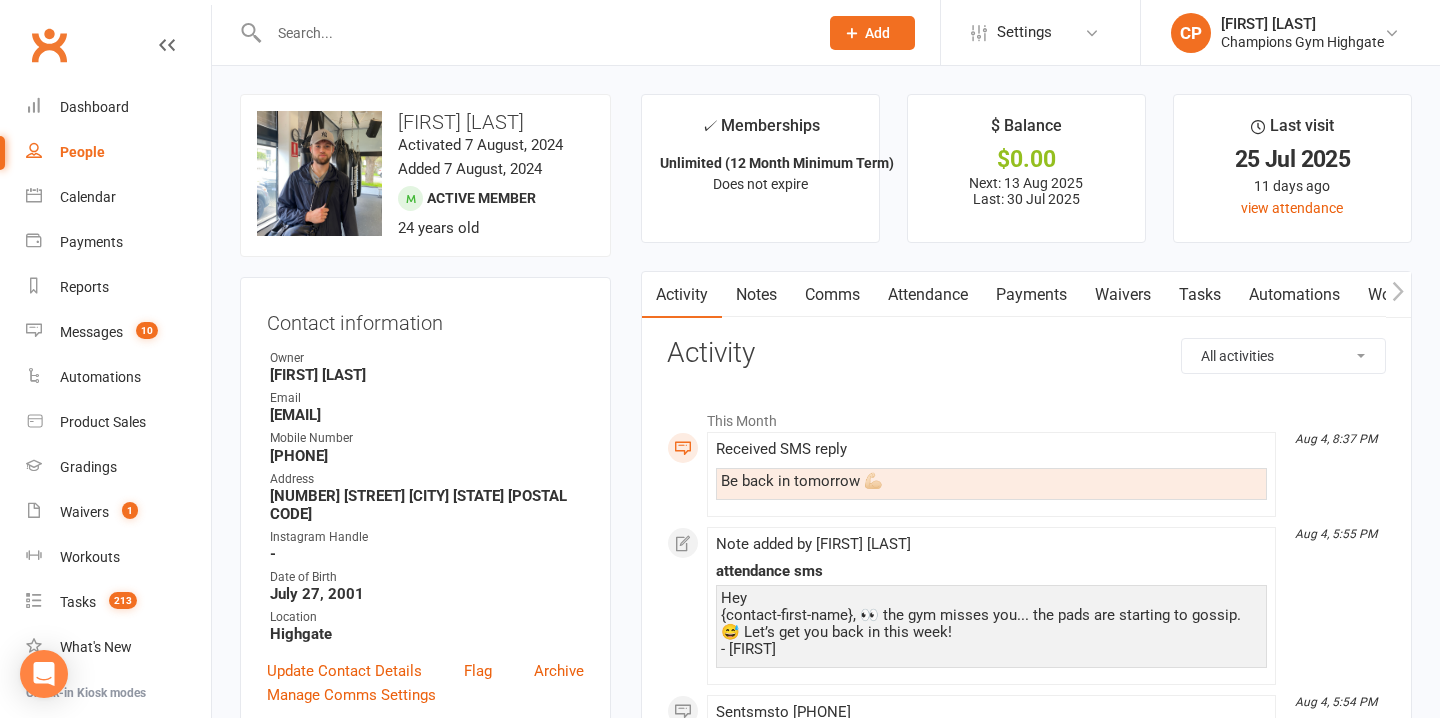 click on "Attendance" at bounding box center [928, 295] 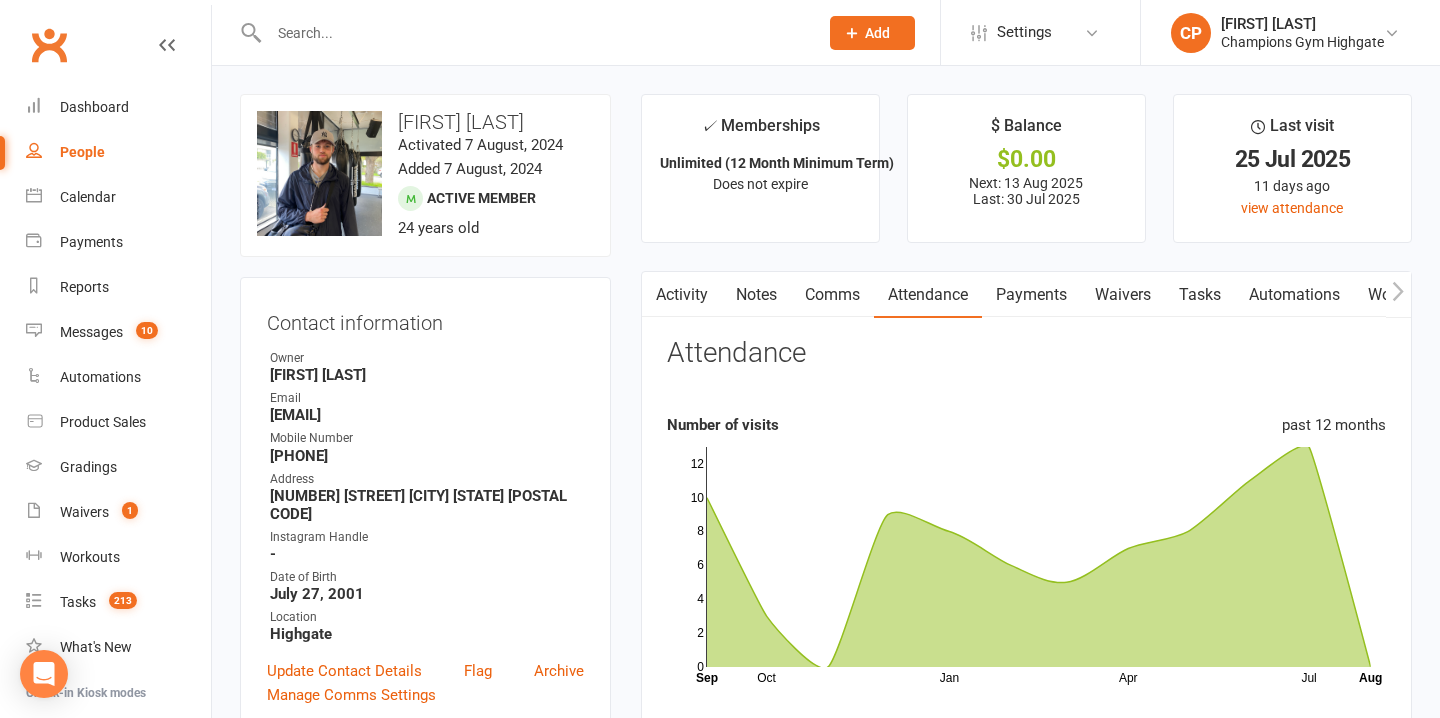 click on "Comms" at bounding box center (832, 295) 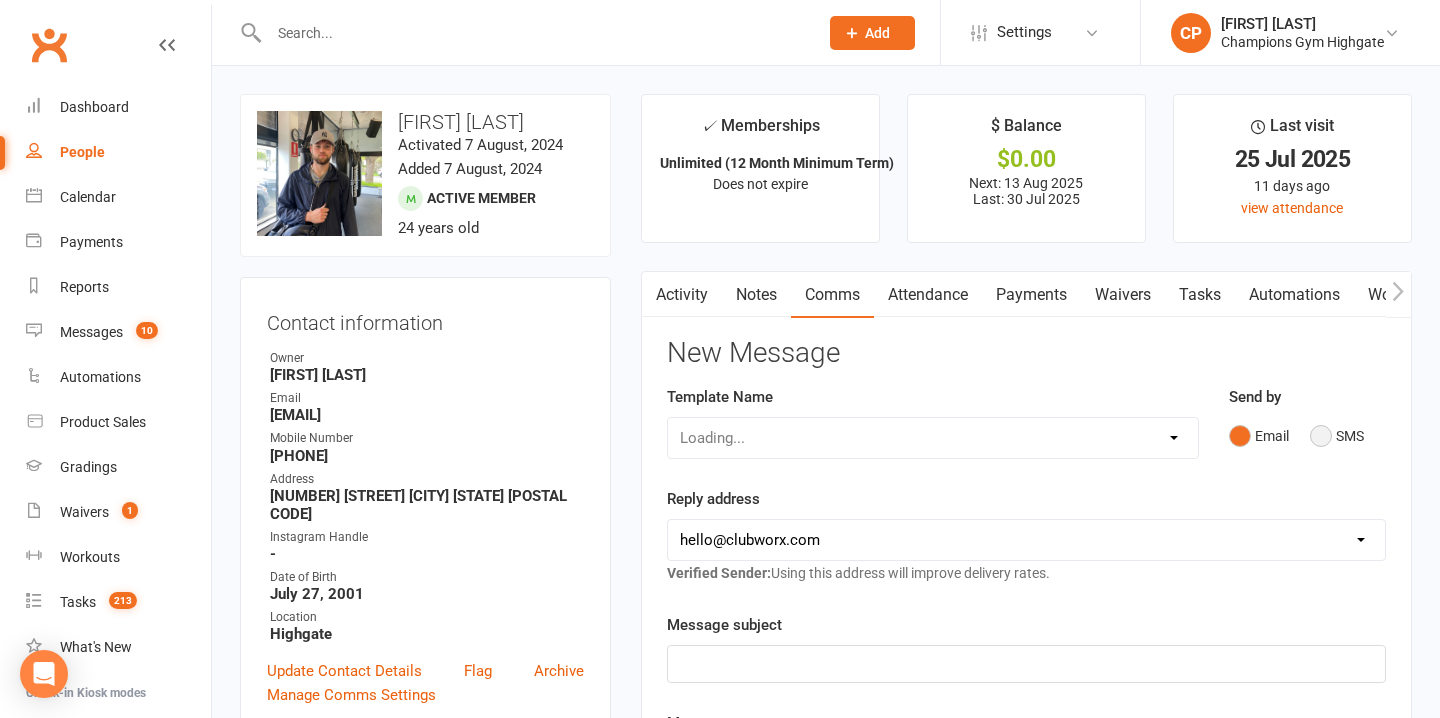 click on "SMS" at bounding box center (1337, 436) 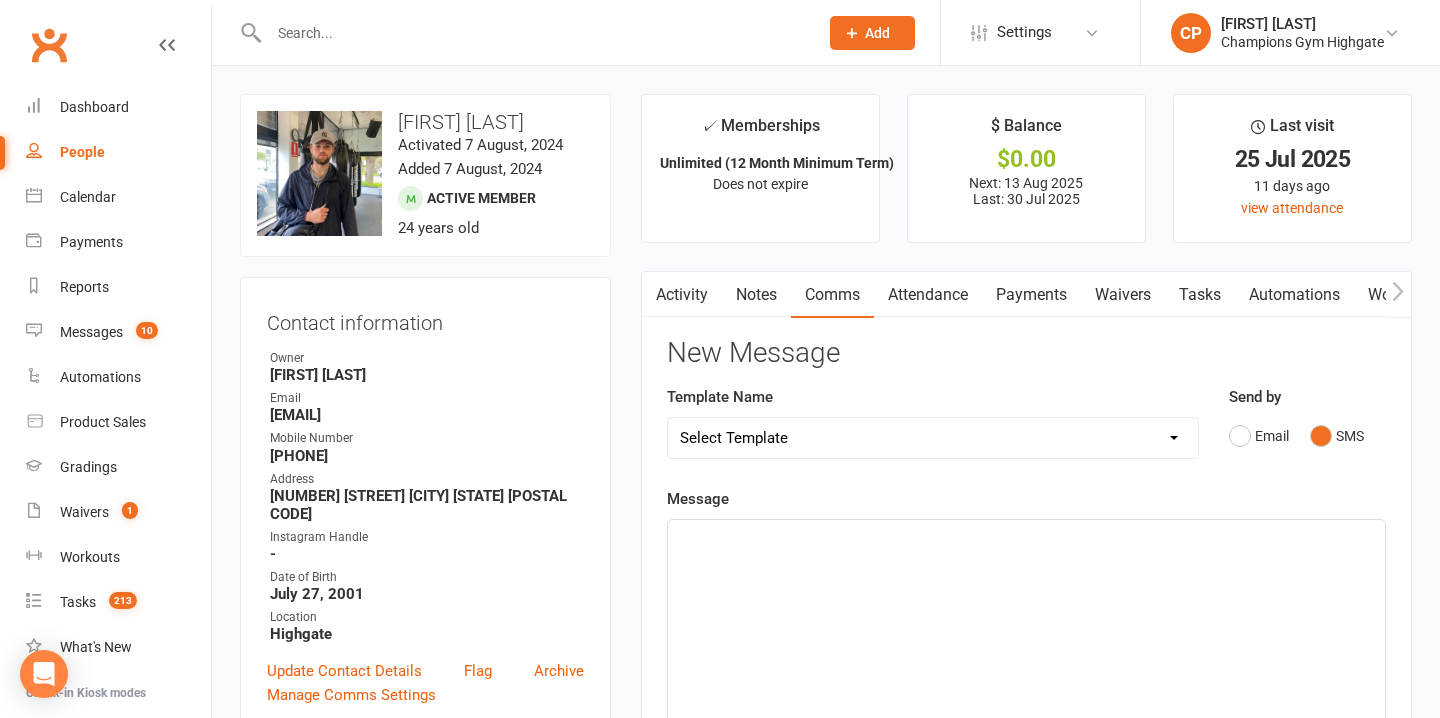 click on "Message ﻿ 0 chars (approx. 1 messages), 650 chars remaining.    Sent this month: 341 Contact merge tags contact-first-name contact-last-name contact-email contact-phone-number contact-address what-contact-interested-in how-contact-contacted-us how-contact-heard-about-us last-attended-on next-upcoming-payment-amount next-upcoming-payment-date failed-payments-count failed-payments-total-amount business-name member-portal-url member-portal-pin" 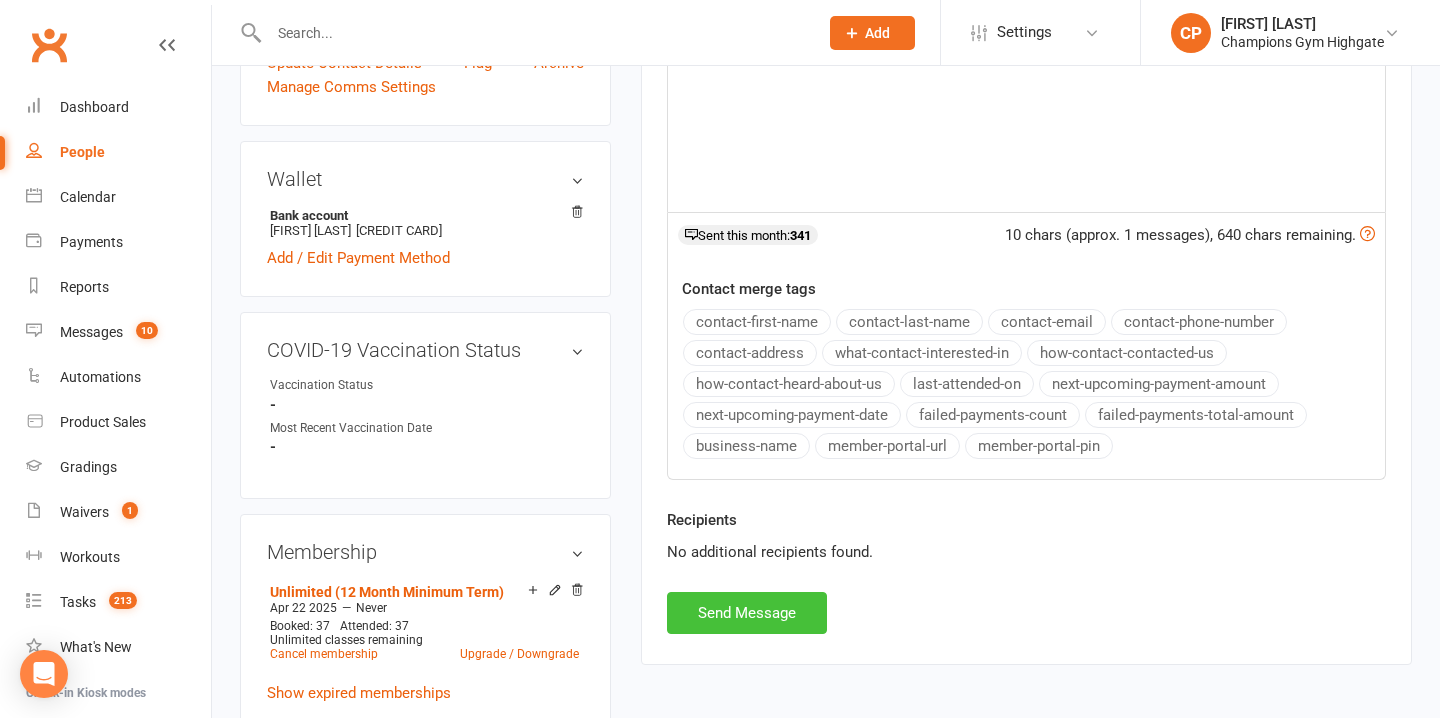 click on "Send Message" at bounding box center (747, 613) 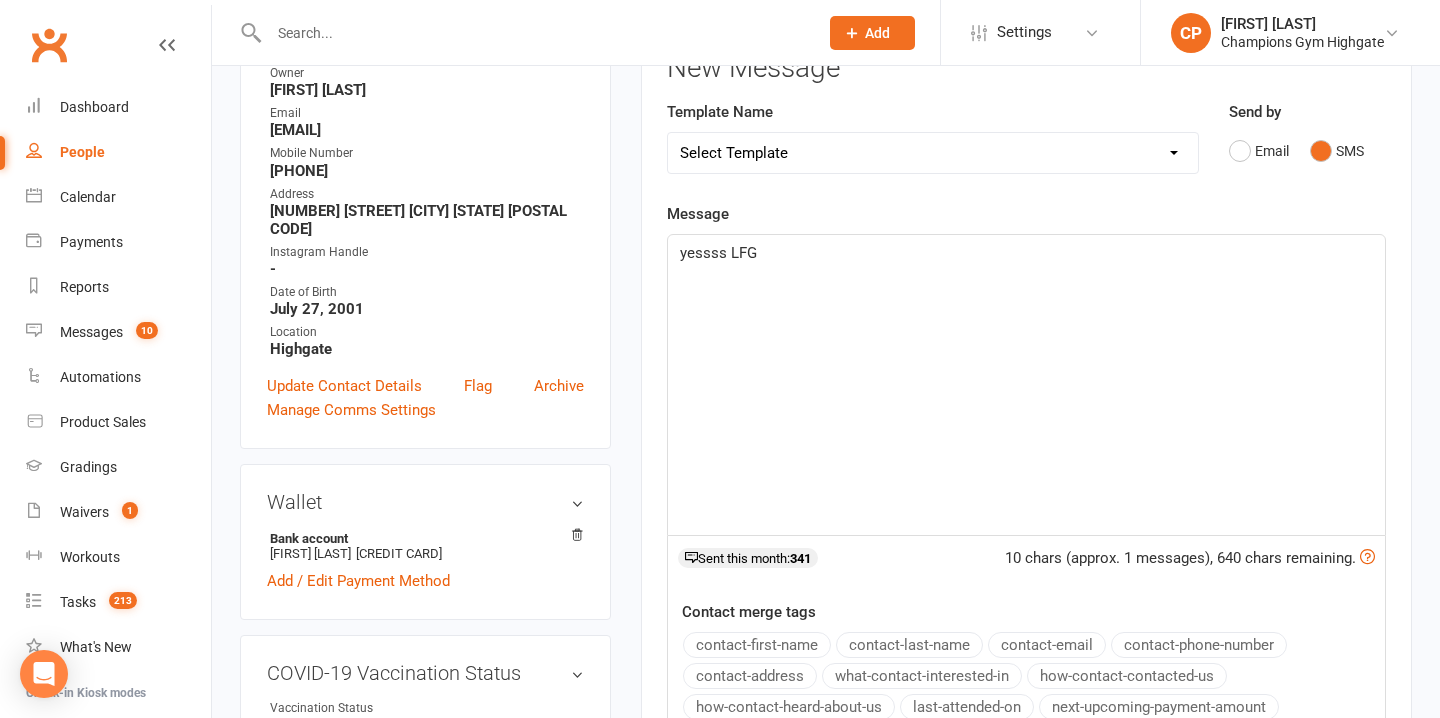 scroll, scrollTop: 0, scrollLeft: 0, axis: both 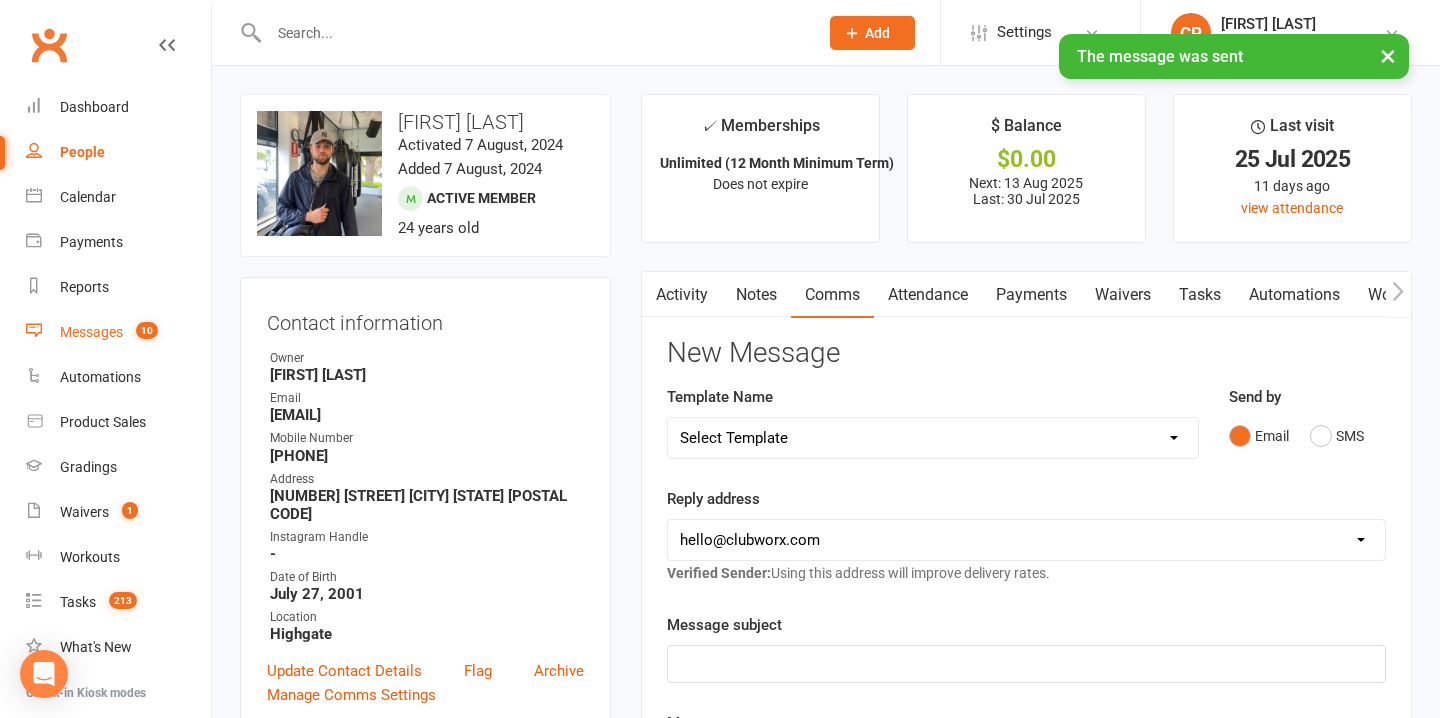 click on "10" at bounding box center [142, 332] 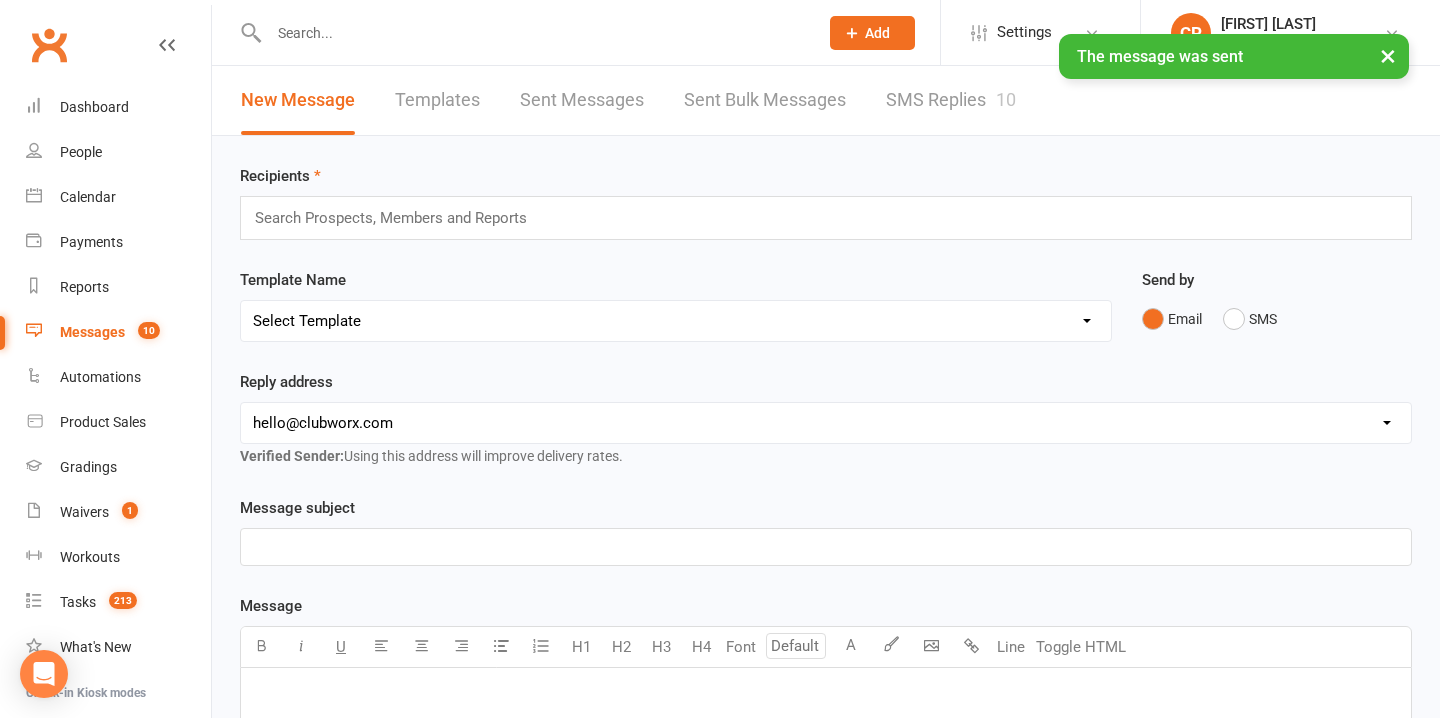 click on "SMS Replies  10" at bounding box center [951, 100] 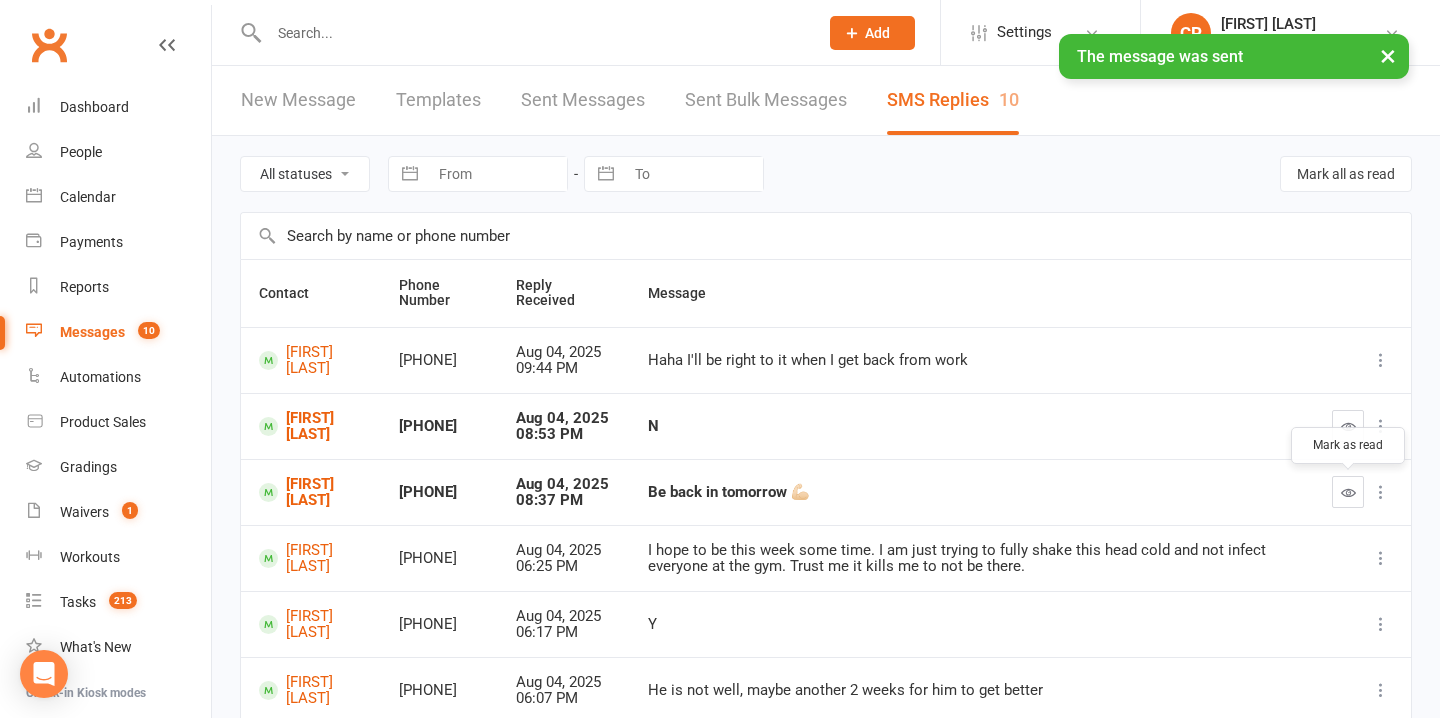 click at bounding box center (1348, 492) 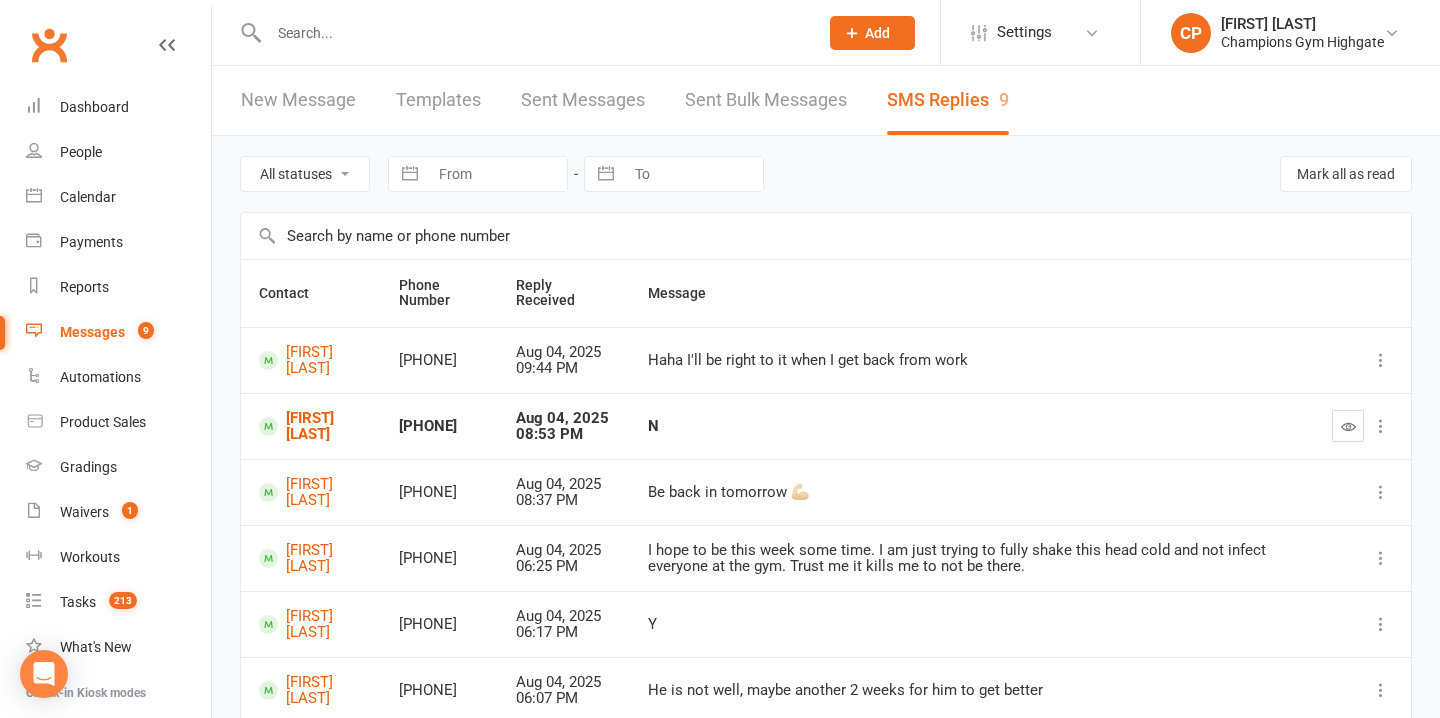click at bounding box center [522, 32] 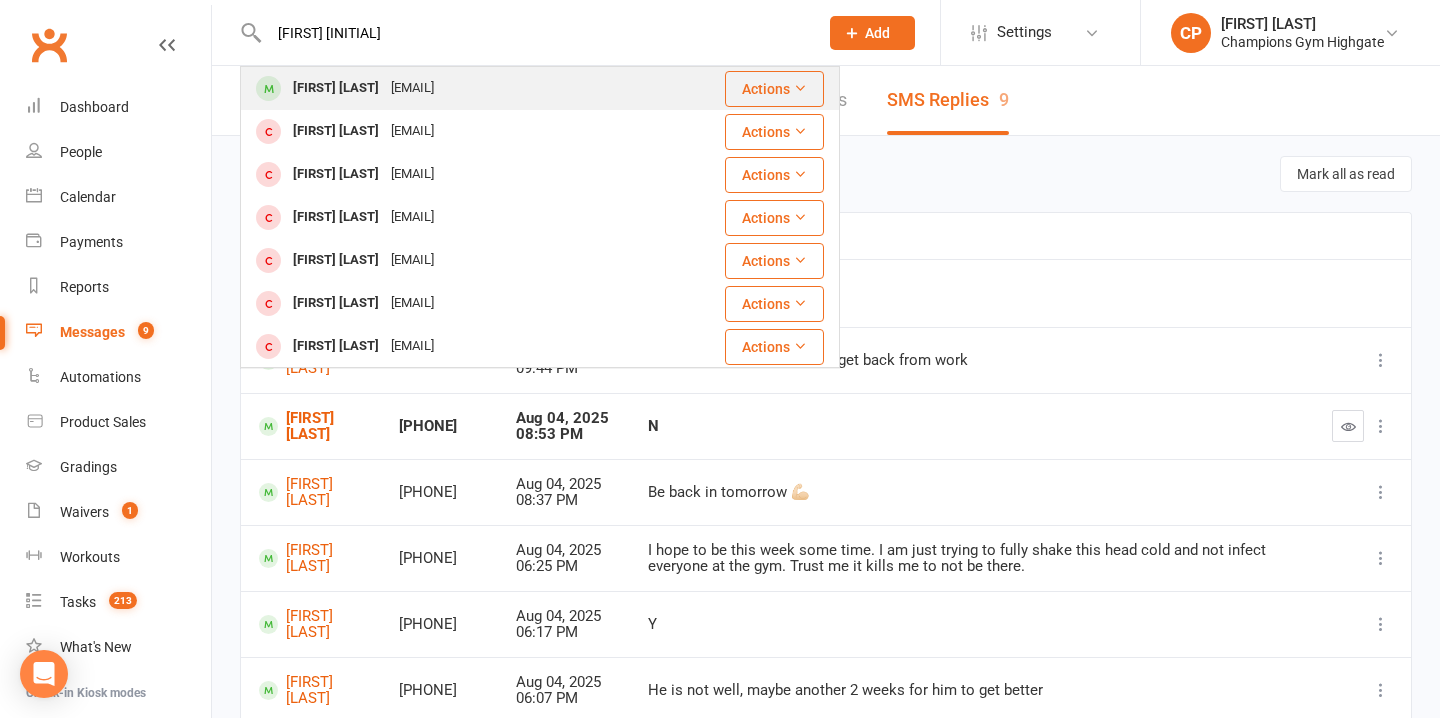 type on "lynn da" 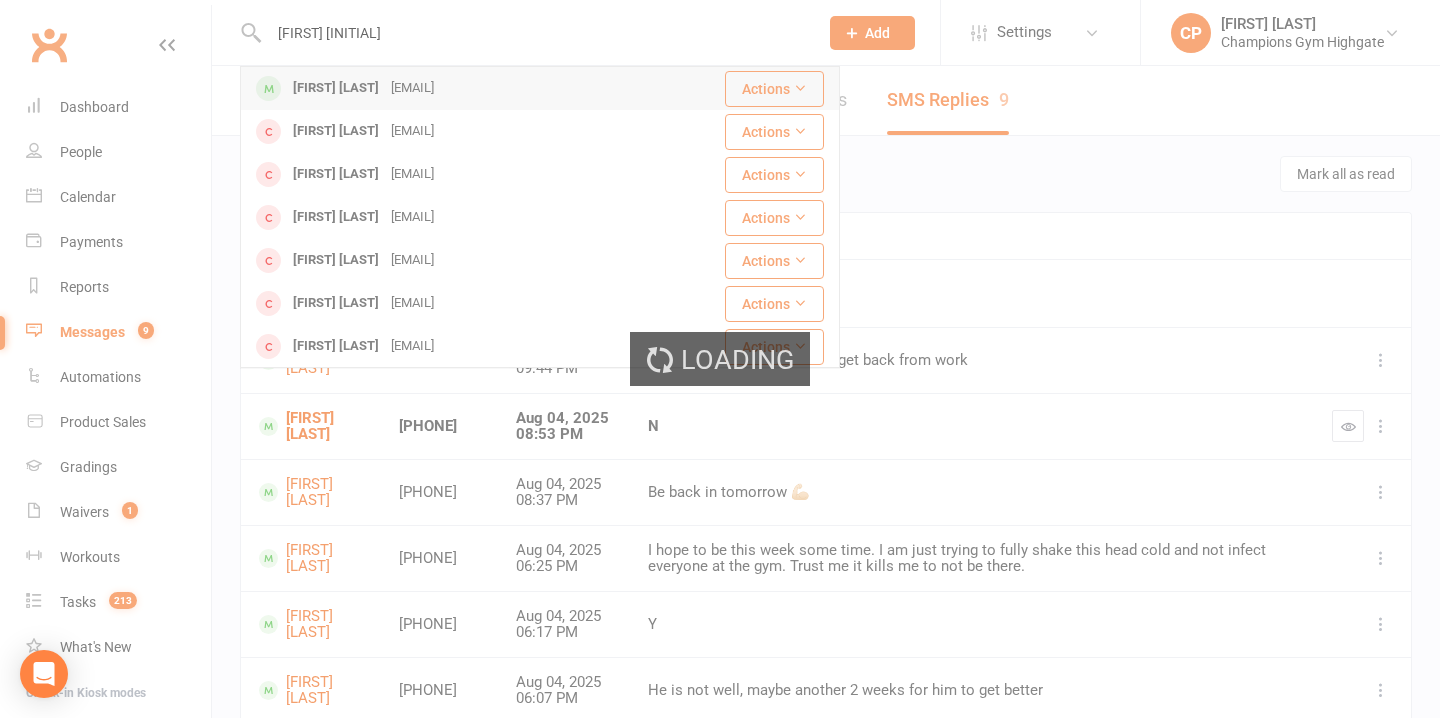 type 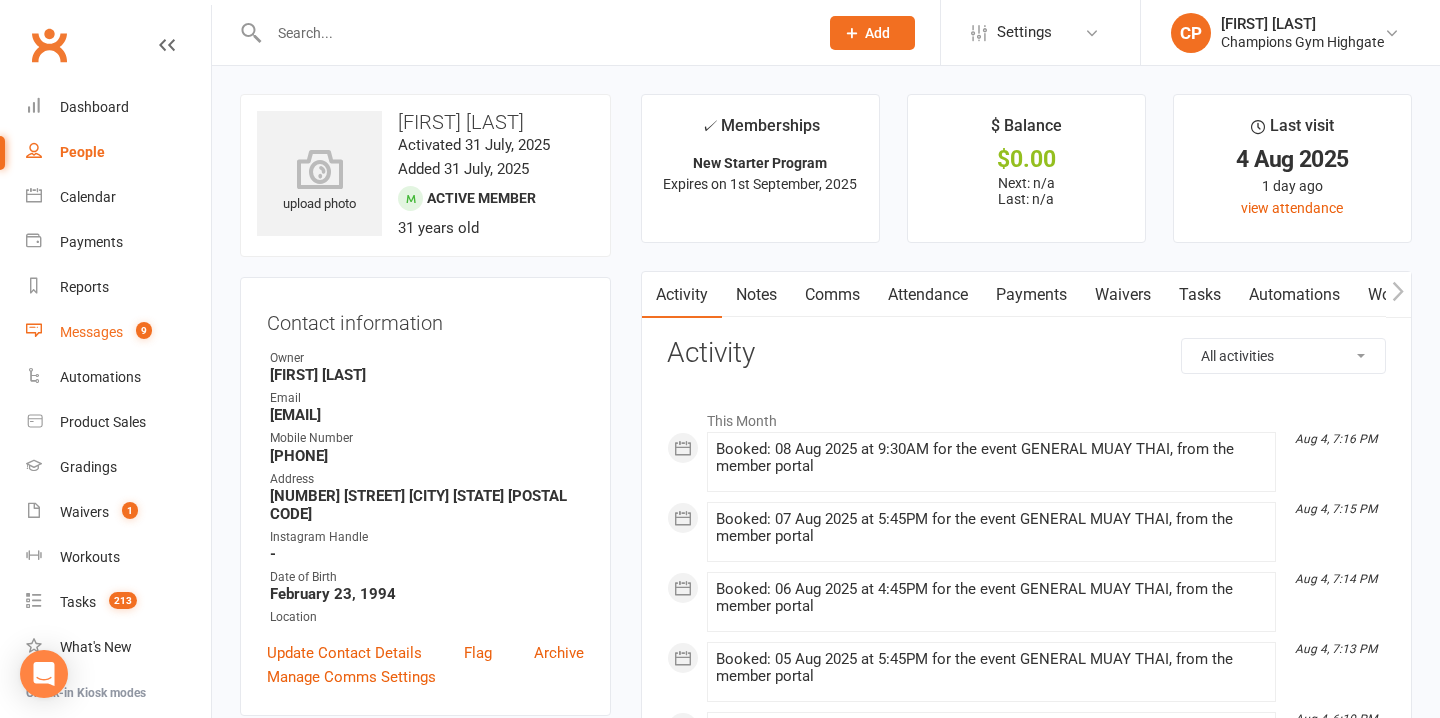 click on "9" at bounding box center (139, 332) 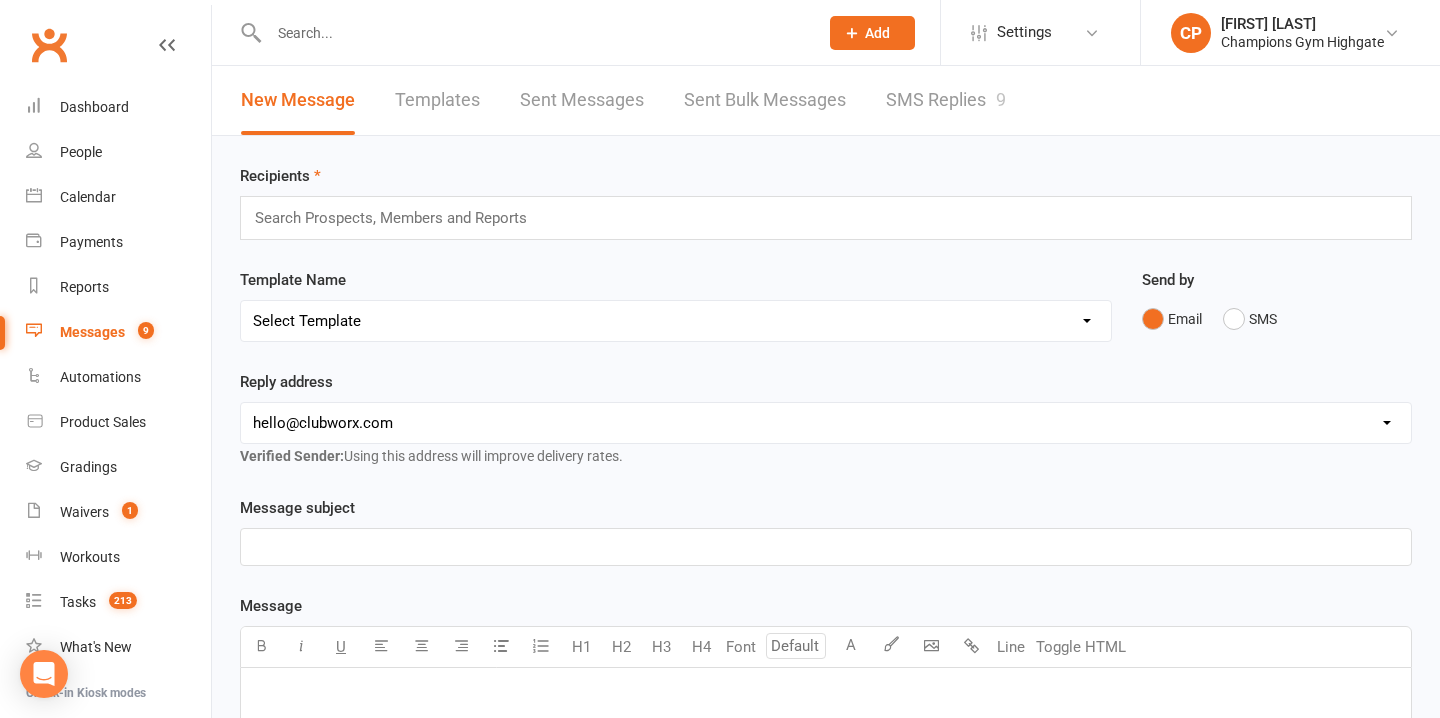 click on "SMS Replies  9" at bounding box center (946, 100) 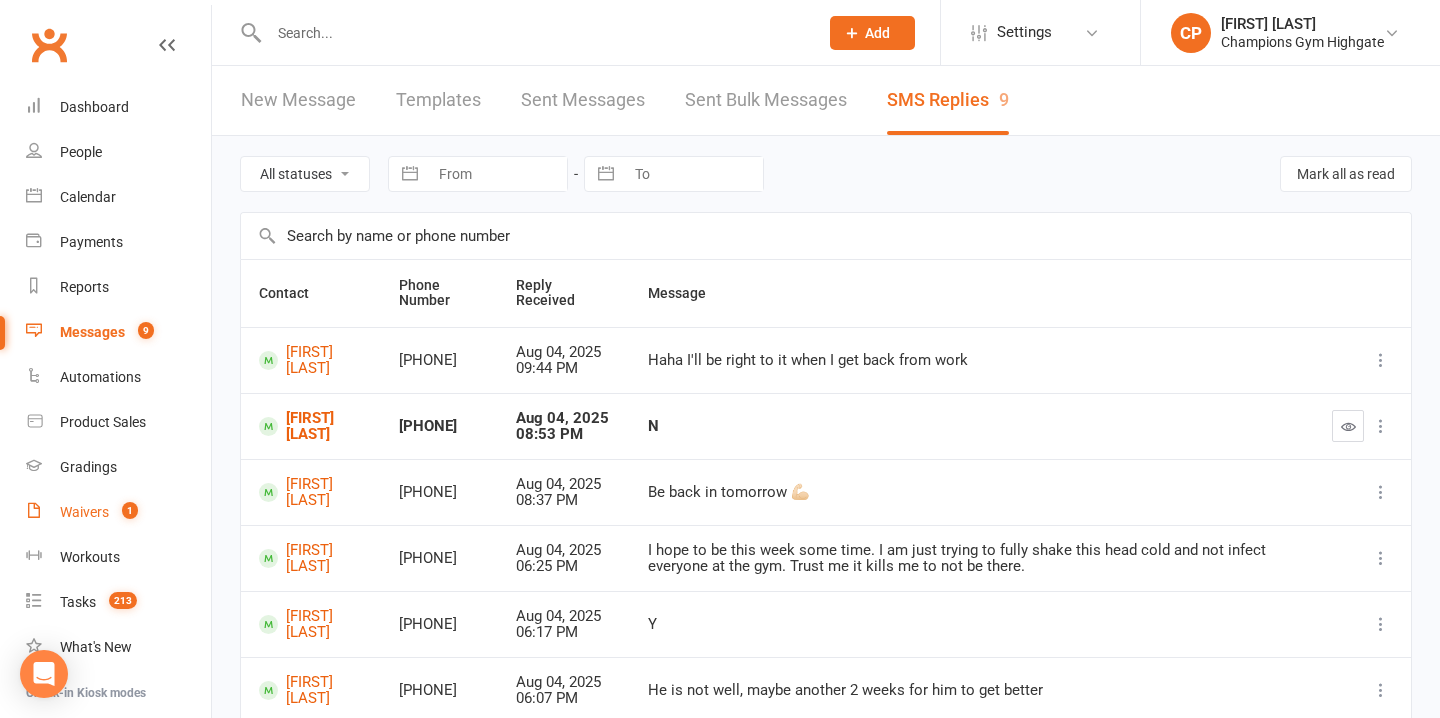 click on "Waivers   1" at bounding box center (118, 512) 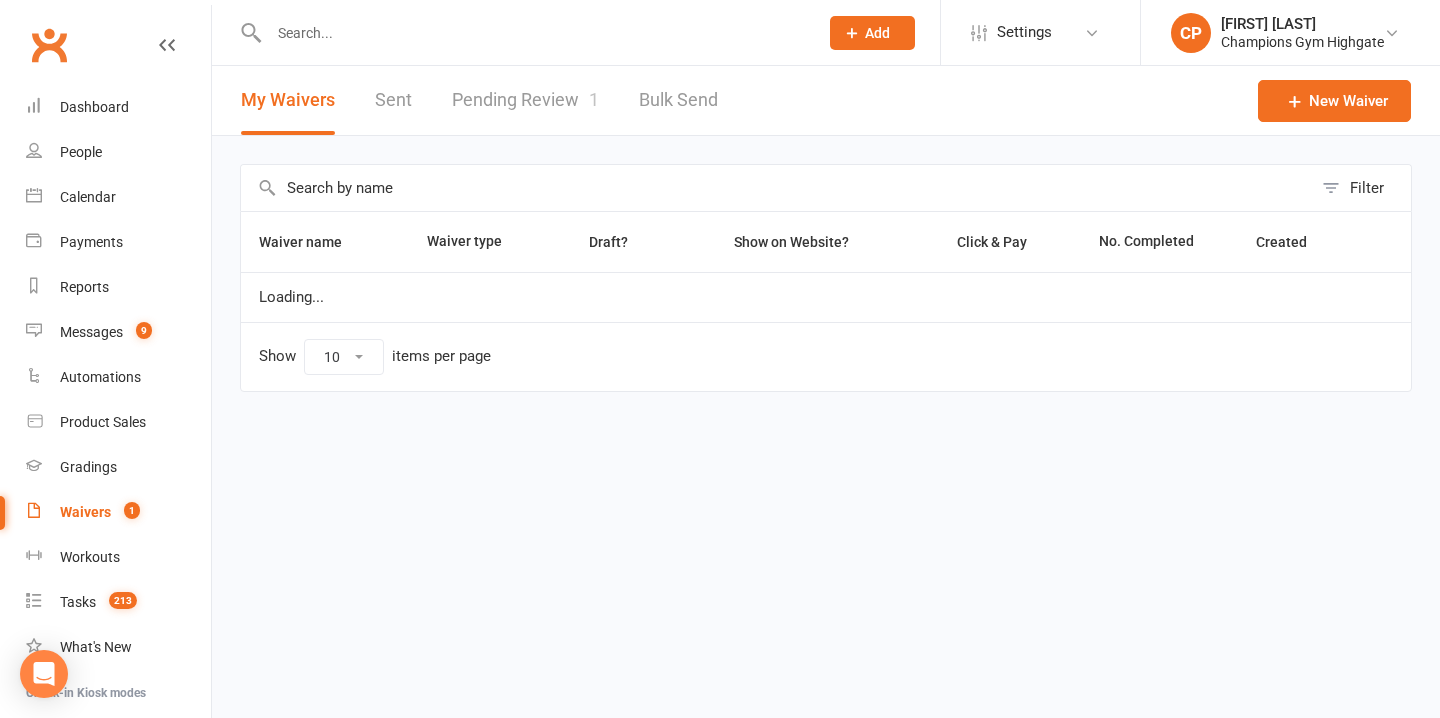 click on "Pending Review 1" at bounding box center (525, 100) 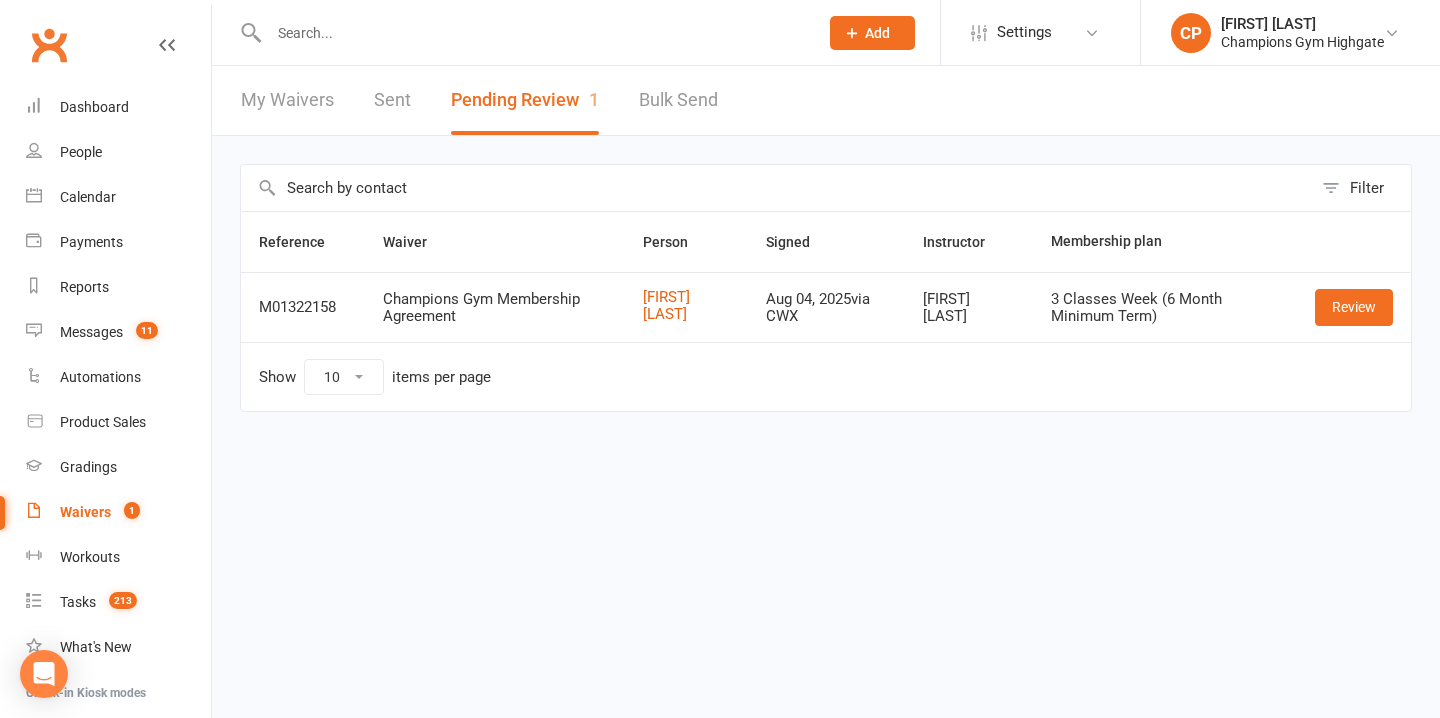 scroll, scrollTop: 0, scrollLeft: 0, axis: both 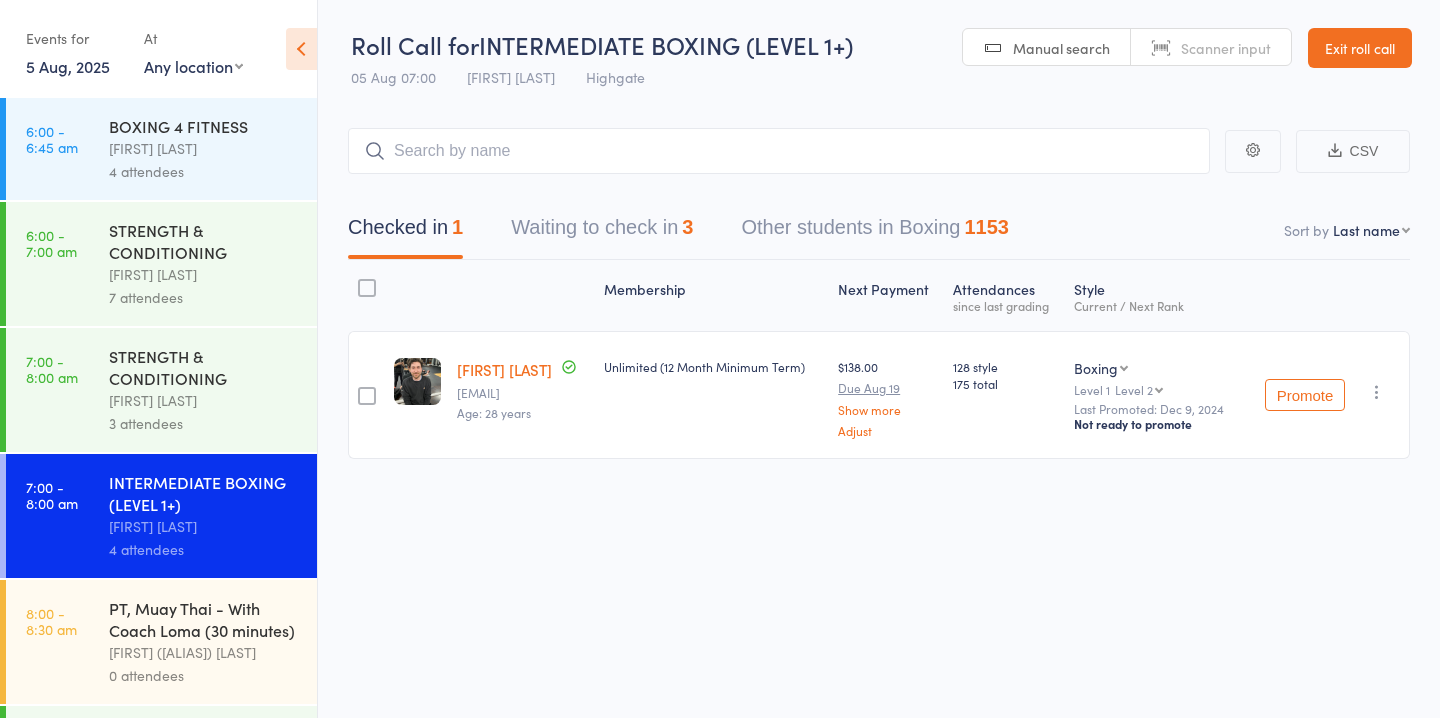 click on "Waiting to check in  3" at bounding box center [602, 232] 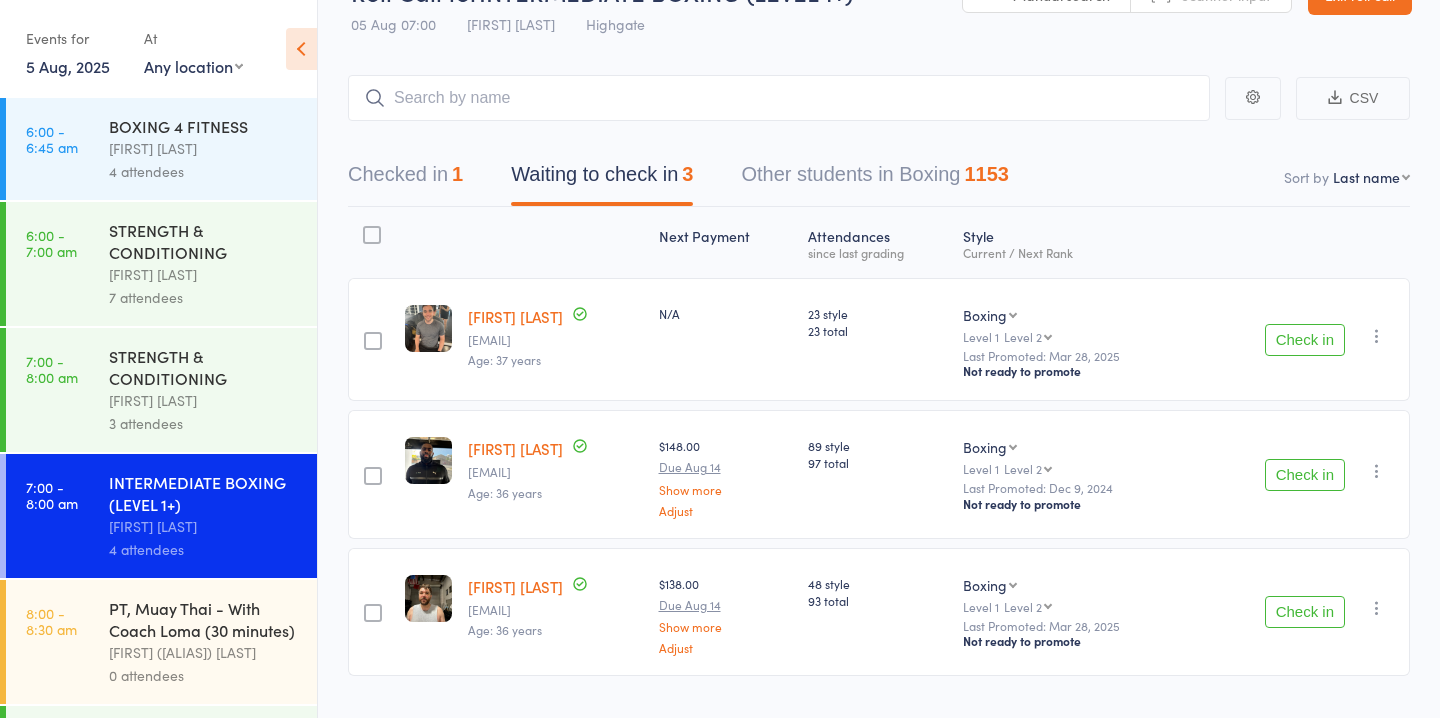 scroll, scrollTop: 0, scrollLeft: 0, axis: both 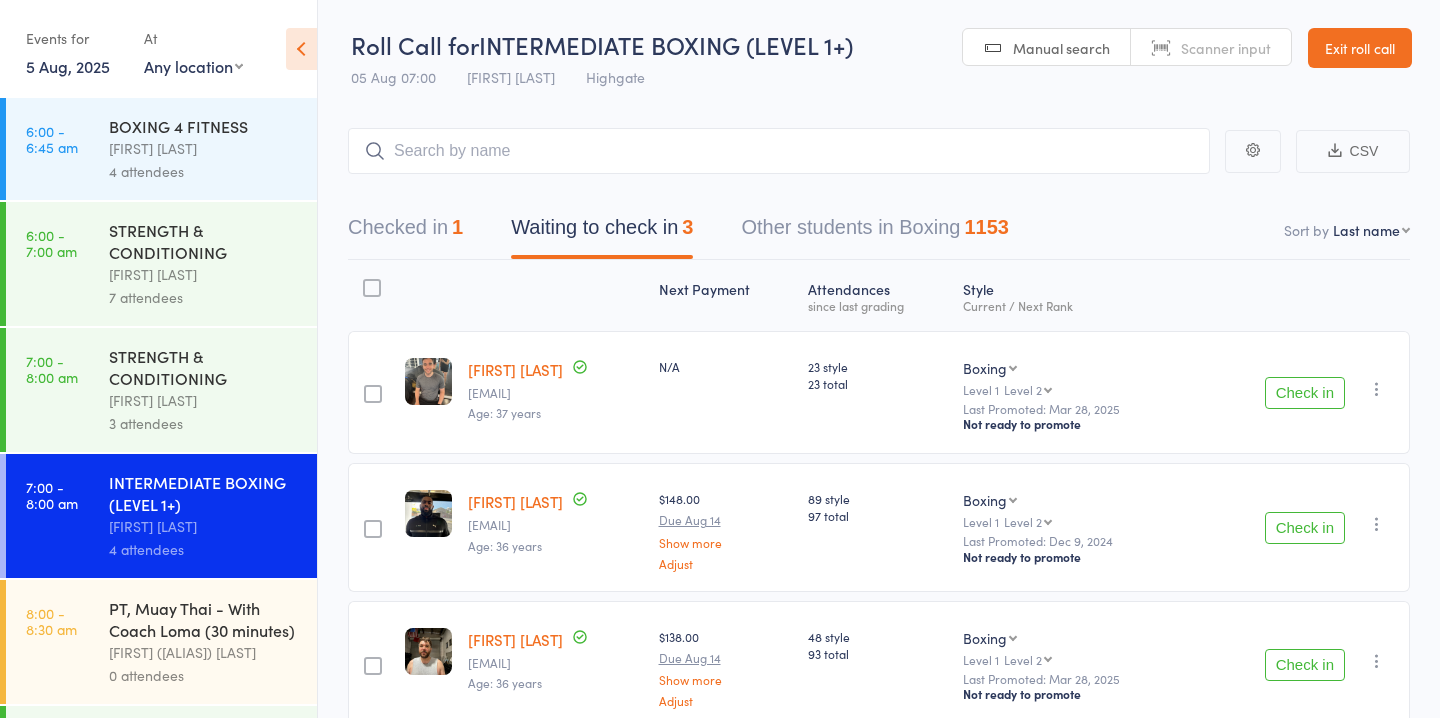 click on "Check in" at bounding box center [1305, 393] 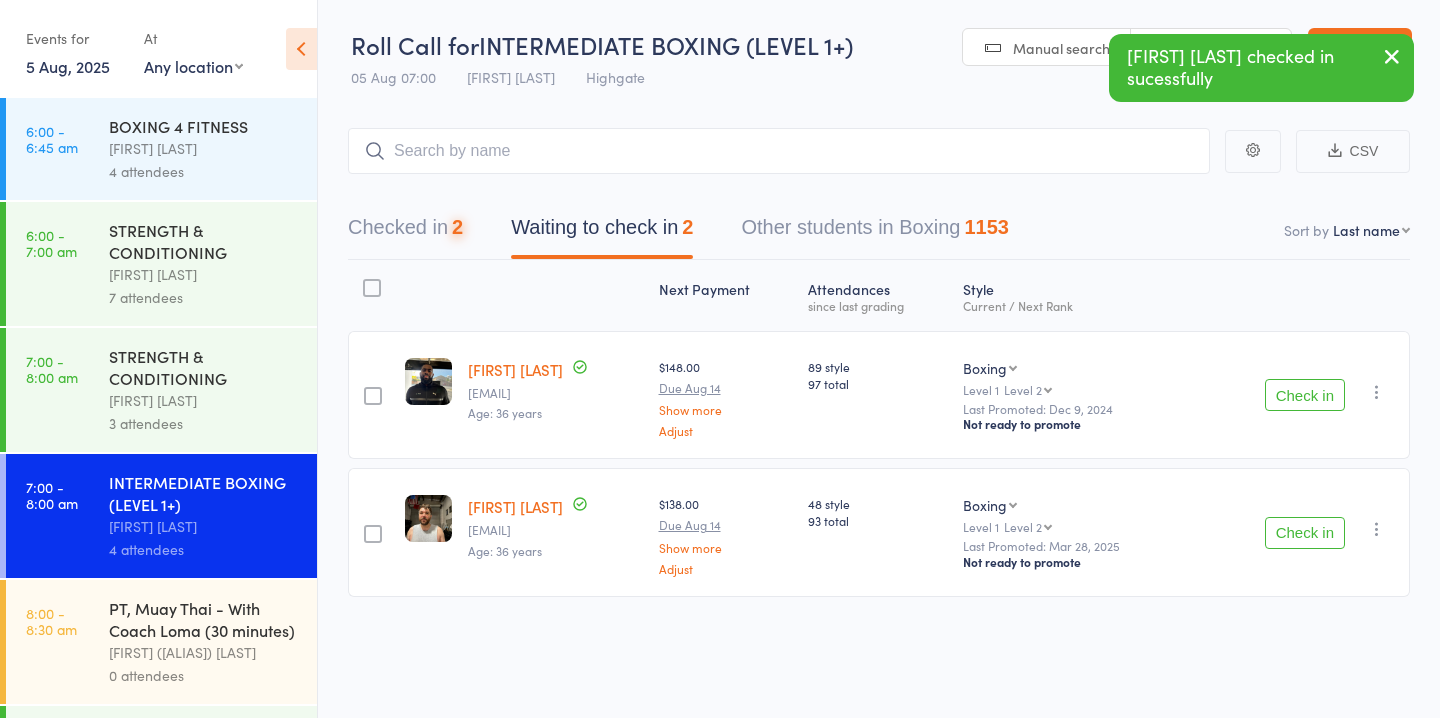 click on "Check in" at bounding box center (1305, 395) 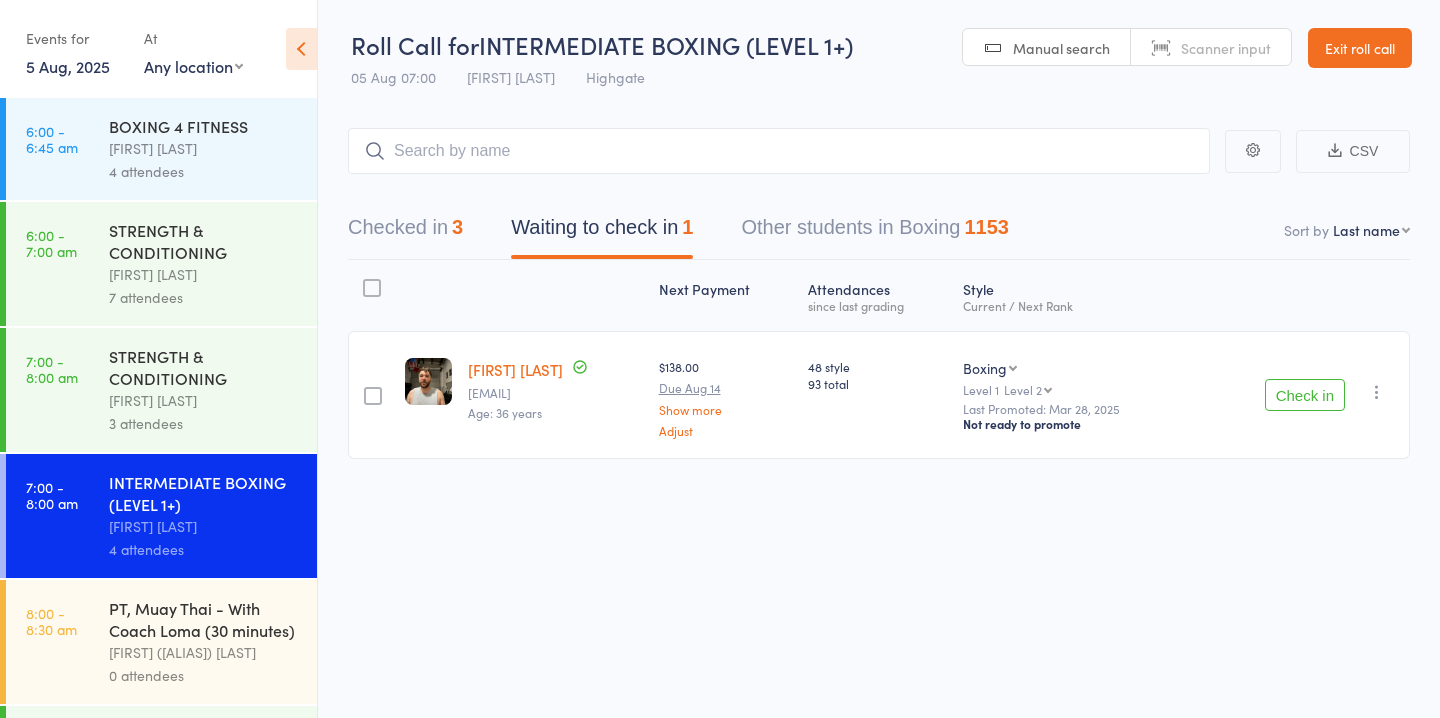 click on "Check in" at bounding box center [1305, 395] 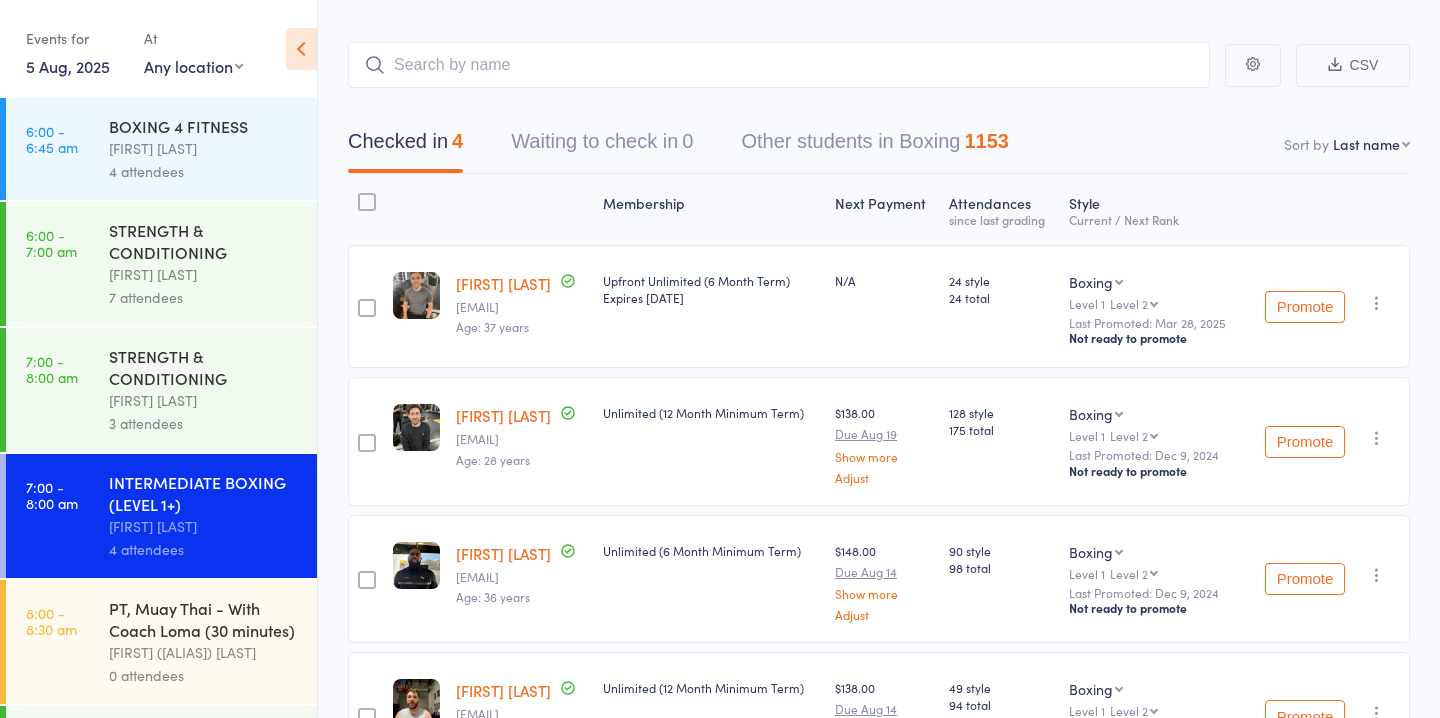 scroll, scrollTop: 0, scrollLeft: 0, axis: both 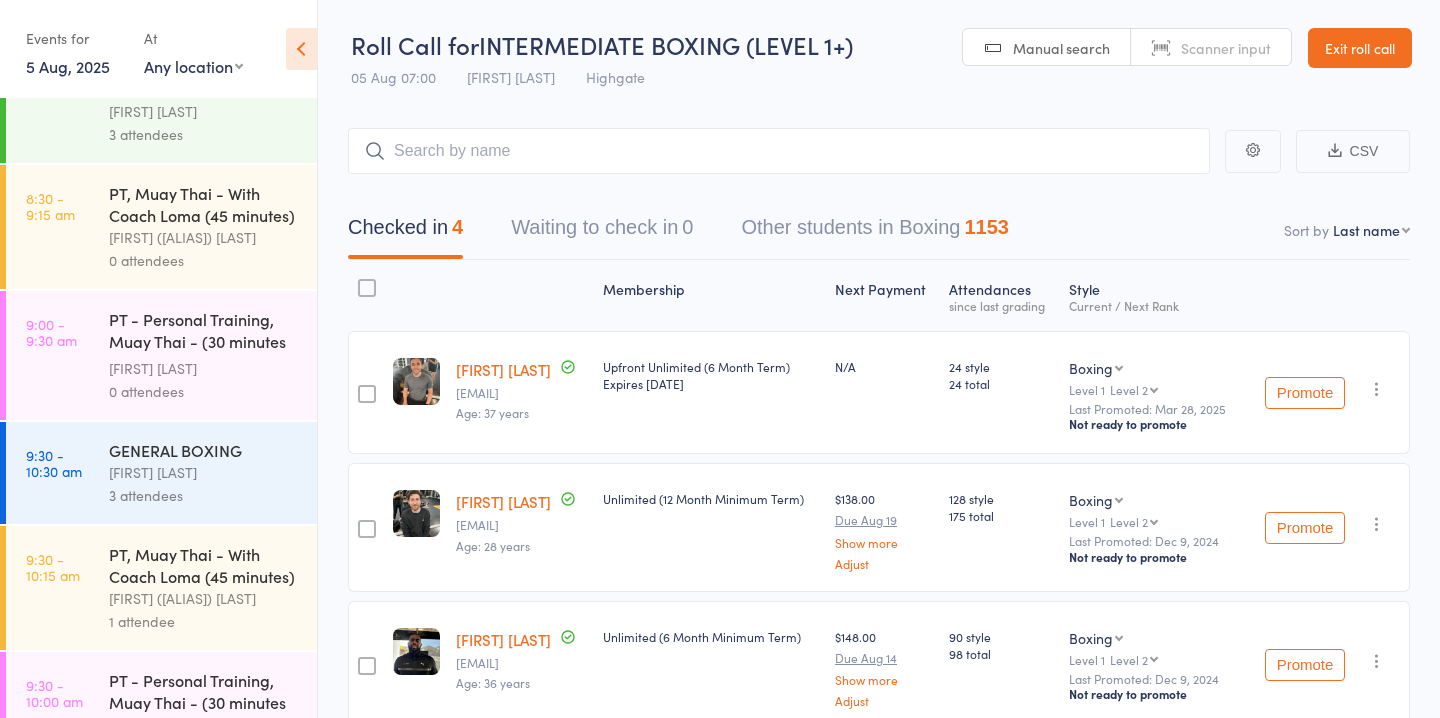 click on "GENERAL BOXING" at bounding box center [204, 450] 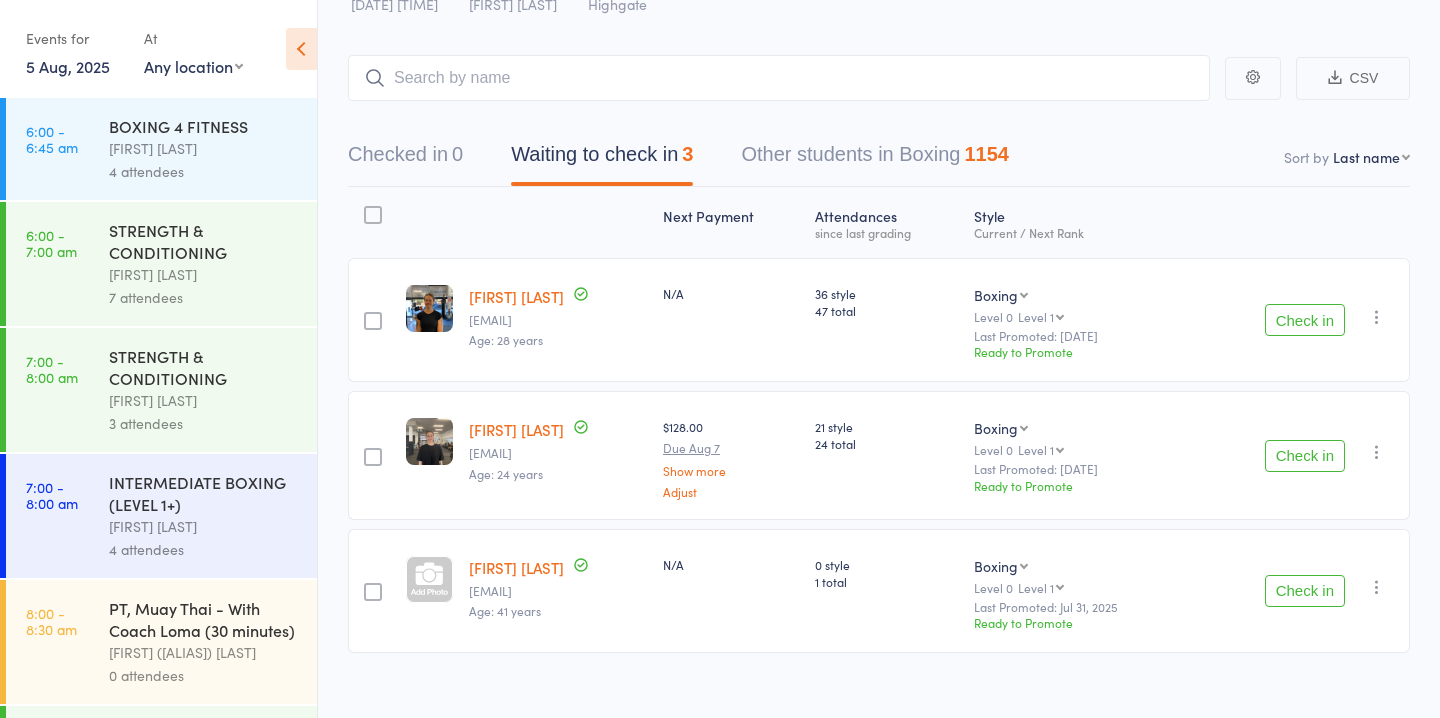 scroll, scrollTop: 95, scrollLeft: 0, axis: vertical 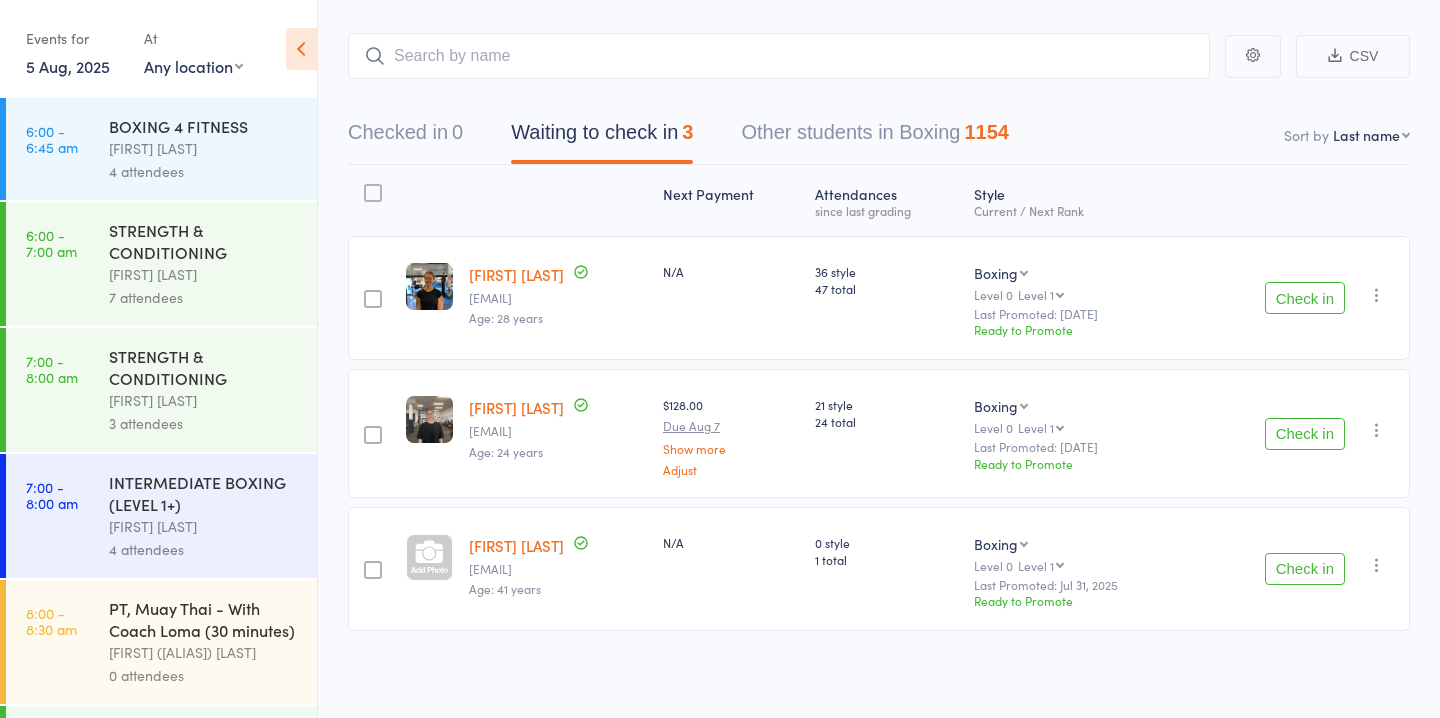 click on "Check in" at bounding box center (1305, 569) 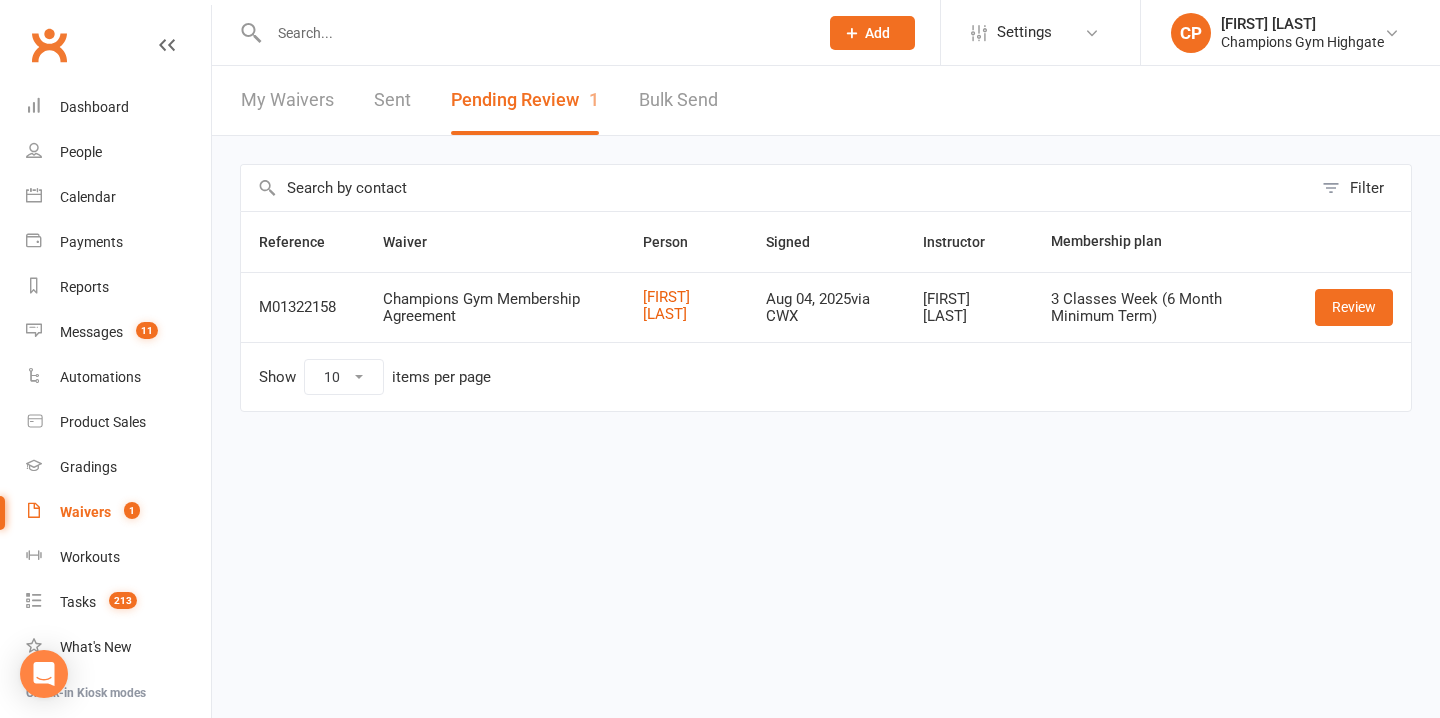 scroll, scrollTop: 0, scrollLeft: 0, axis: both 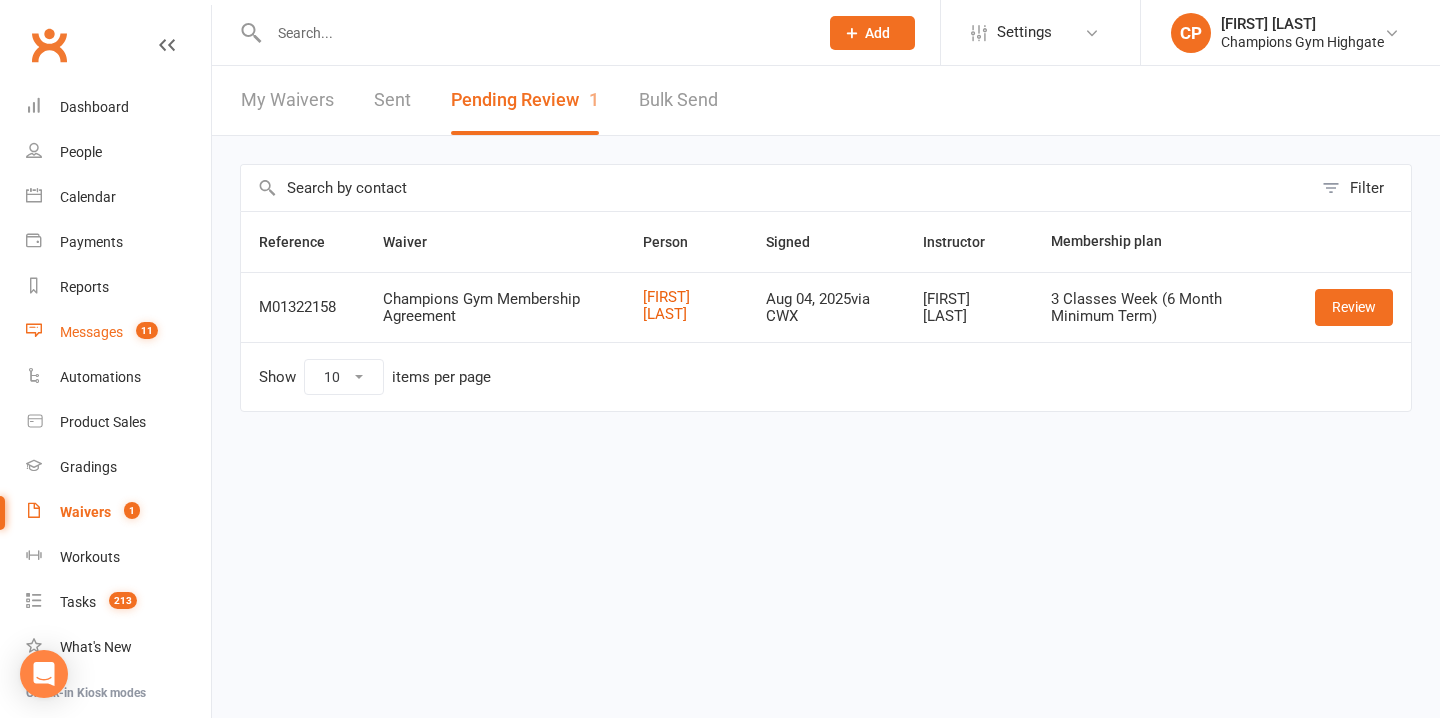 click on "Messages" at bounding box center [91, 332] 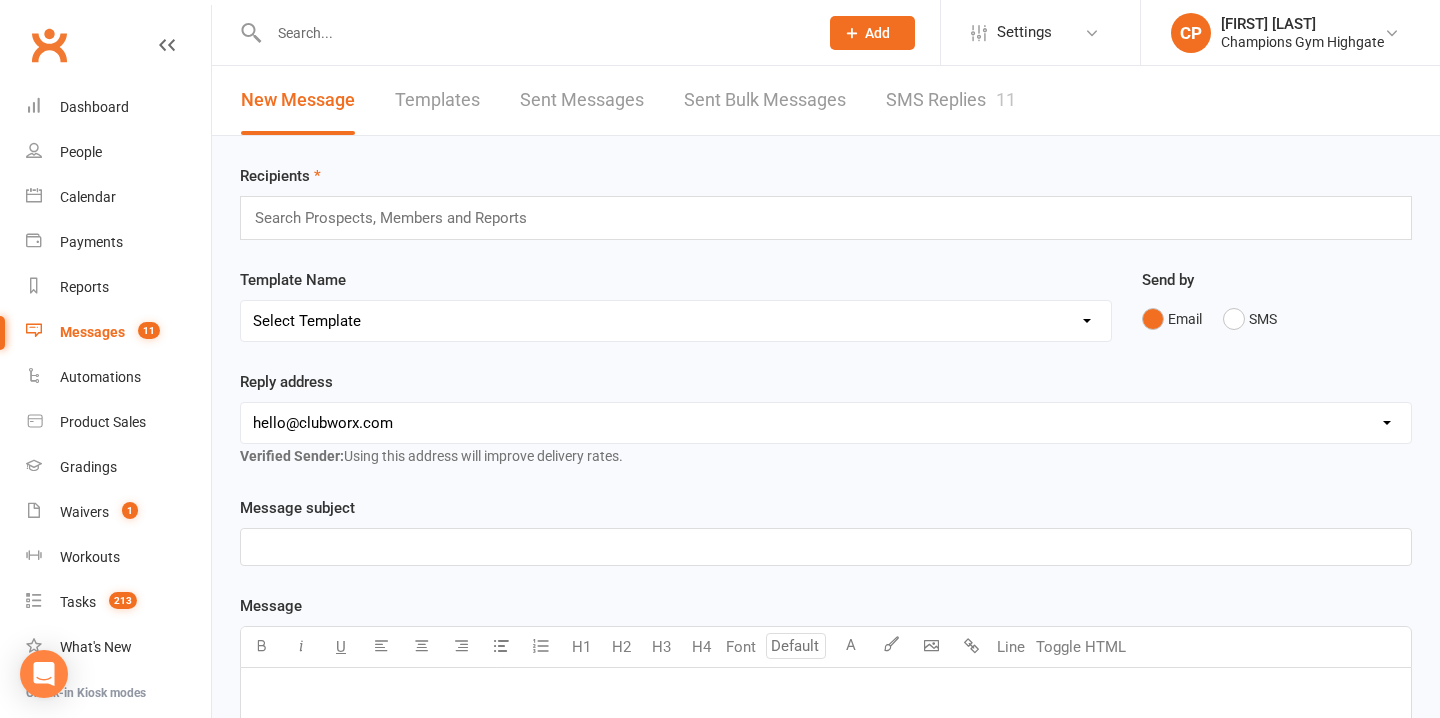 click on "SMS Replies  11" at bounding box center (951, 100) 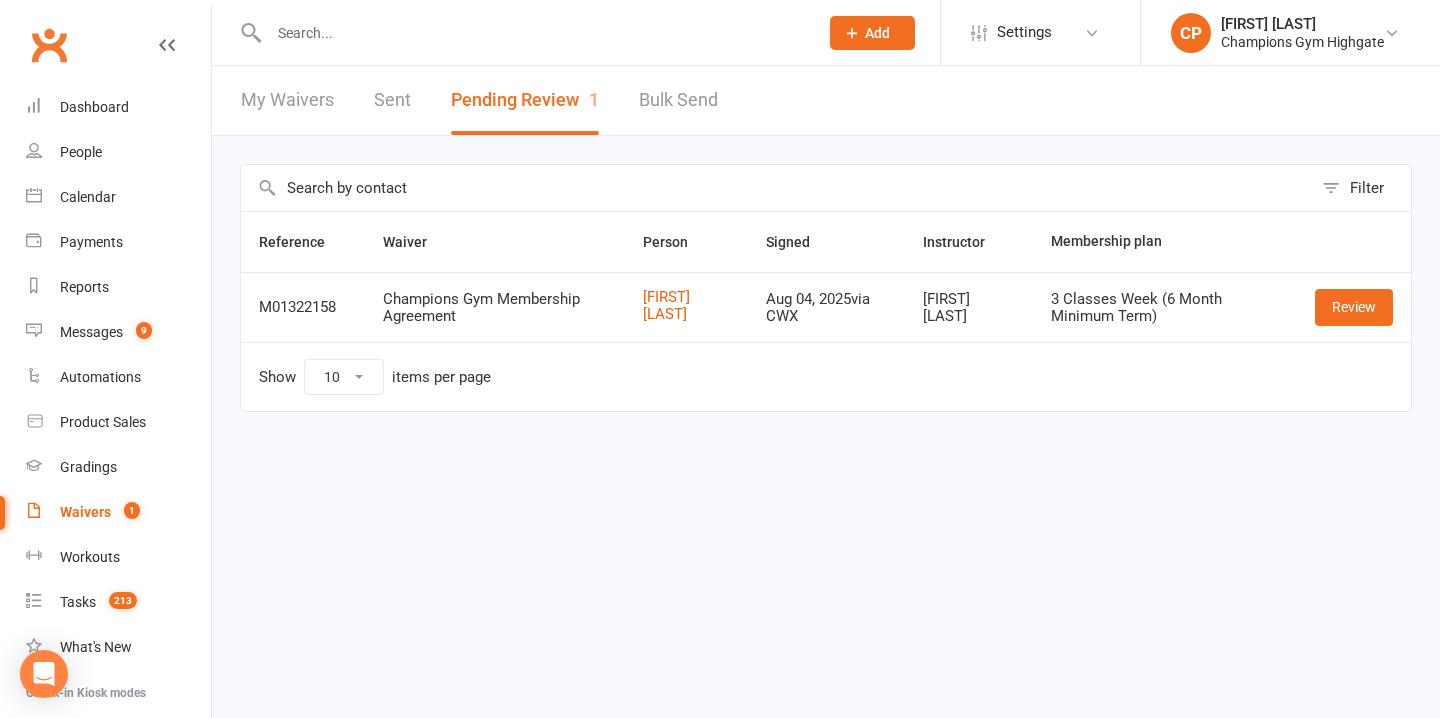 scroll, scrollTop: 0, scrollLeft: 0, axis: both 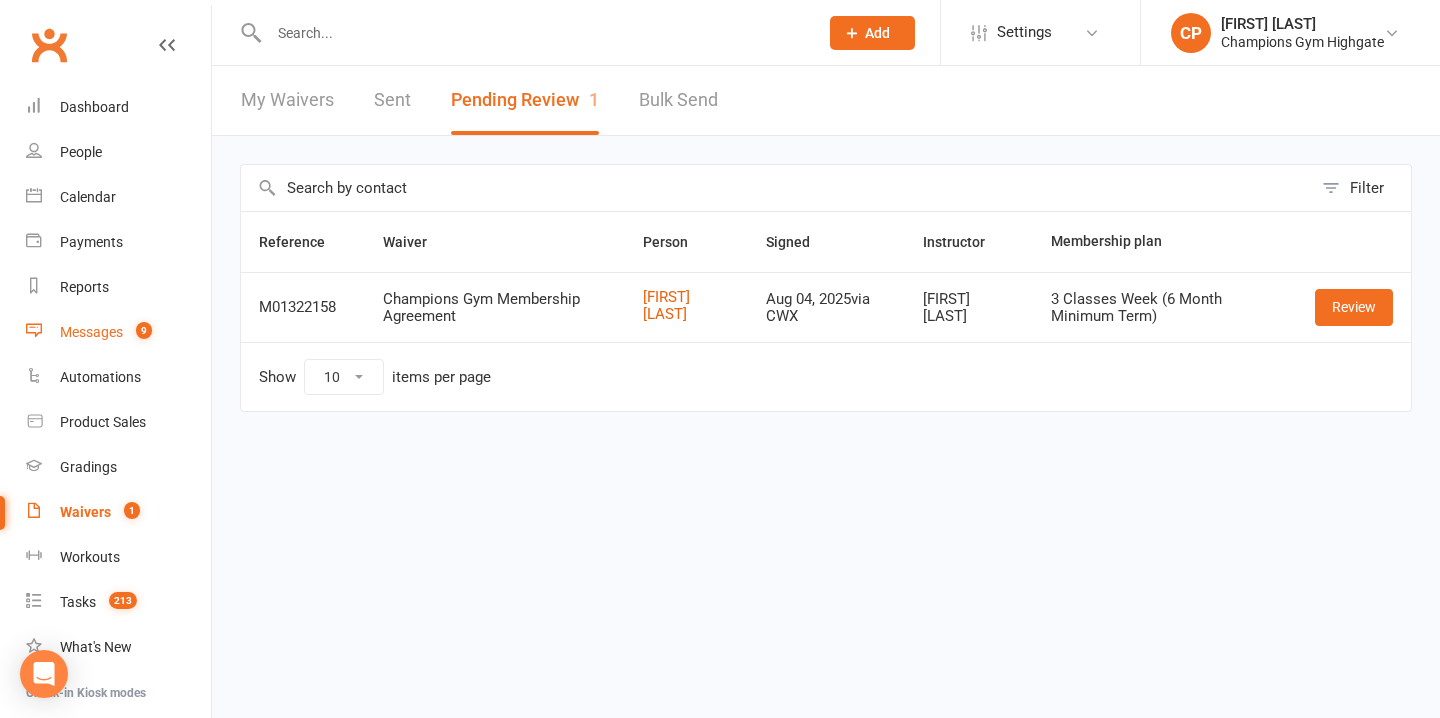 click on "Messages   9" at bounding box center (118, 332) 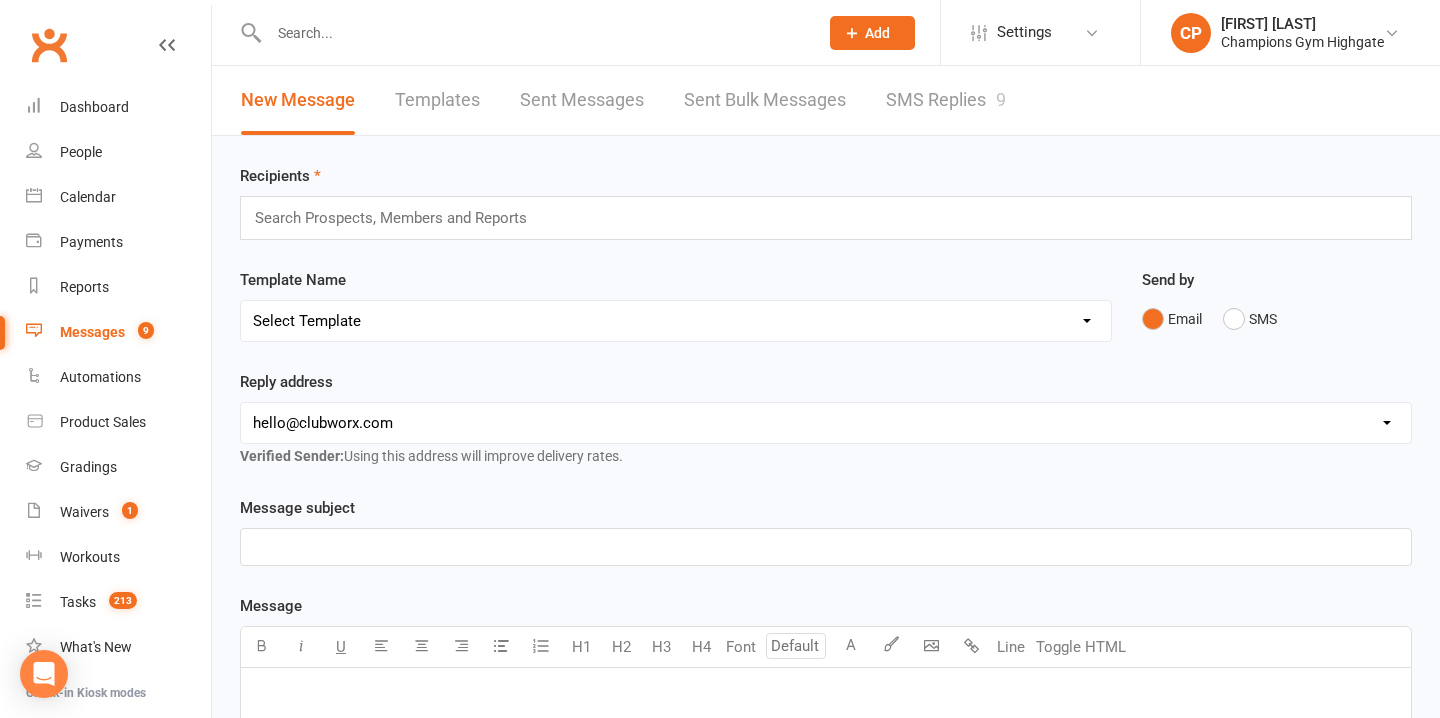 click on "SMS Replies  9" at bounding box center (946, 100) 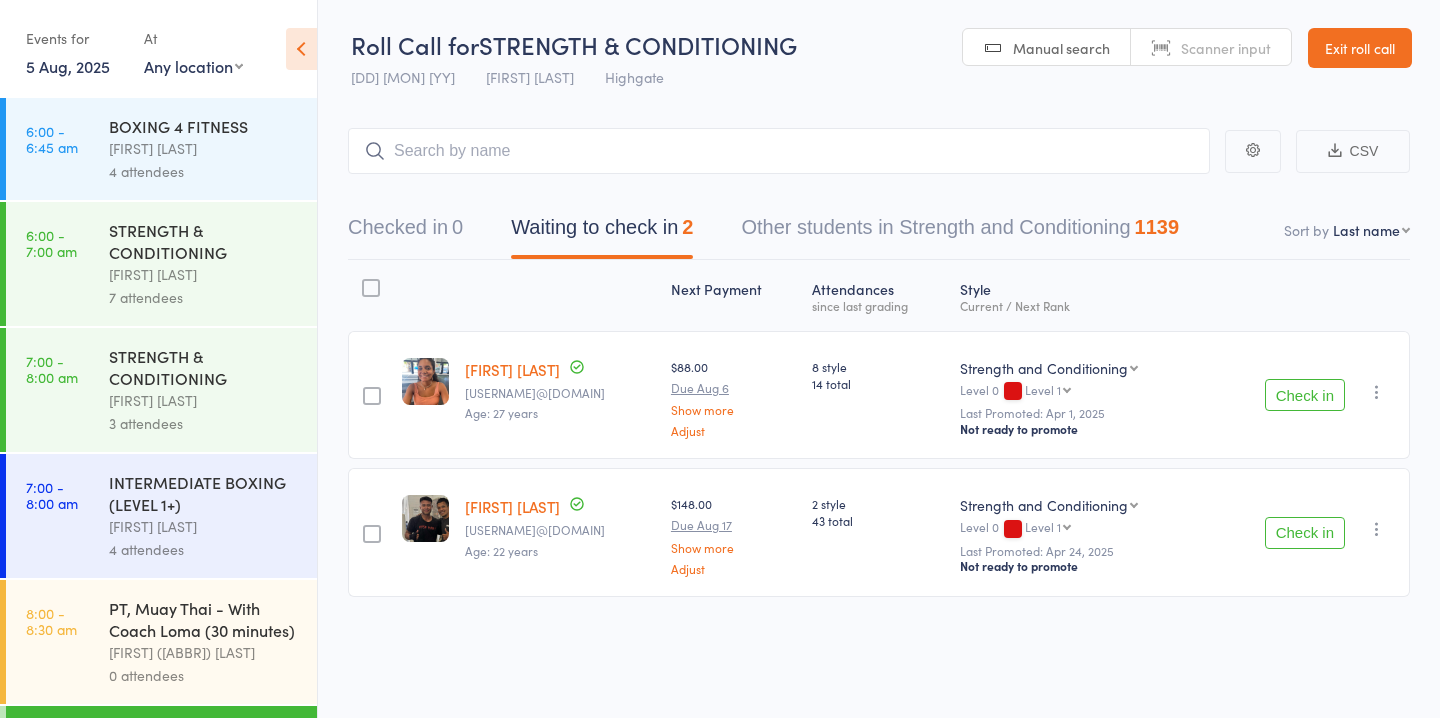 scroll, scrollTop: 1, scrollLeft: 0, axis: vertical 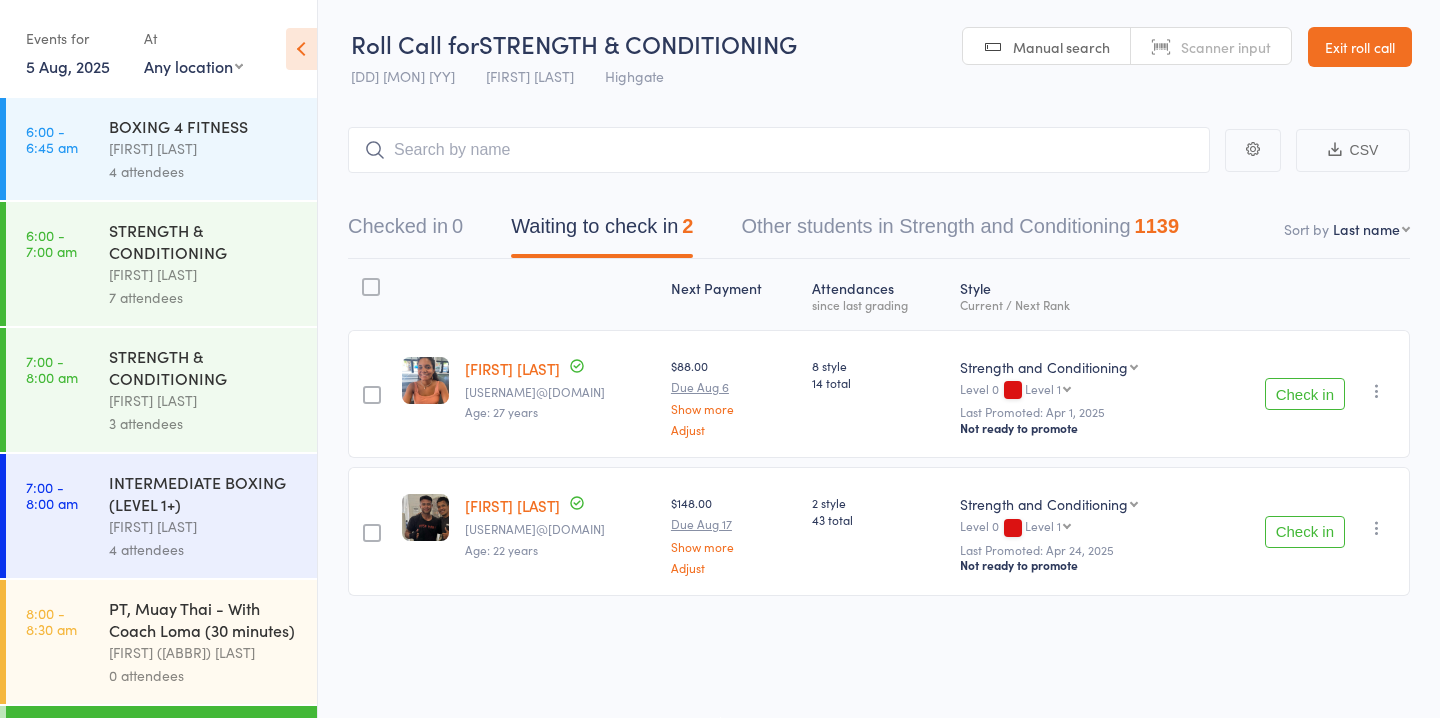 click on "Check in" at bounding box center (1305, 394) 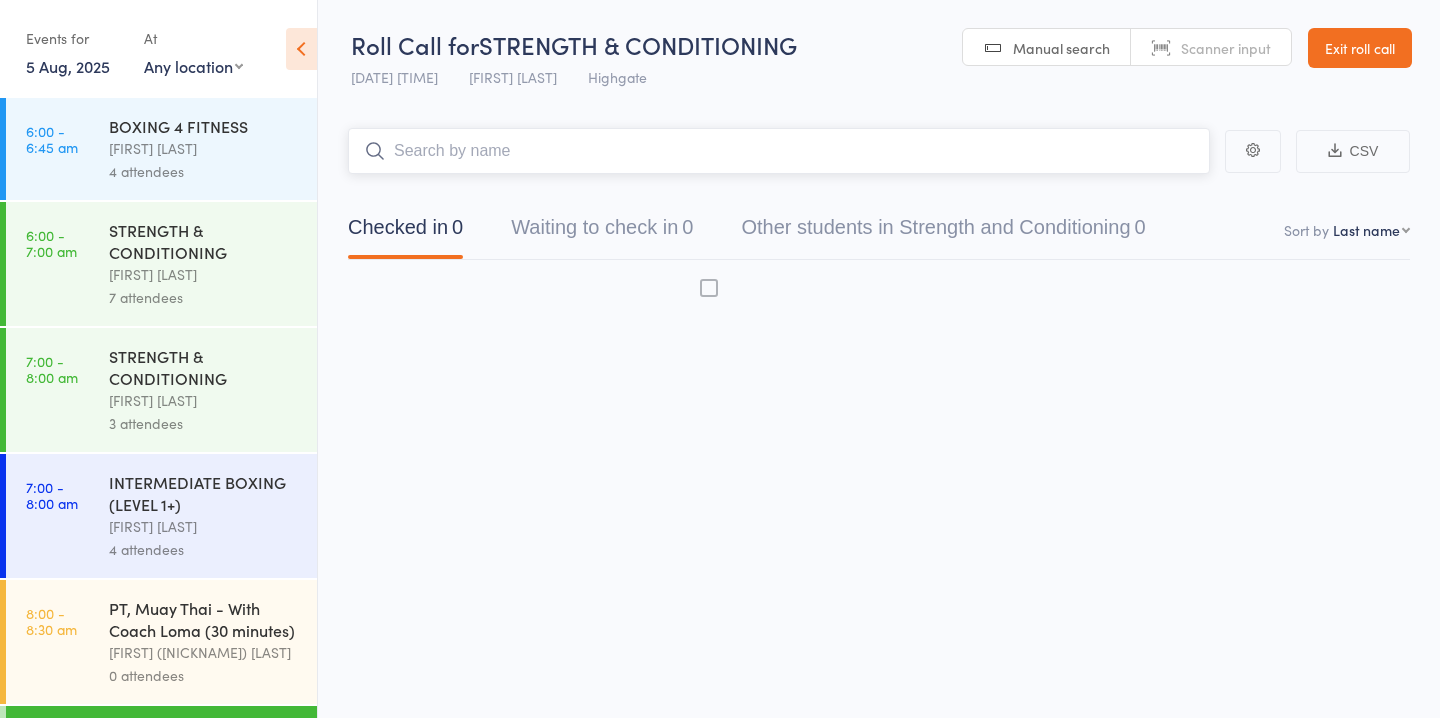 scroll, scrollTop: 1, scrollLeft: 0, axis: vertical 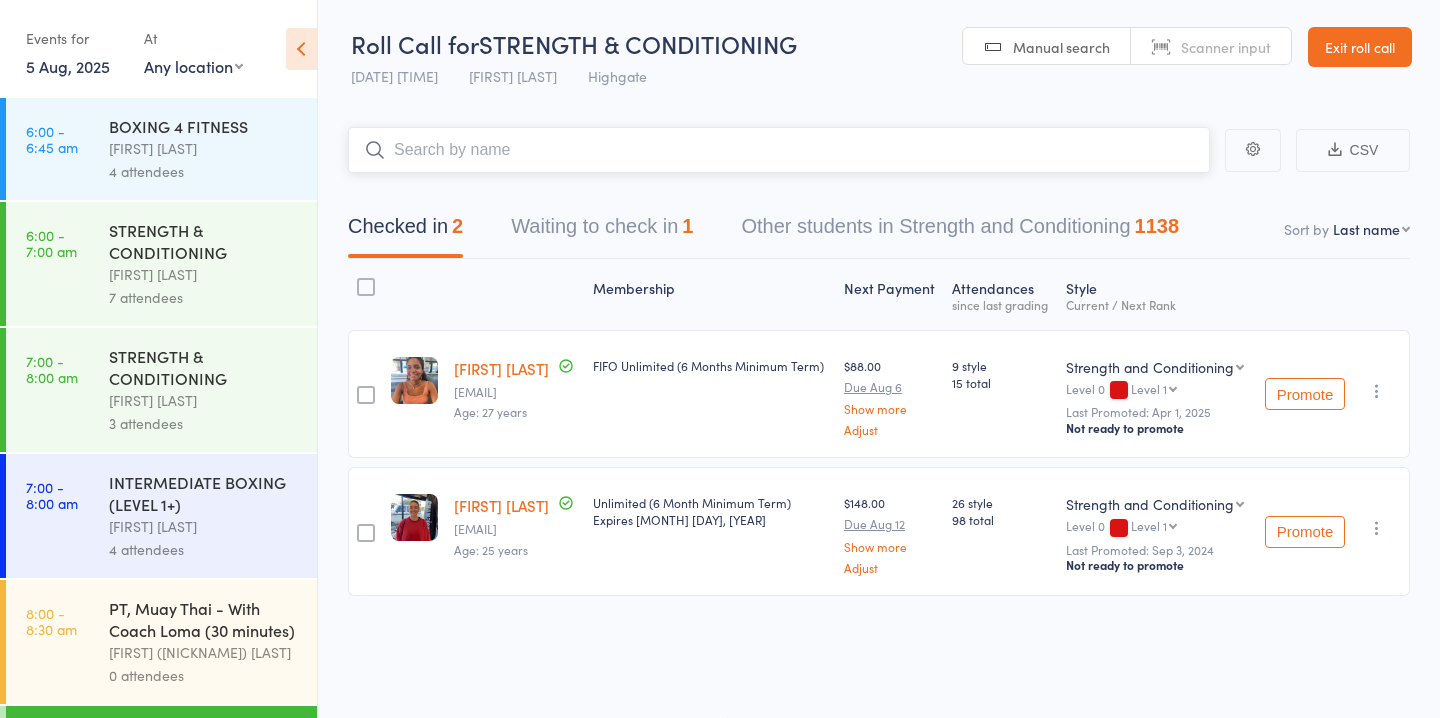 click on "Waiting to check in  1" at bounding box center (602, 231) 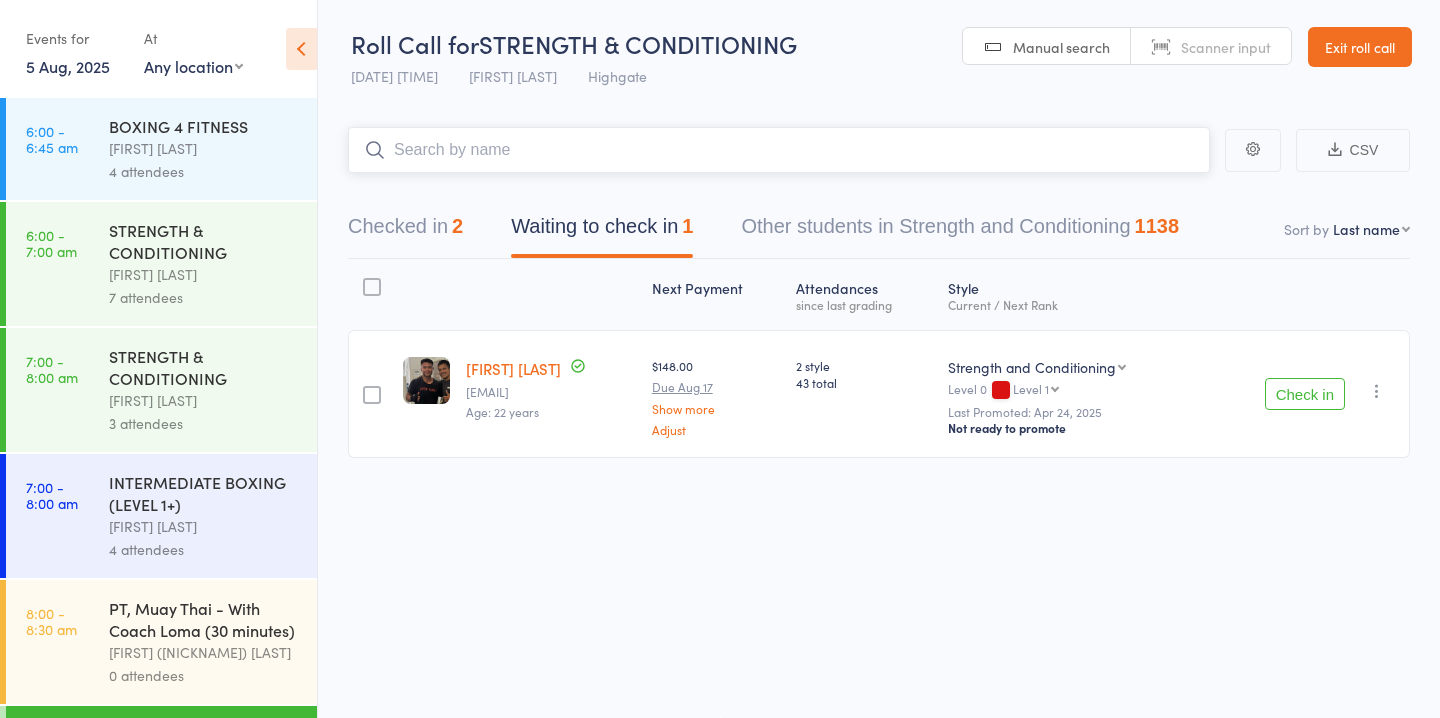 click at bounding box center [779, 150] 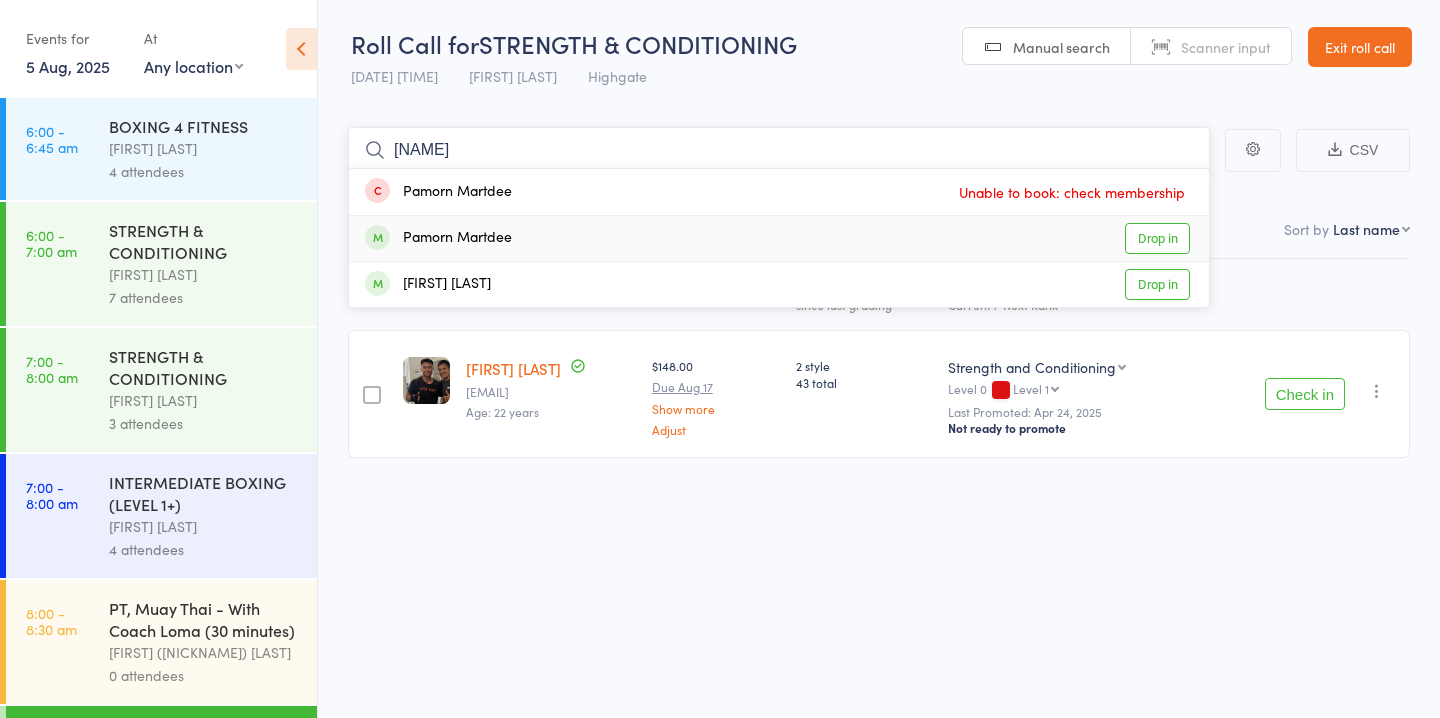 type on "pamorn" 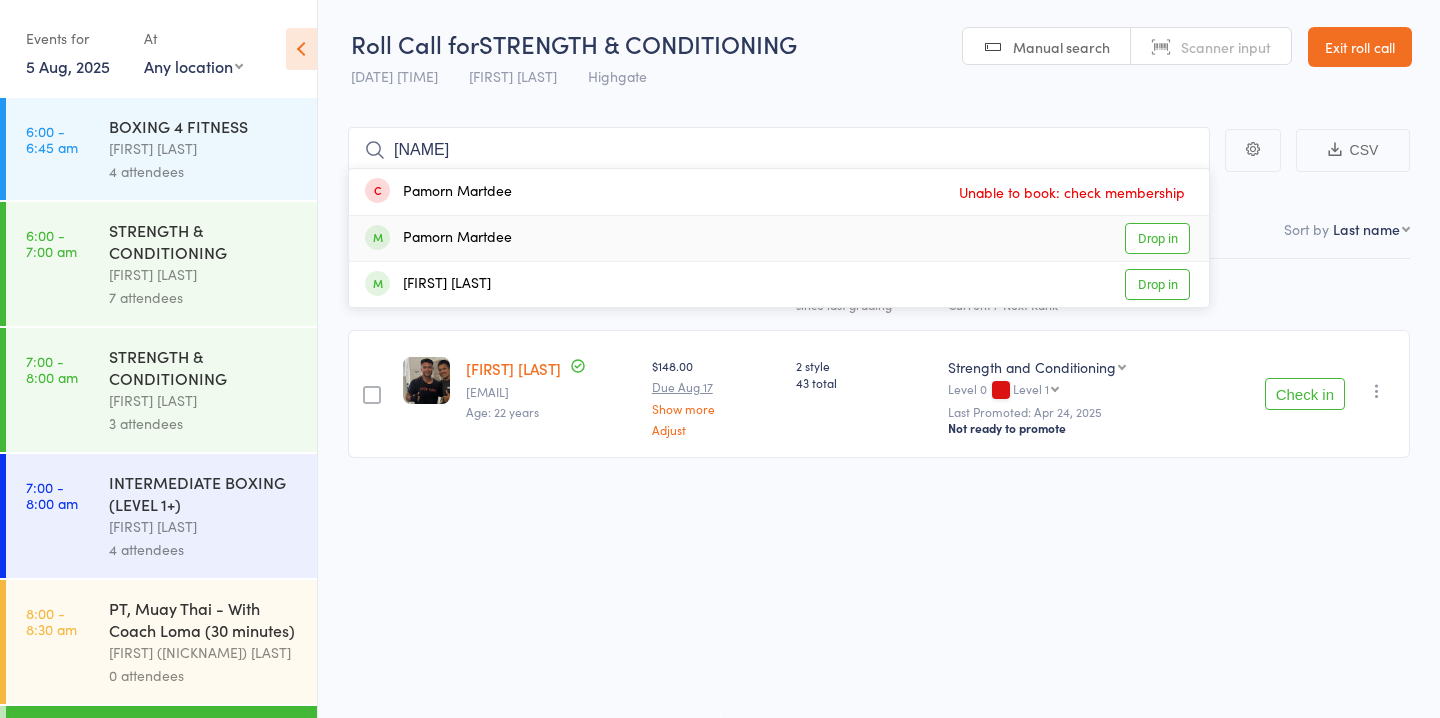 click on "Drop in" at bounding box center [1157, 238] 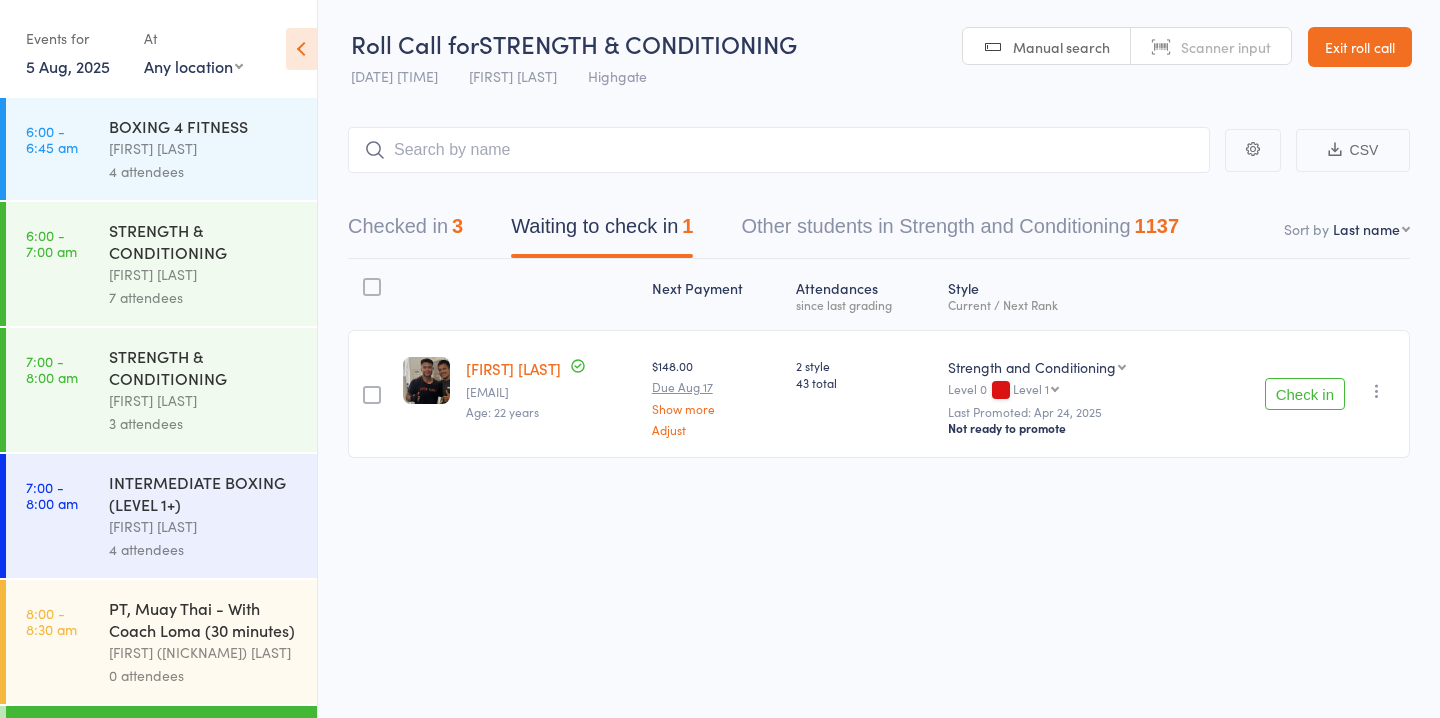 click on "Check in" at bounding box center [1305, 394] 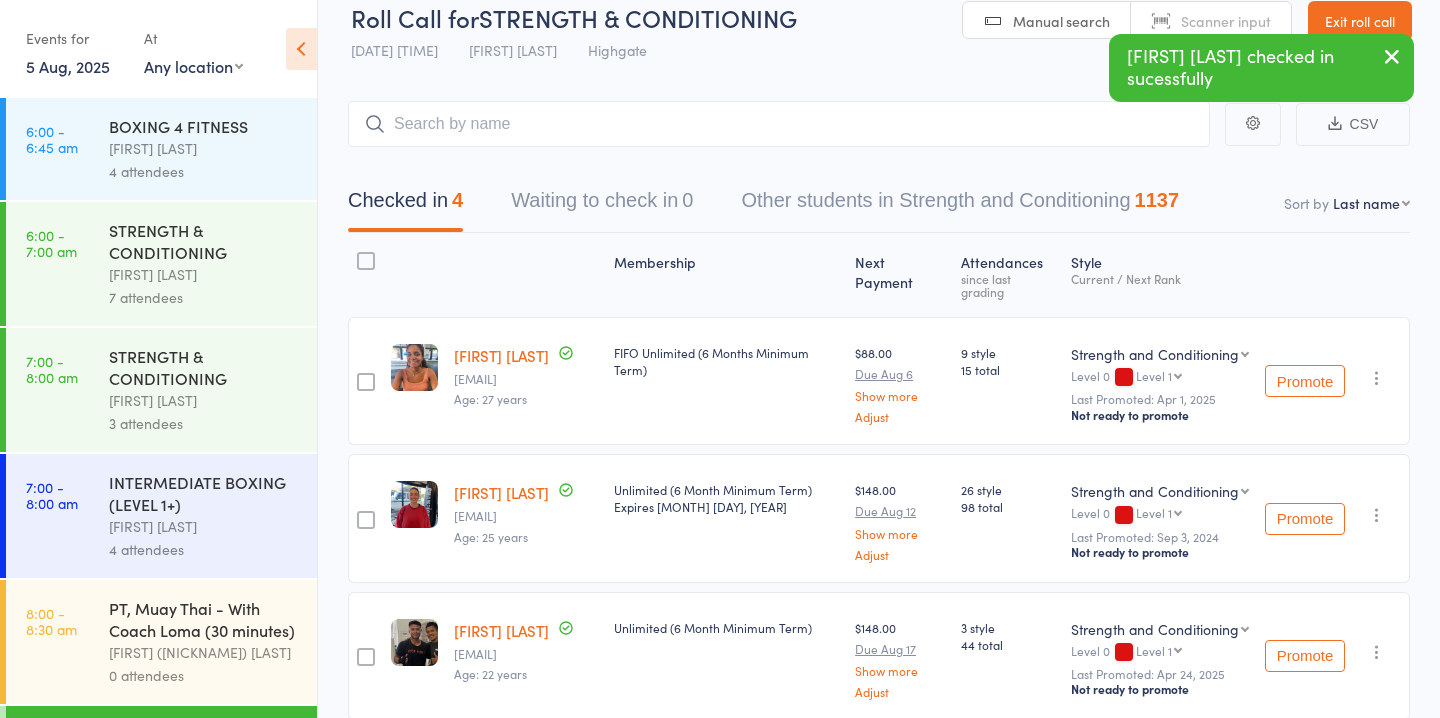 scroll, scrollTop: 0, scrollLeft: 0, axis: both 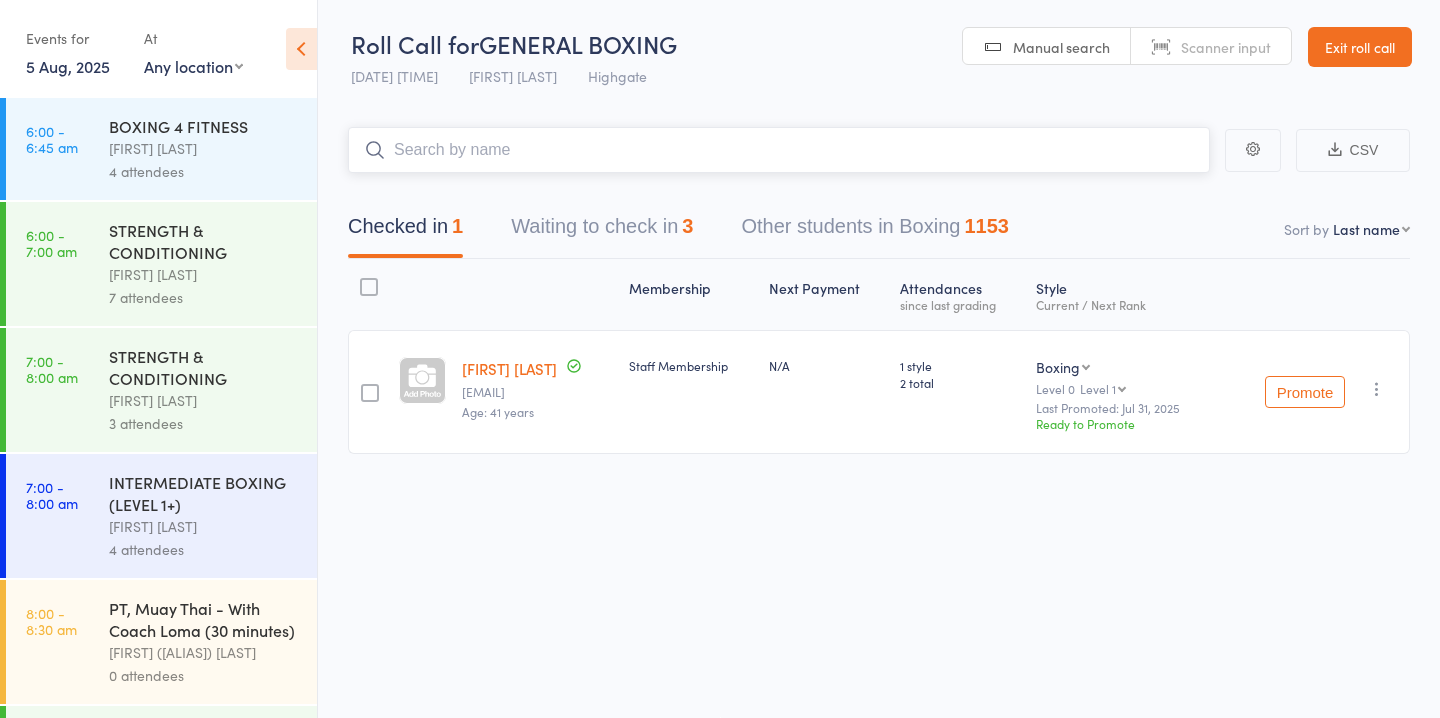click on "Waiting to check in  3" at bounding box center [602, 231] 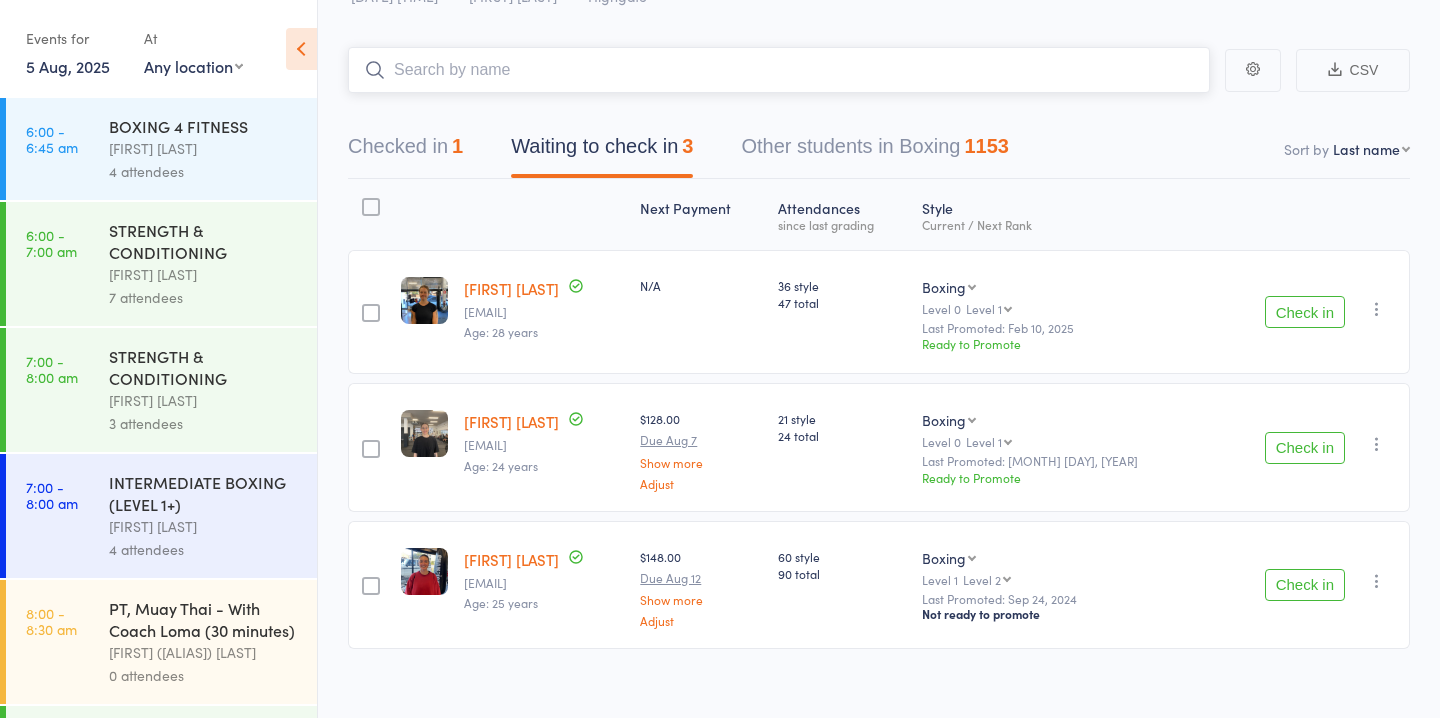 scroll, scrollTop: 84, scrollLeft: 0, axis: vertical 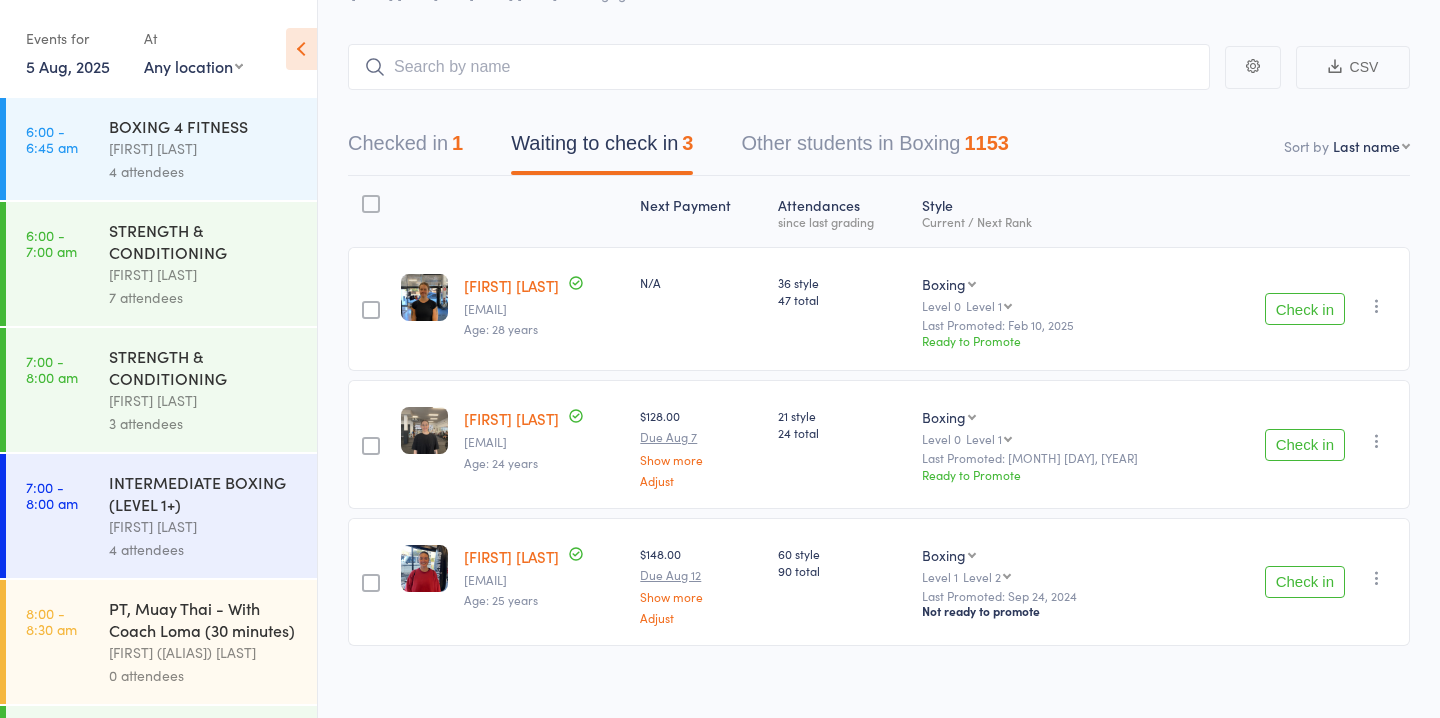 click on "Check in" at bounding box center [1305, 582] 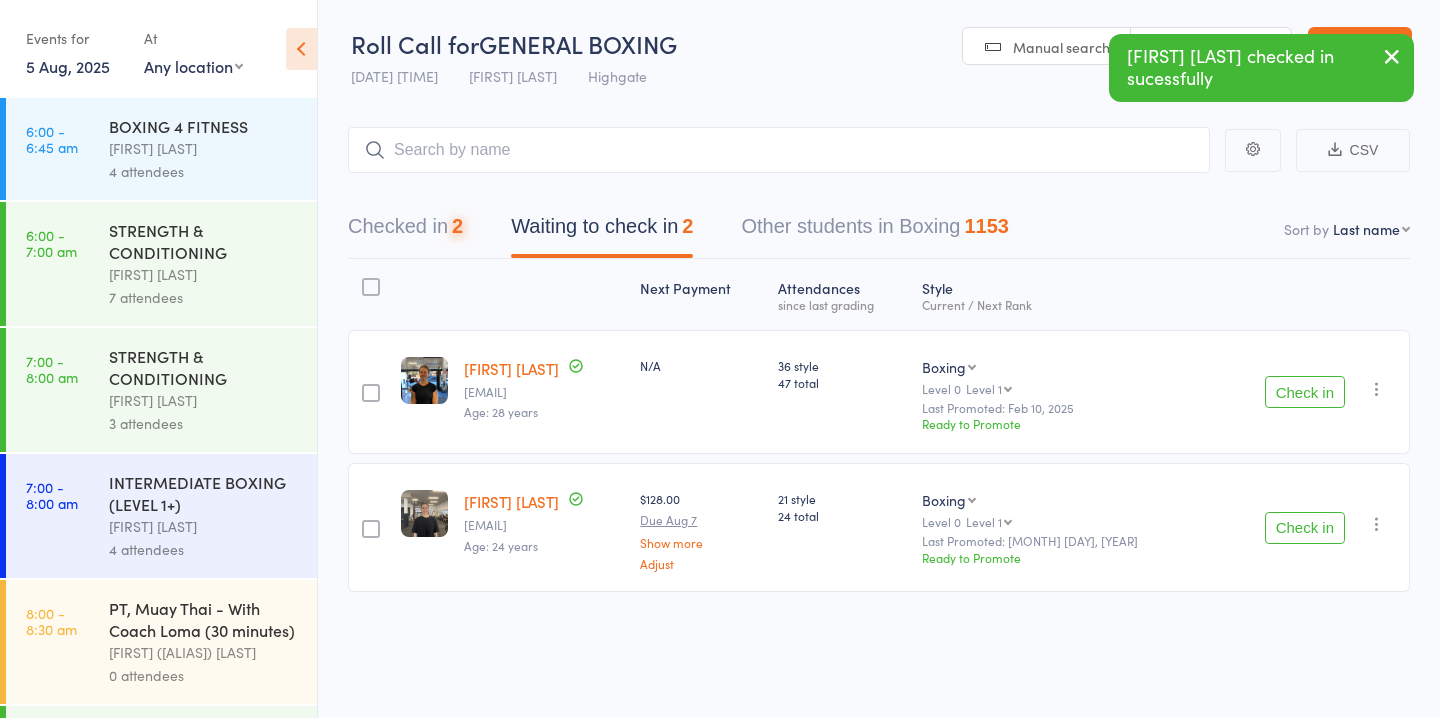 scroll, scrollTop: 1, scrollLeft: 0, axis: vertical 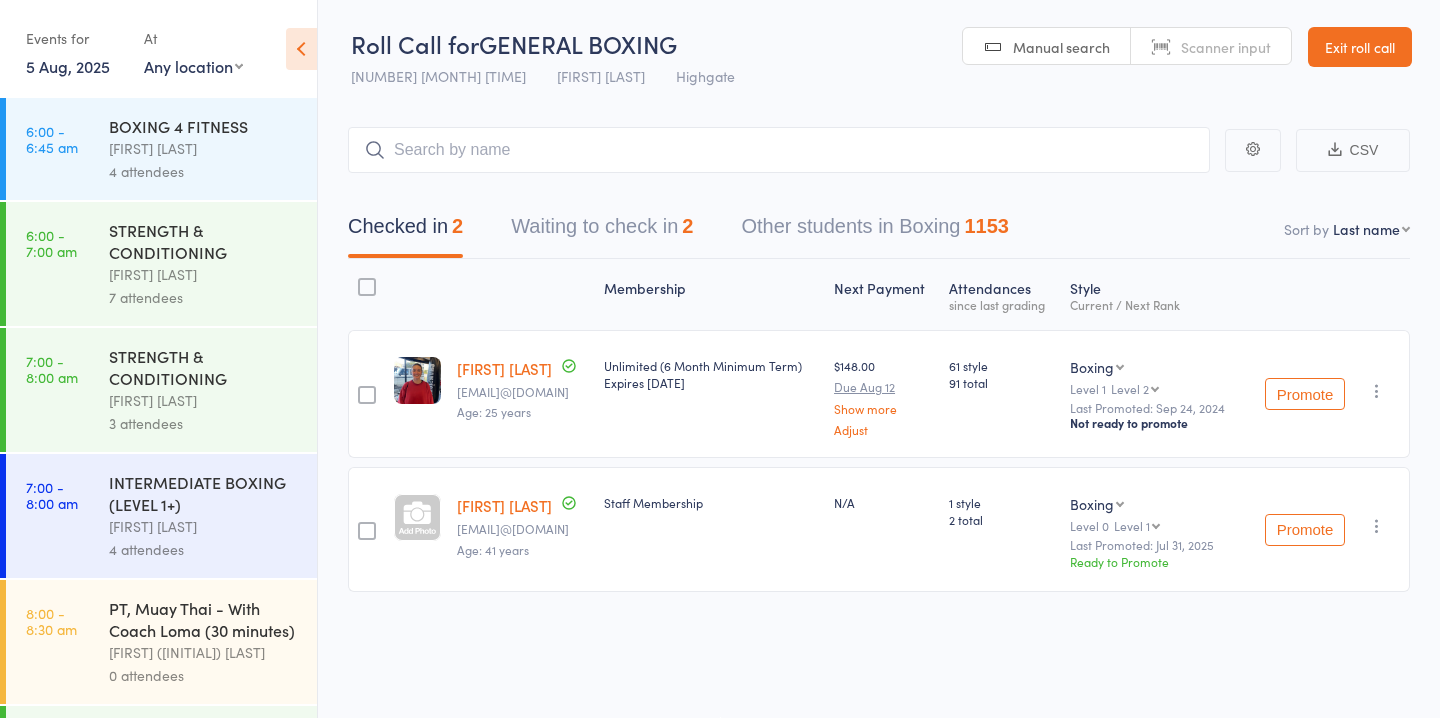 click on "Waiting to check in  2" at bounding box center (602, 231) 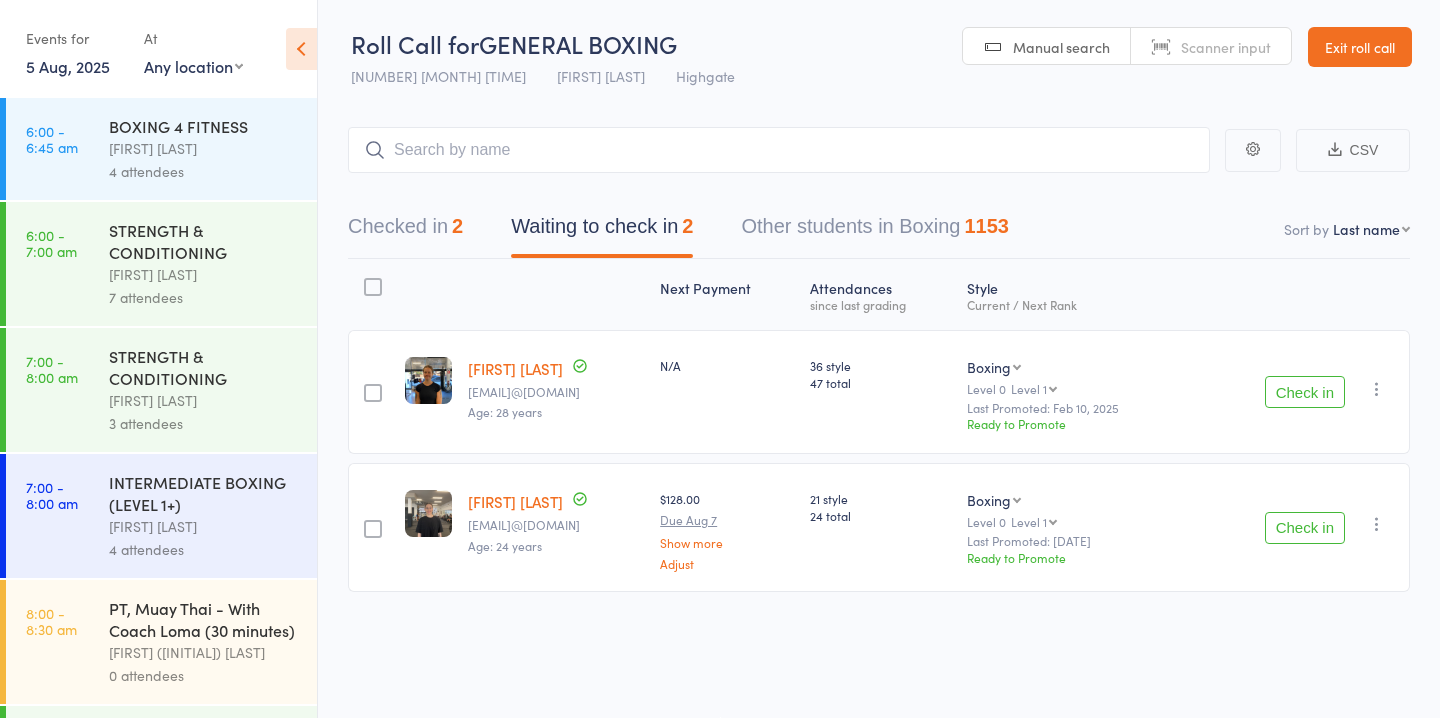 click on "Checked in  2" at bounding box center [405, 231] 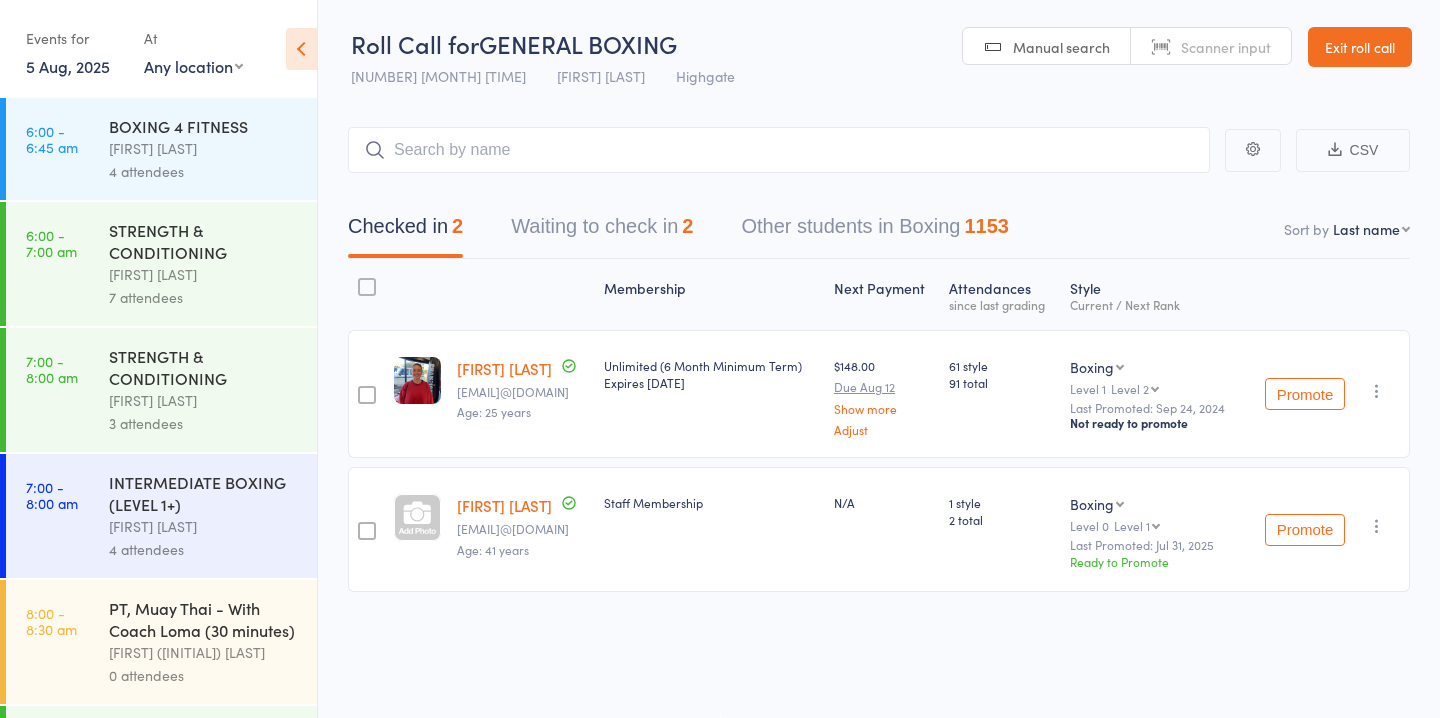 click on "Waiting to check in  2" at bounding box center [602, 231] 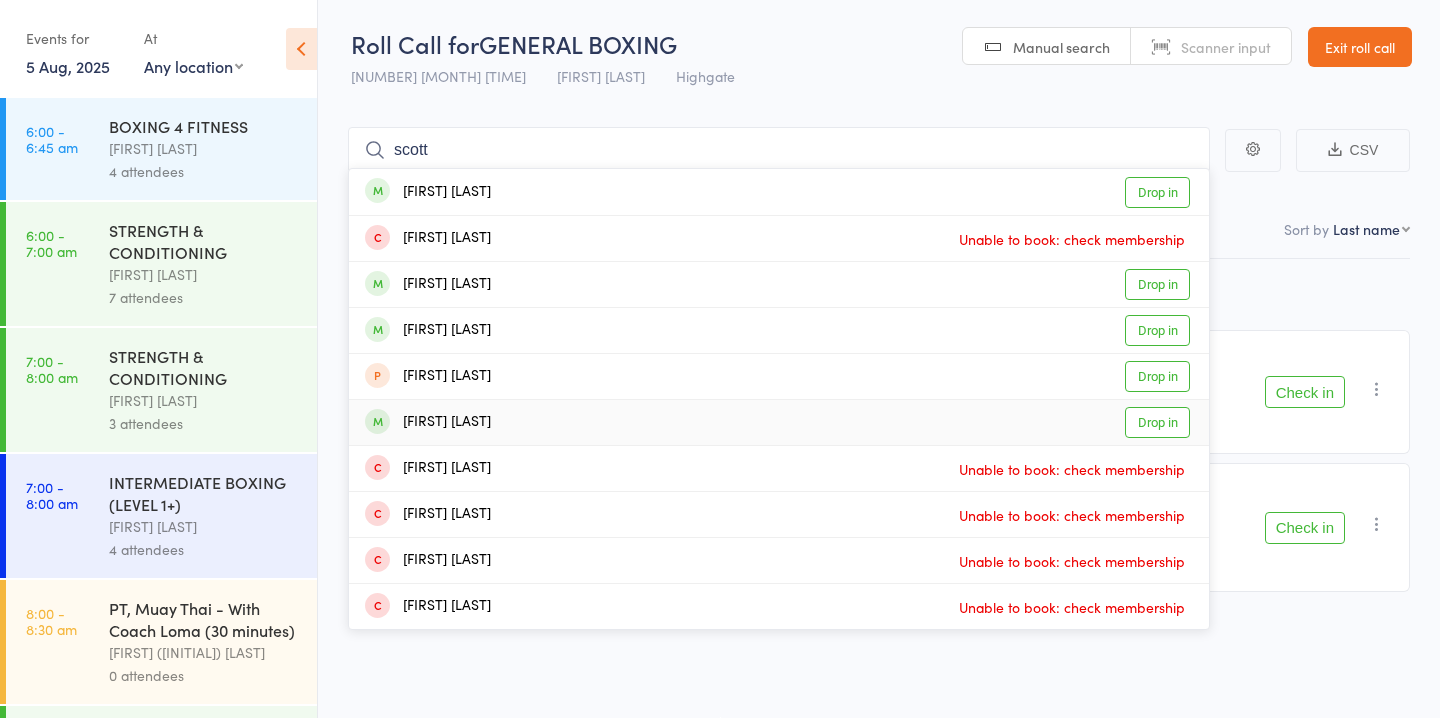 type on "scott" 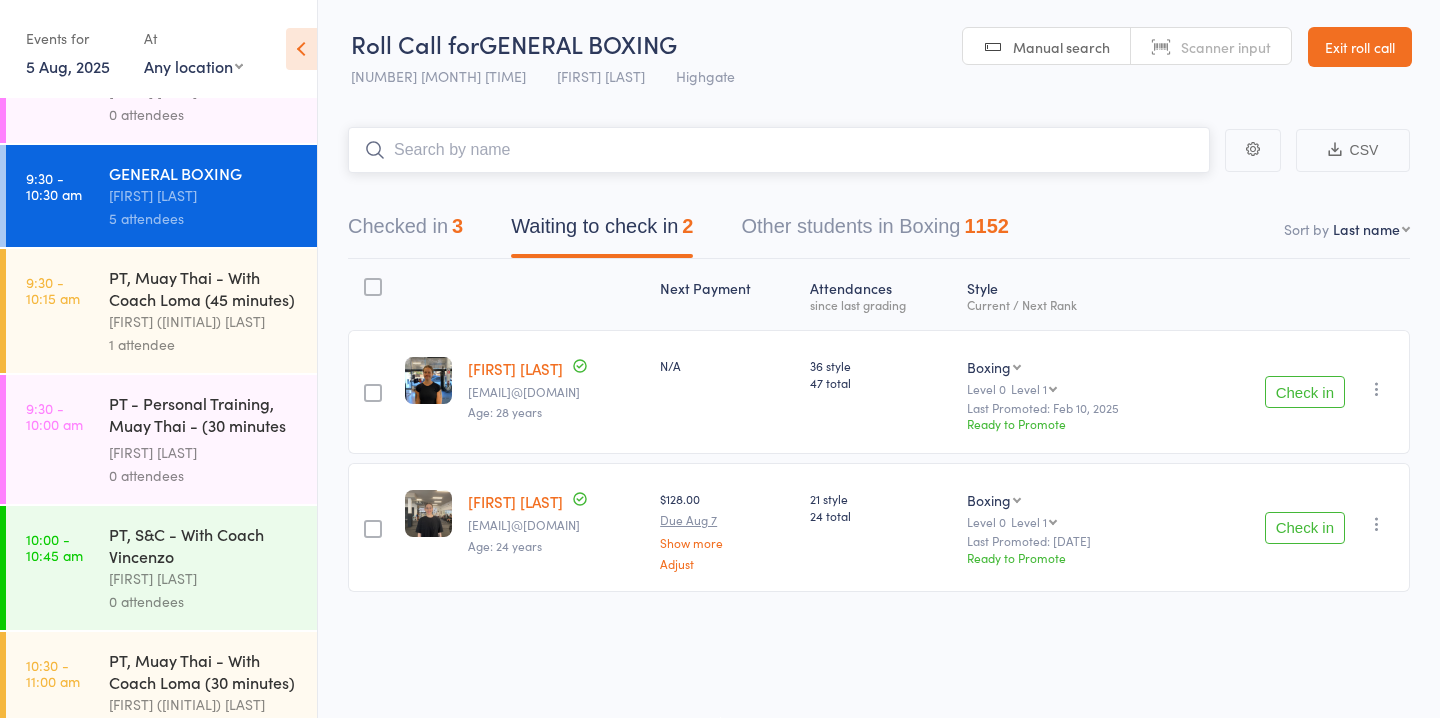 scroll, scrollTop: 938, scrollLeft: 0, axis: vertical 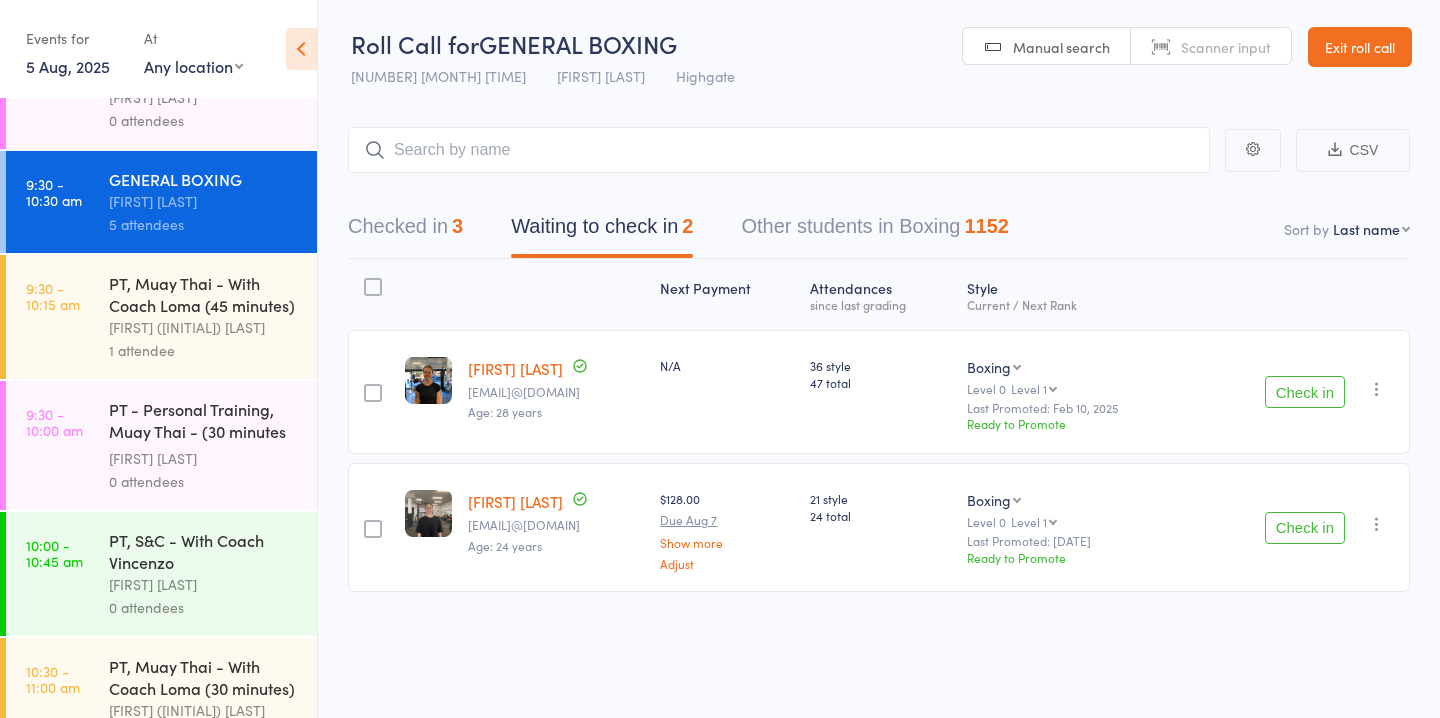 click on "9:30 - 10:15 am" at bounding box center [53, 296] 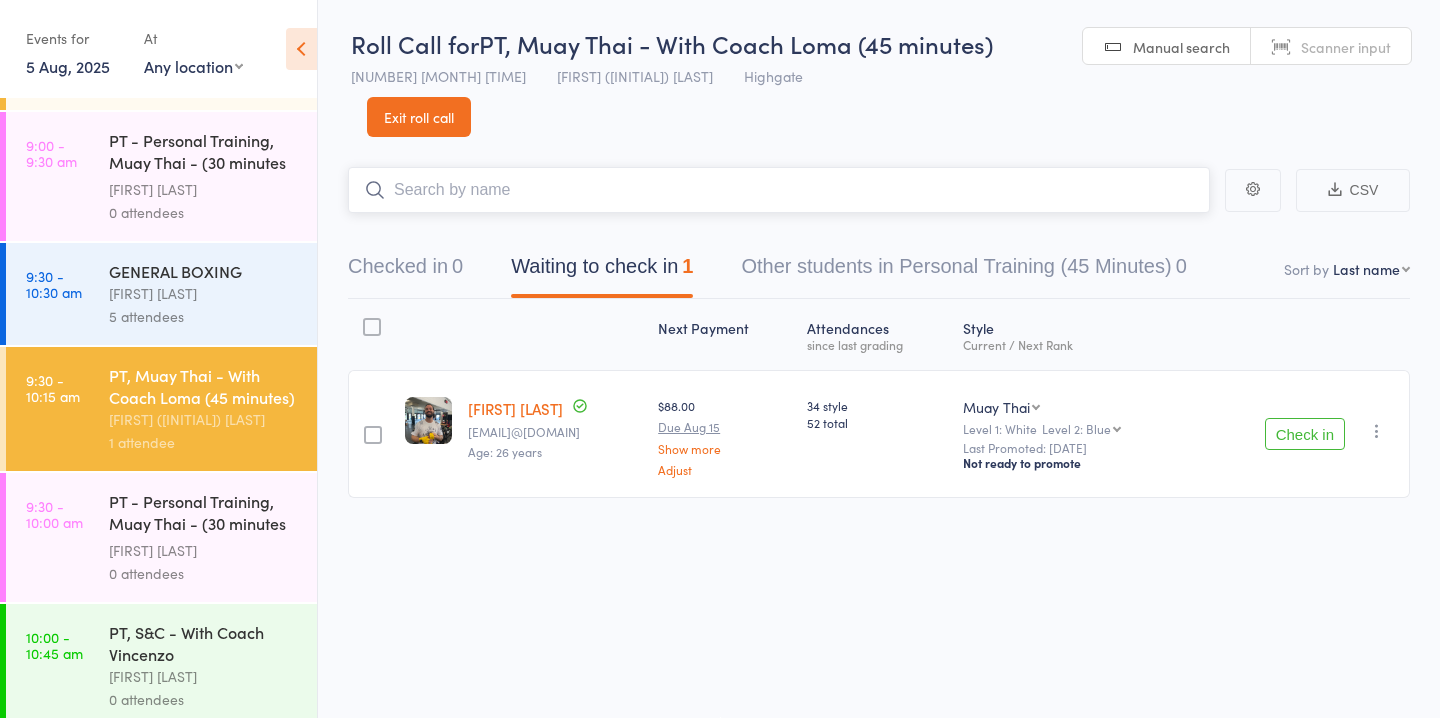 scroll, scrollTop: 859, scrollLeft: 0, axis: vertical 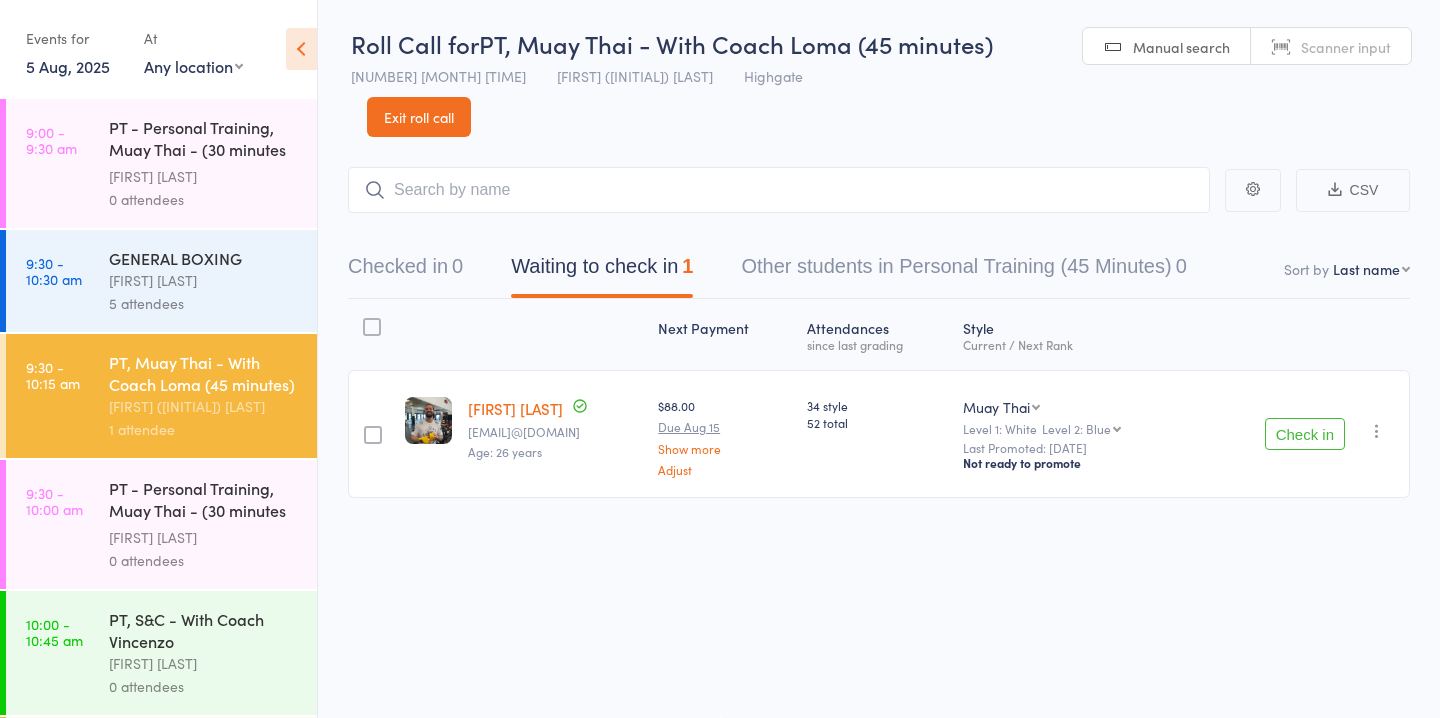 click on "[FIRST] [LAST]" at bounding box center (204, 280) 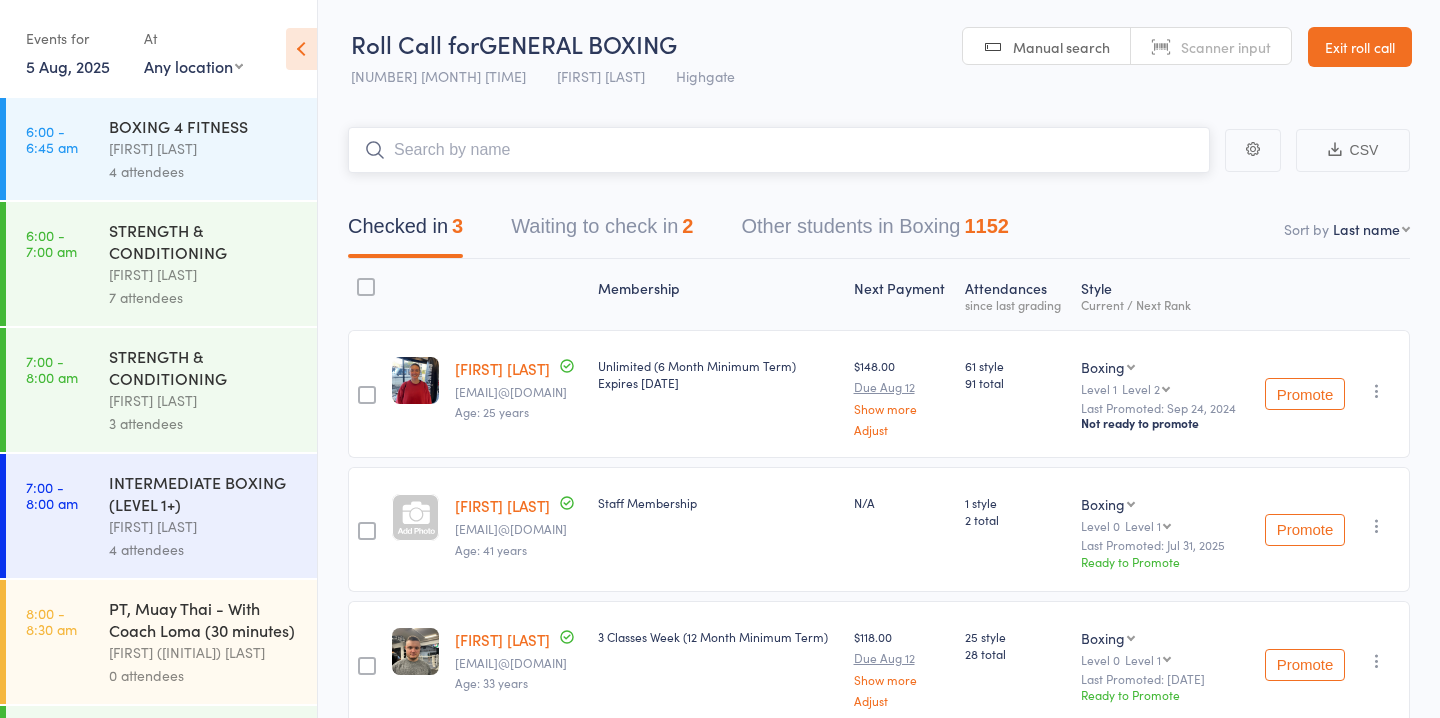 click on "Waiting to check in  2" at bounding box center [602, 231] 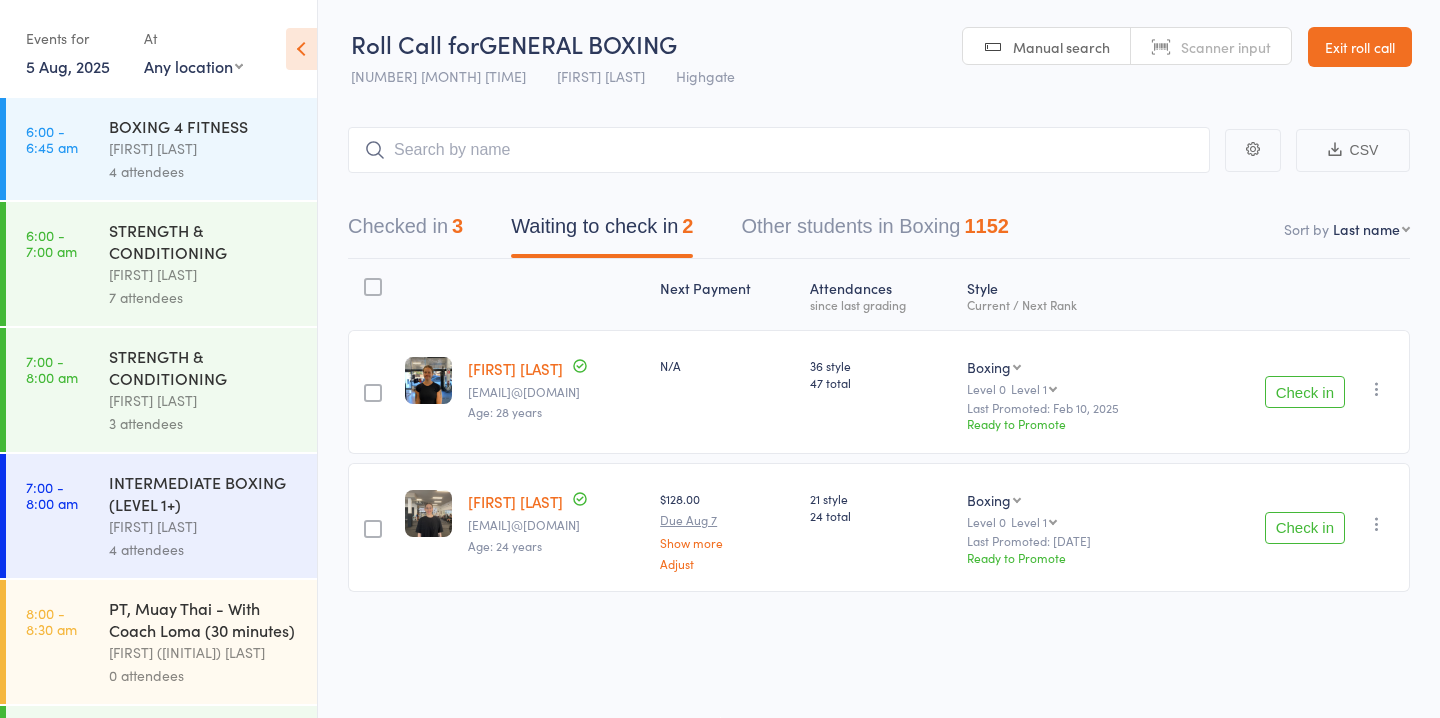 click on "Check in" at bounding box center [1305, 528] 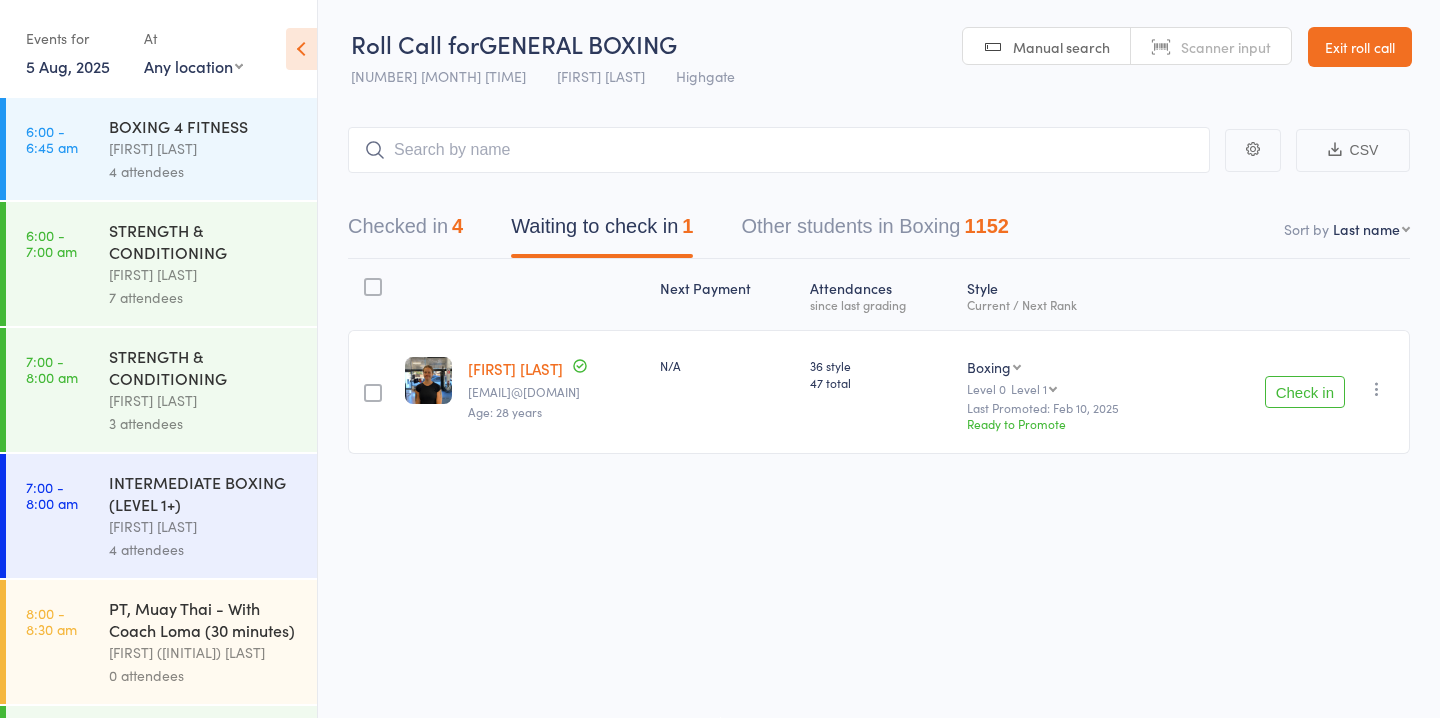 click on "Check in" at bounding box center [1305, 392] 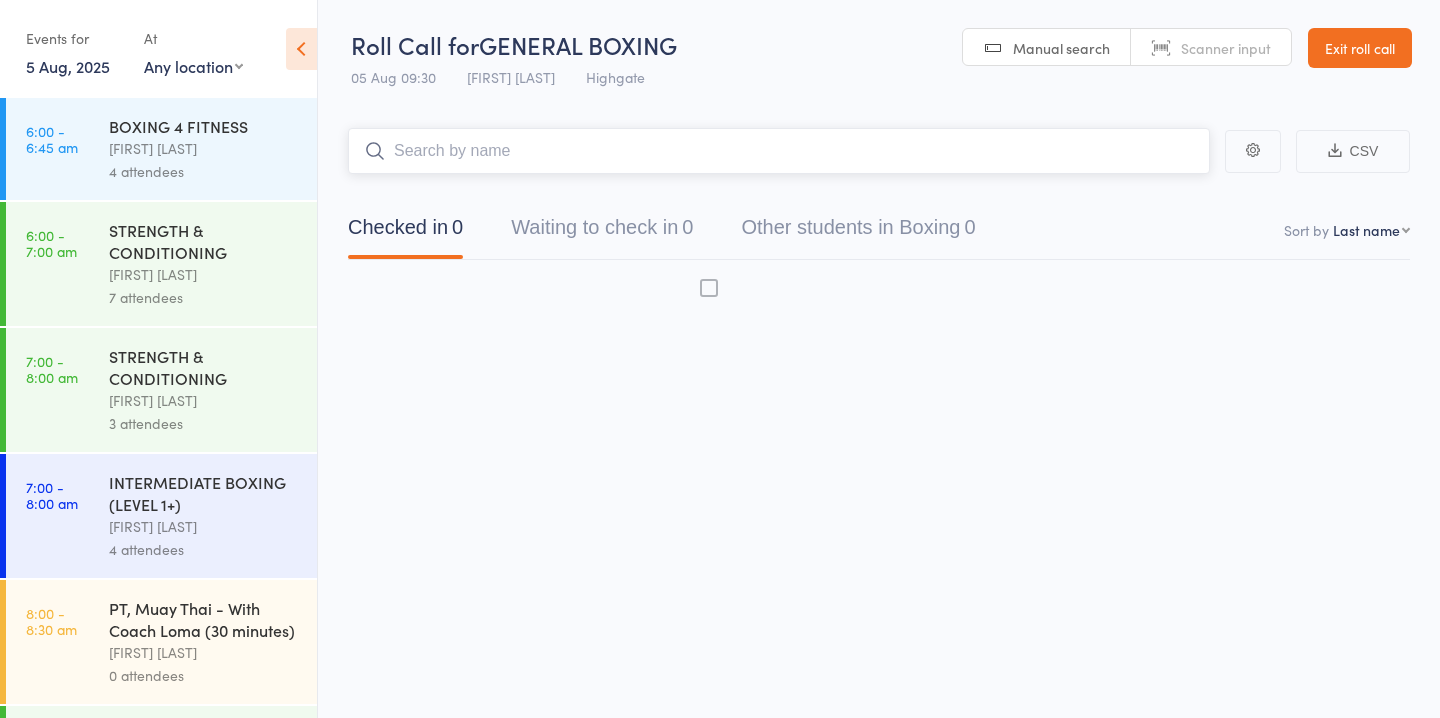 scroll, scrollTop: 0, scrollLeft: 0, axis: both 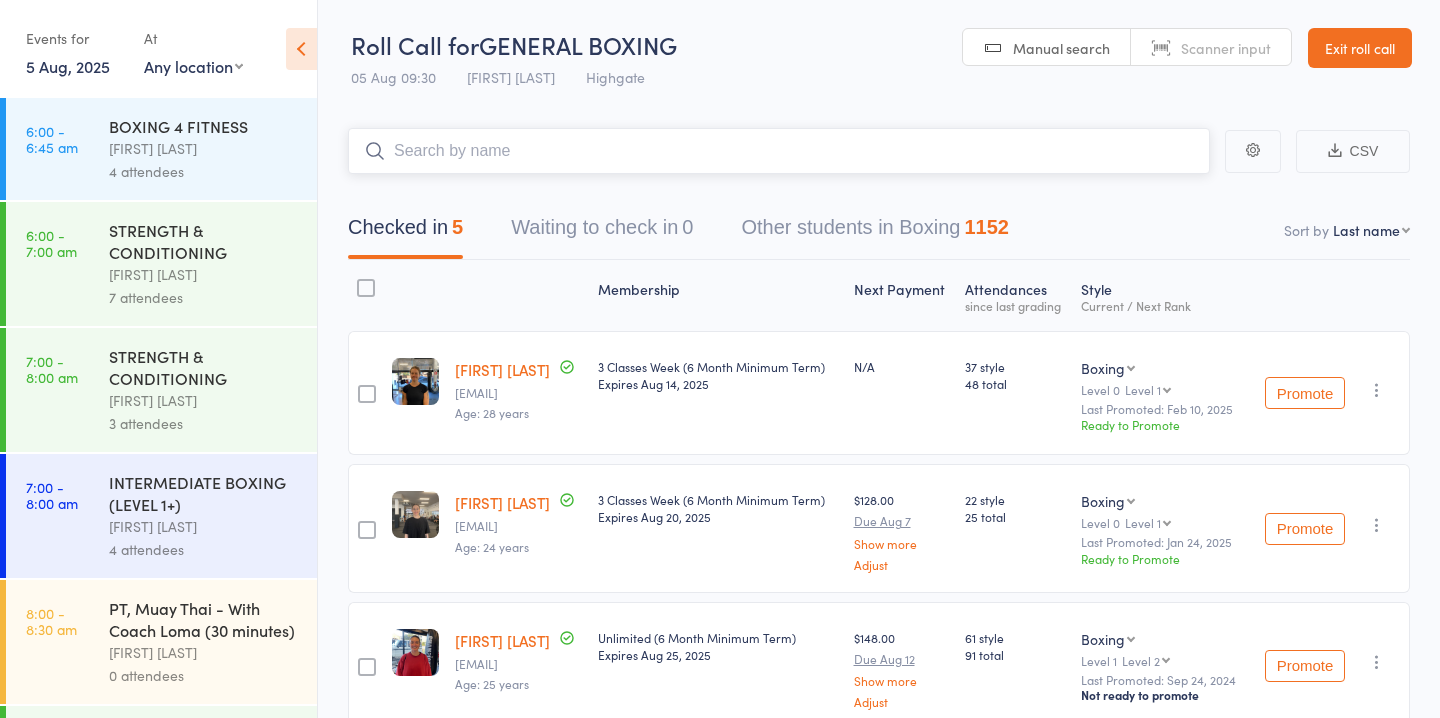 click on "Waiting to check in  0" at bounding box center (602, 232) 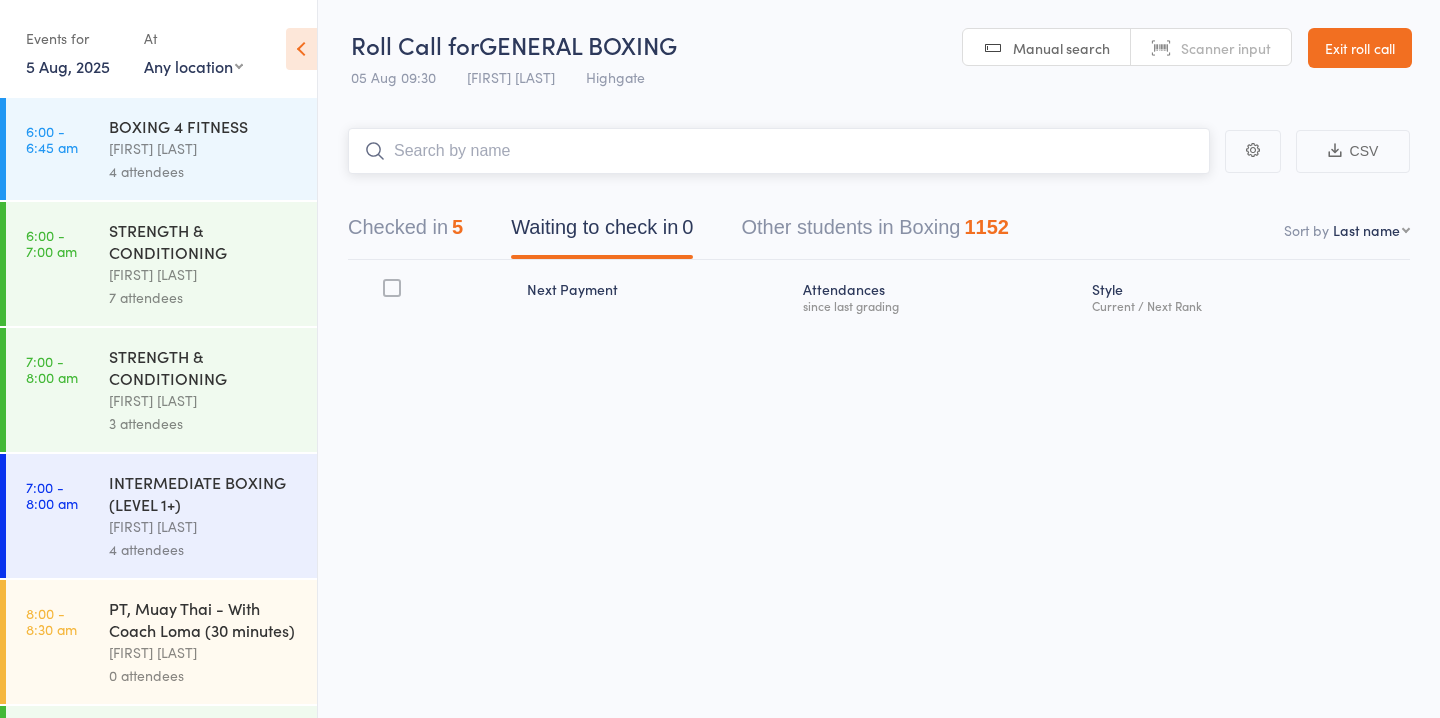 click at bounding box center (779, 151) 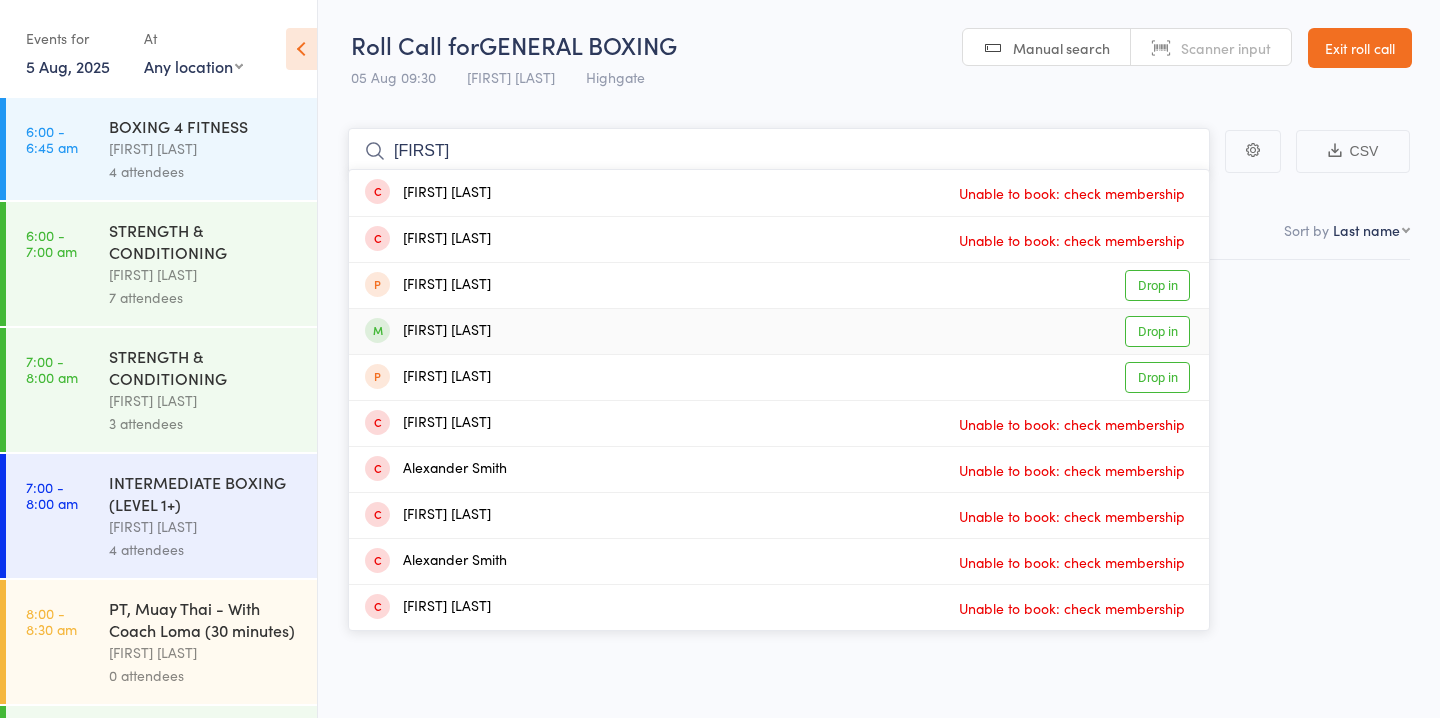 type on "[FIRST]" 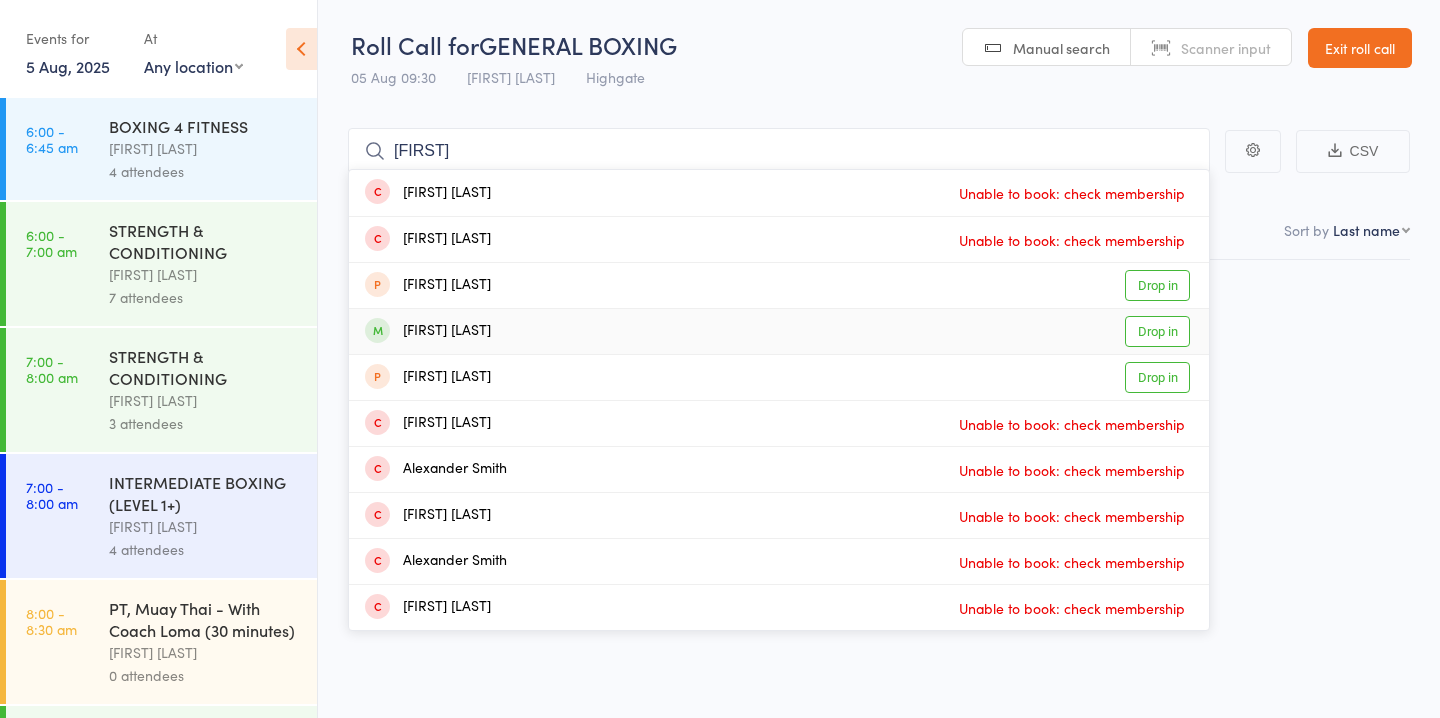 click on "Drop in" at bounding box center (1157, 331) 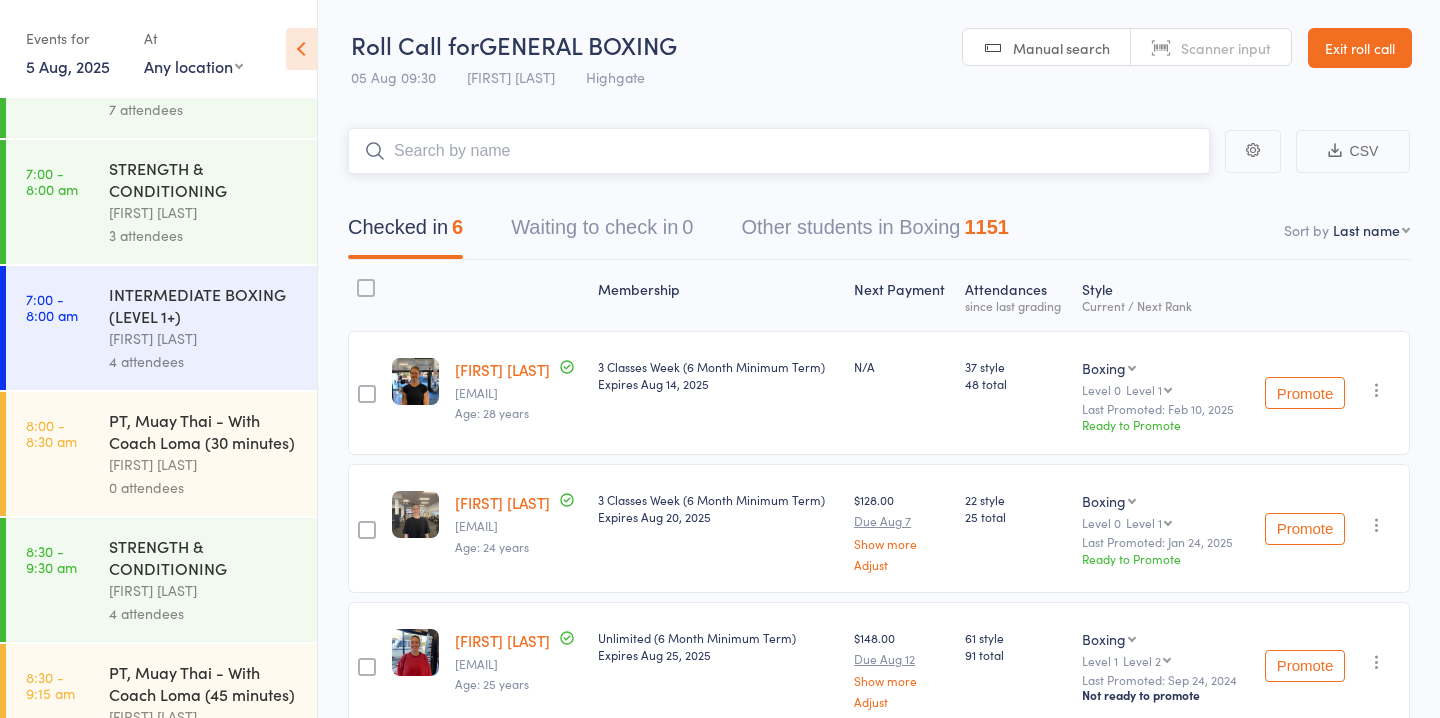 scroll, scrollTop: 0, scrollLeft: 0, axis: both 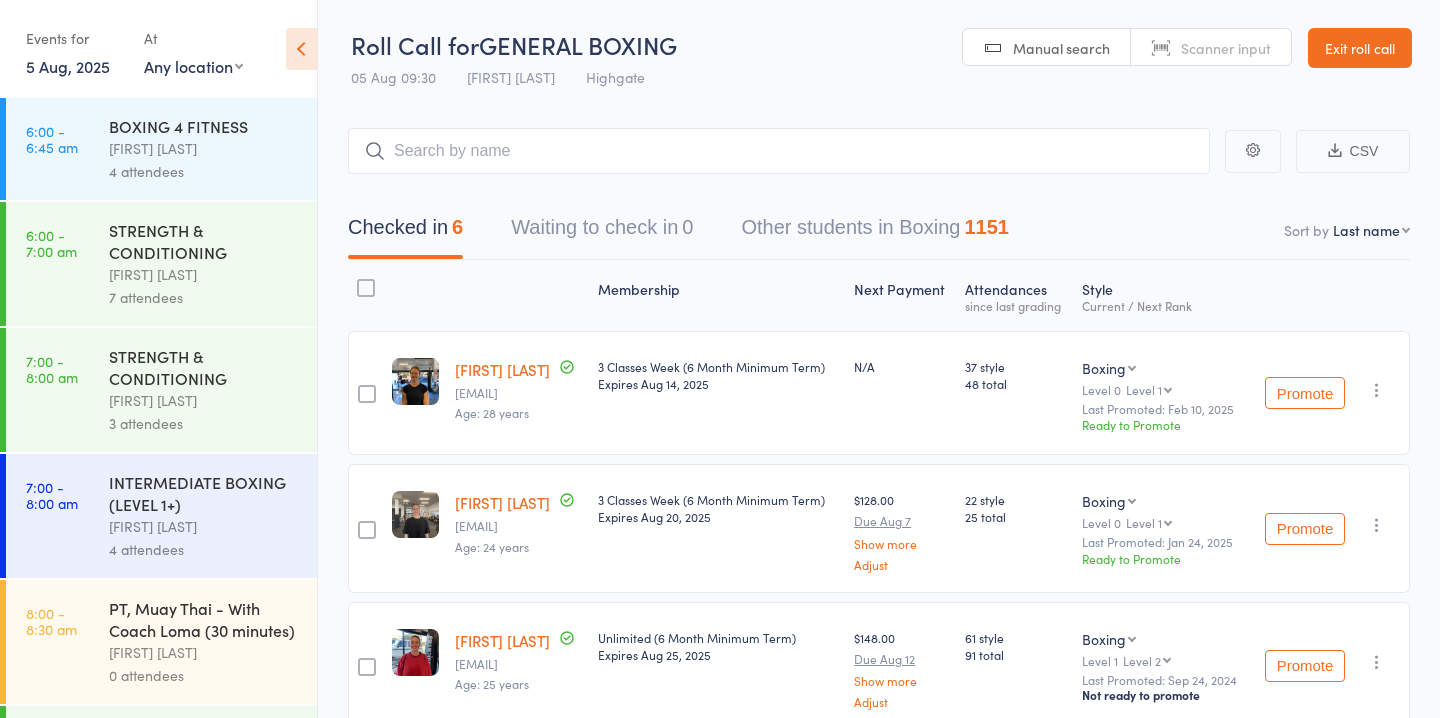 click on "[FIRST] [LAST]" at bounding box center (204, 148) 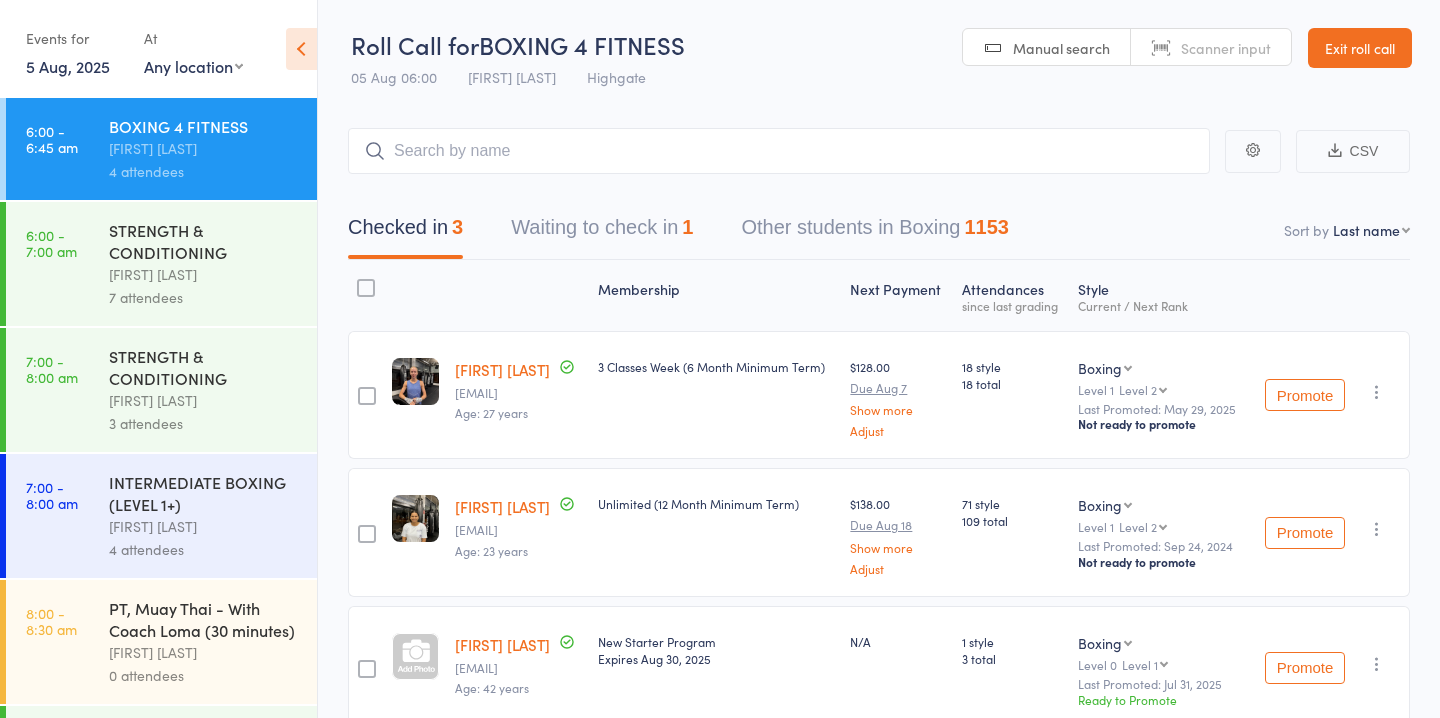 click on "Waiting to check in  1" at bounding box center (602, 232) 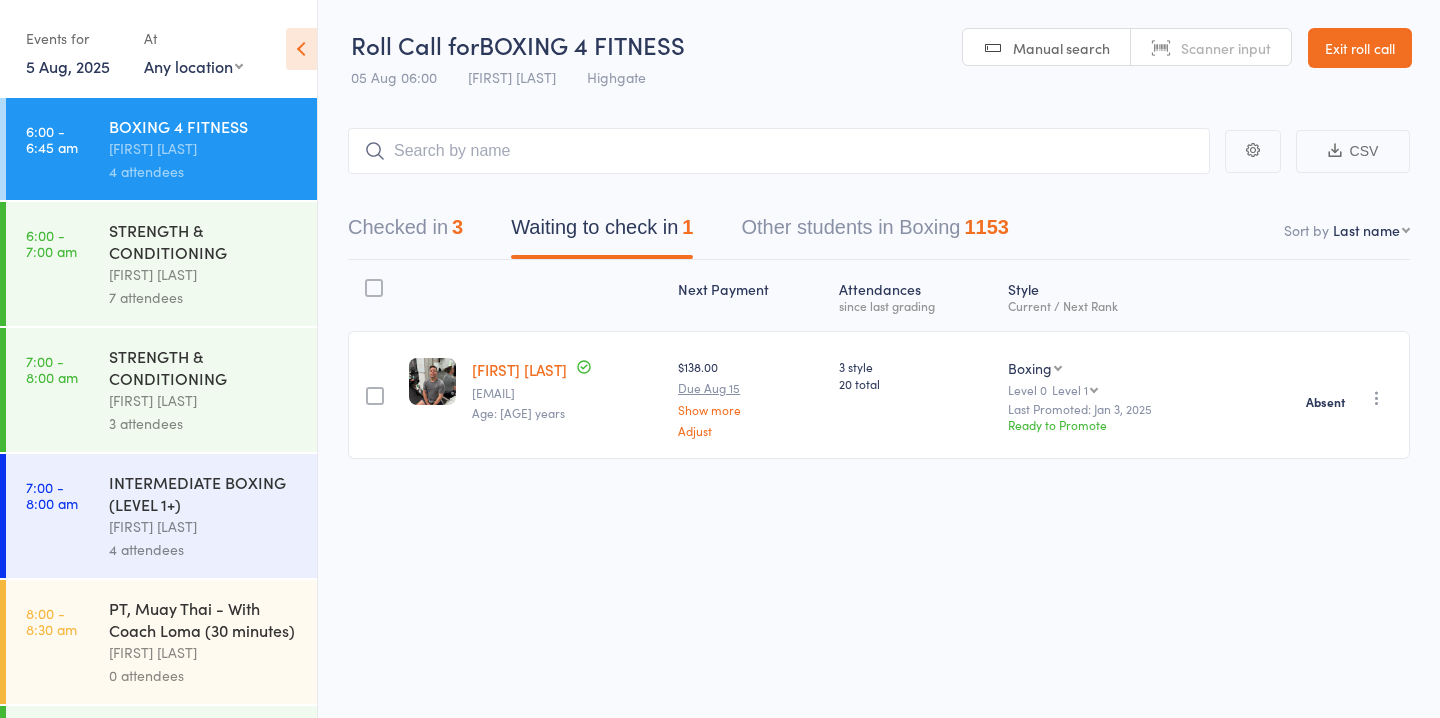 click on "STRENGTH & CONDITIONING" at bounding box center (204, 241) 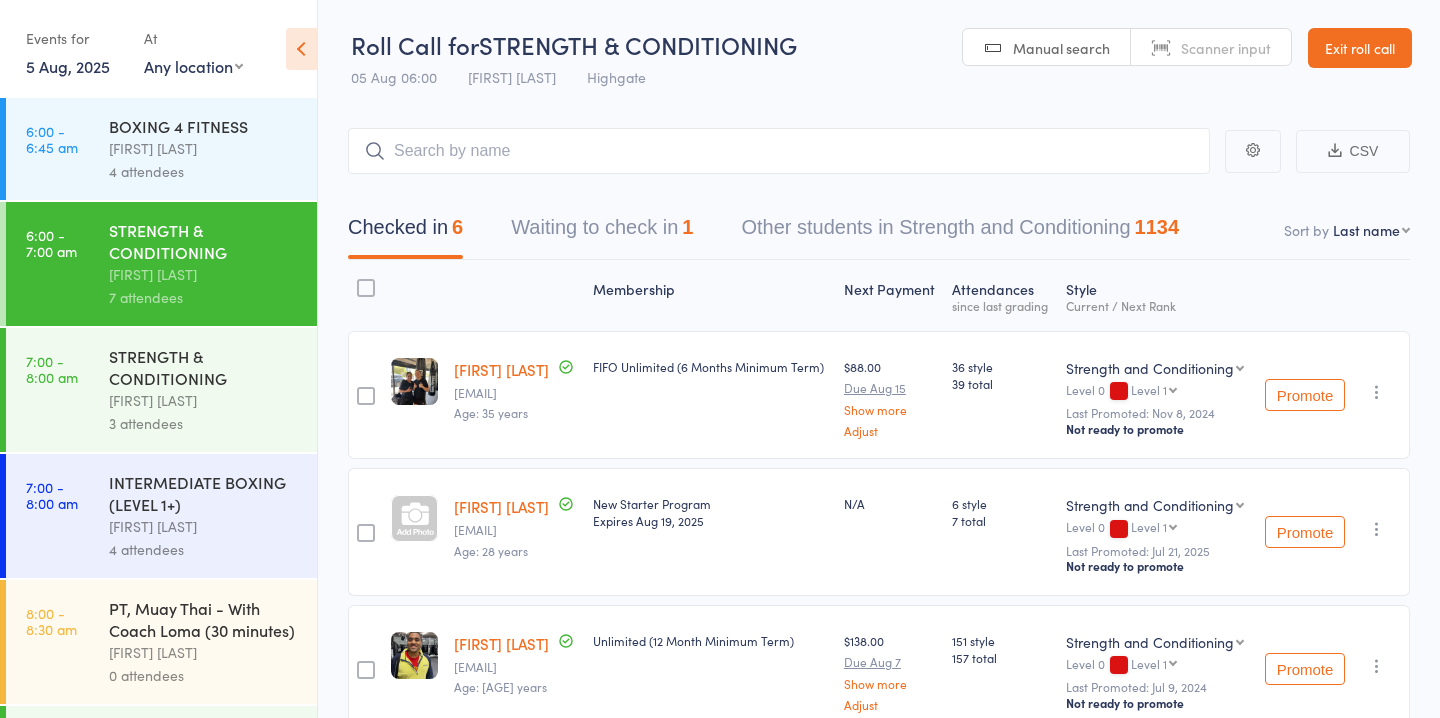 click on "Waiting to check in  1" at bounding box center (602, 232) 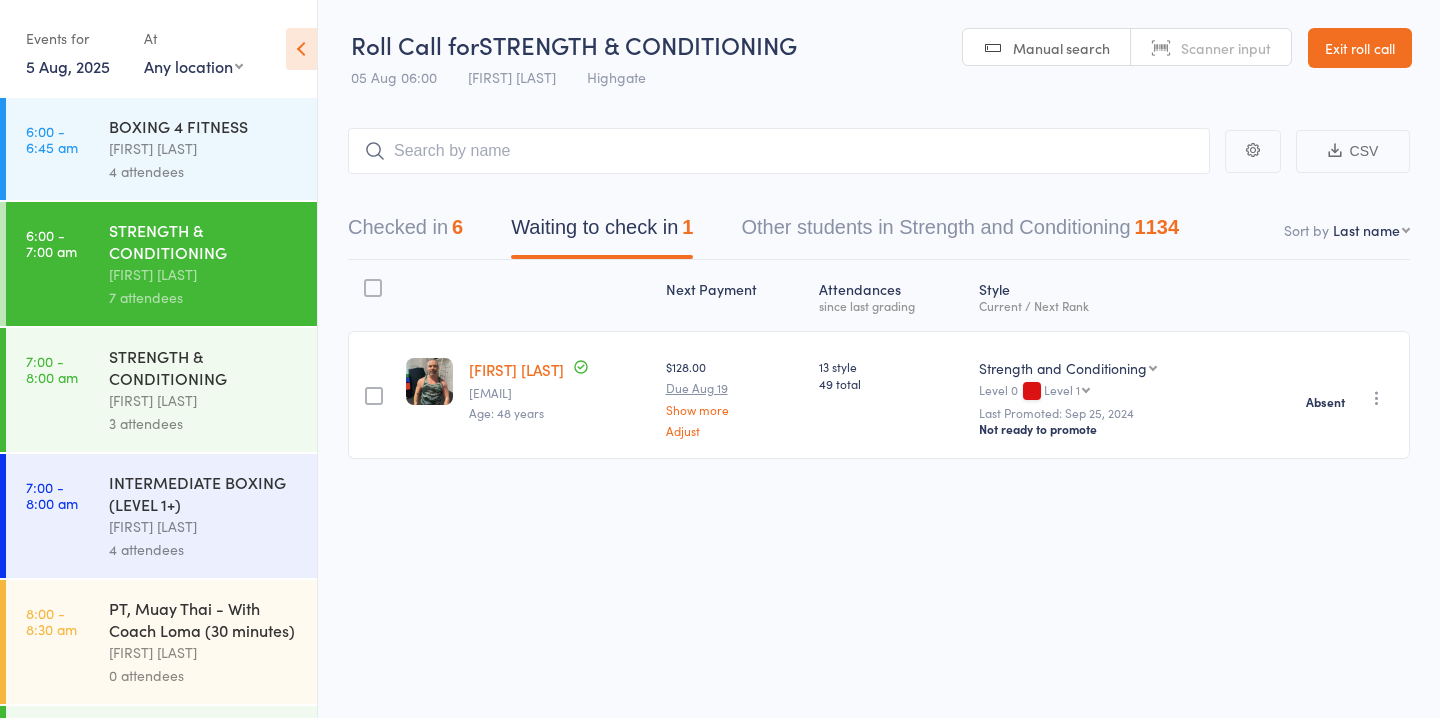 click on "STRENGTH & CONDITIONING" at bounding box center (204, 367) 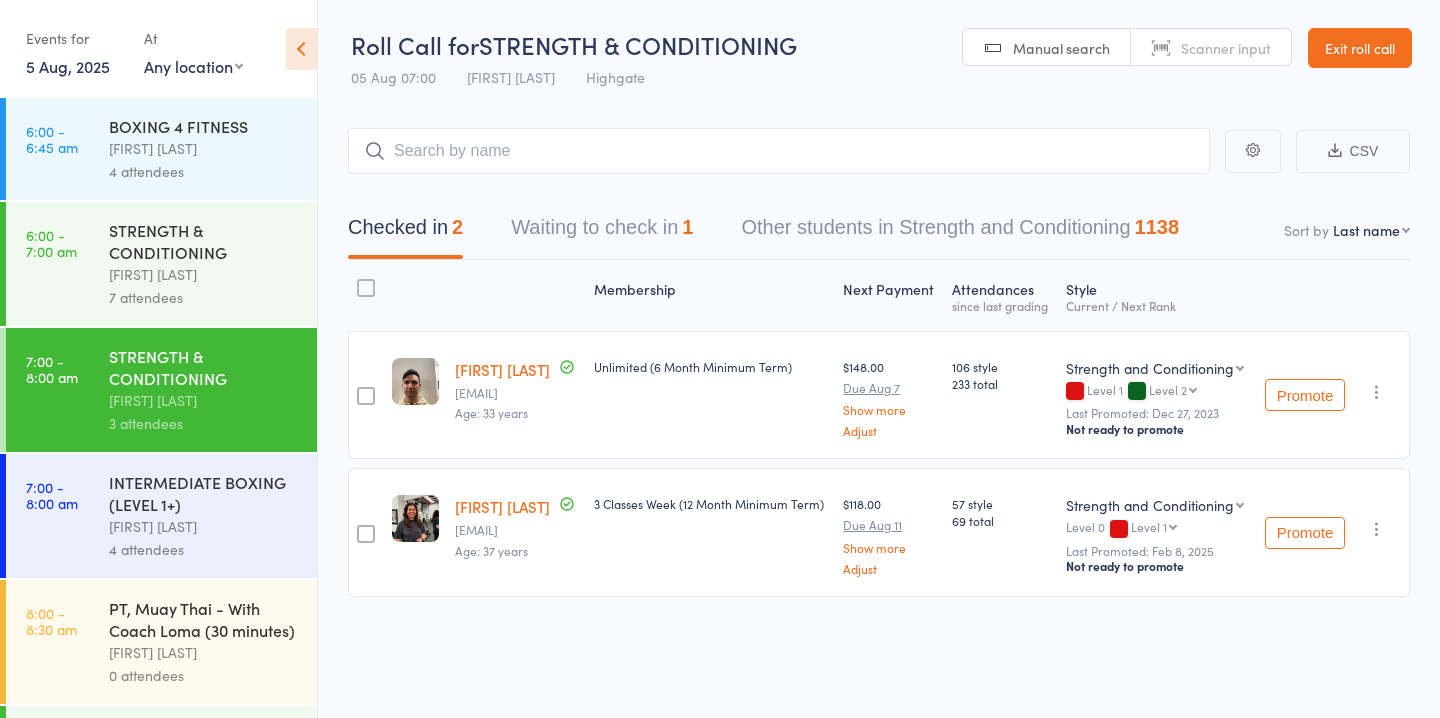 click on "[FIRST] [LAST]" at bounding box center (204, 526) 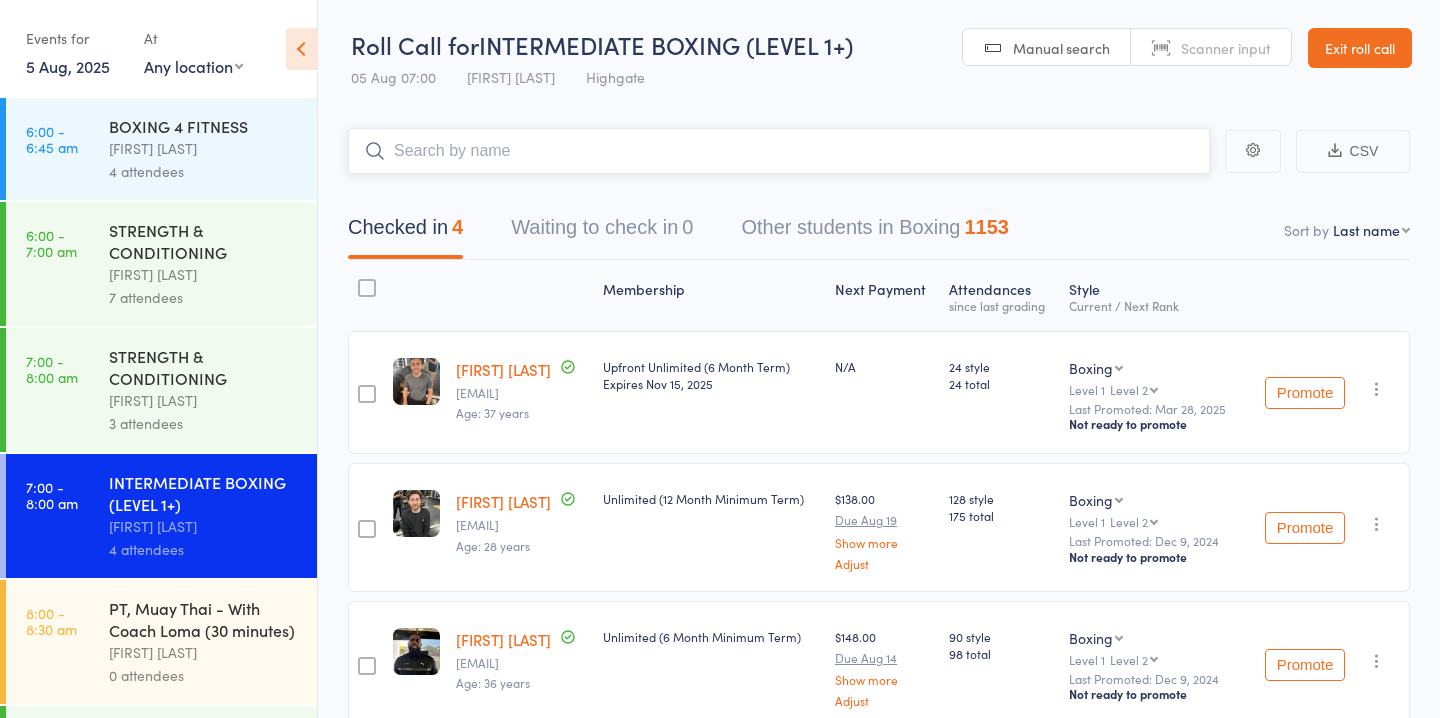 scroll, scrollTop: 236, scrollLeft: 0, axis: vertical 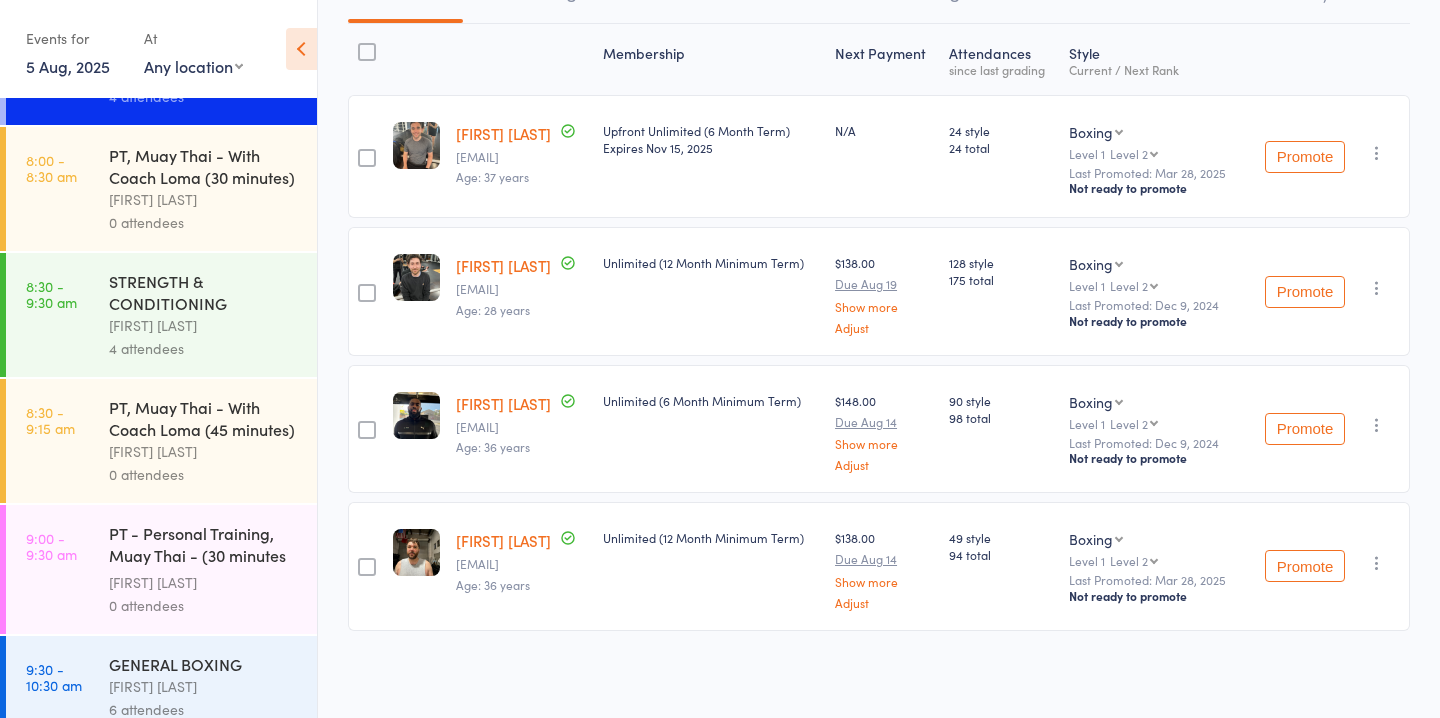 click on "STRENGTH & CONDITIONING" at bounding box center [204, 292] 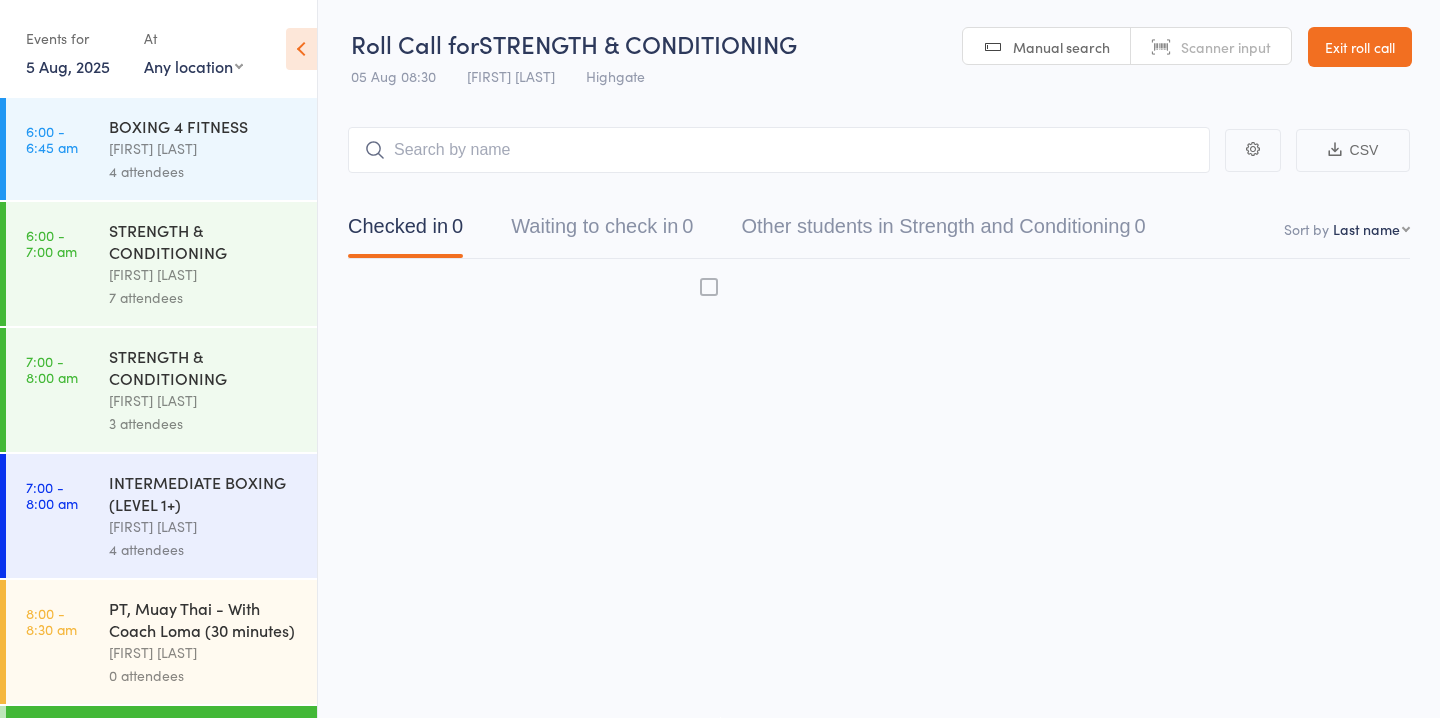 scroll, scrollTop: 1, scrollLeft: 0, axis: vertical 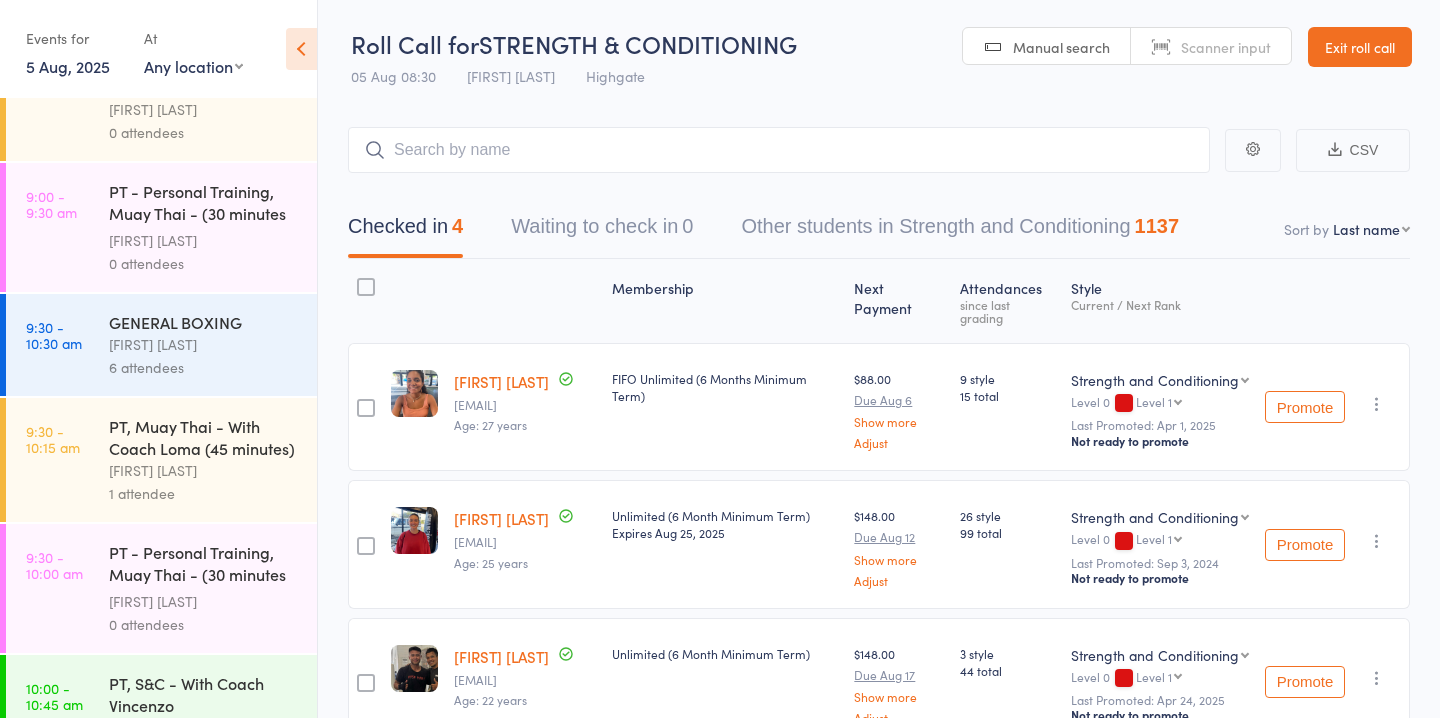 click on "GENERAL BOXING" at bounding box center [204, 322] 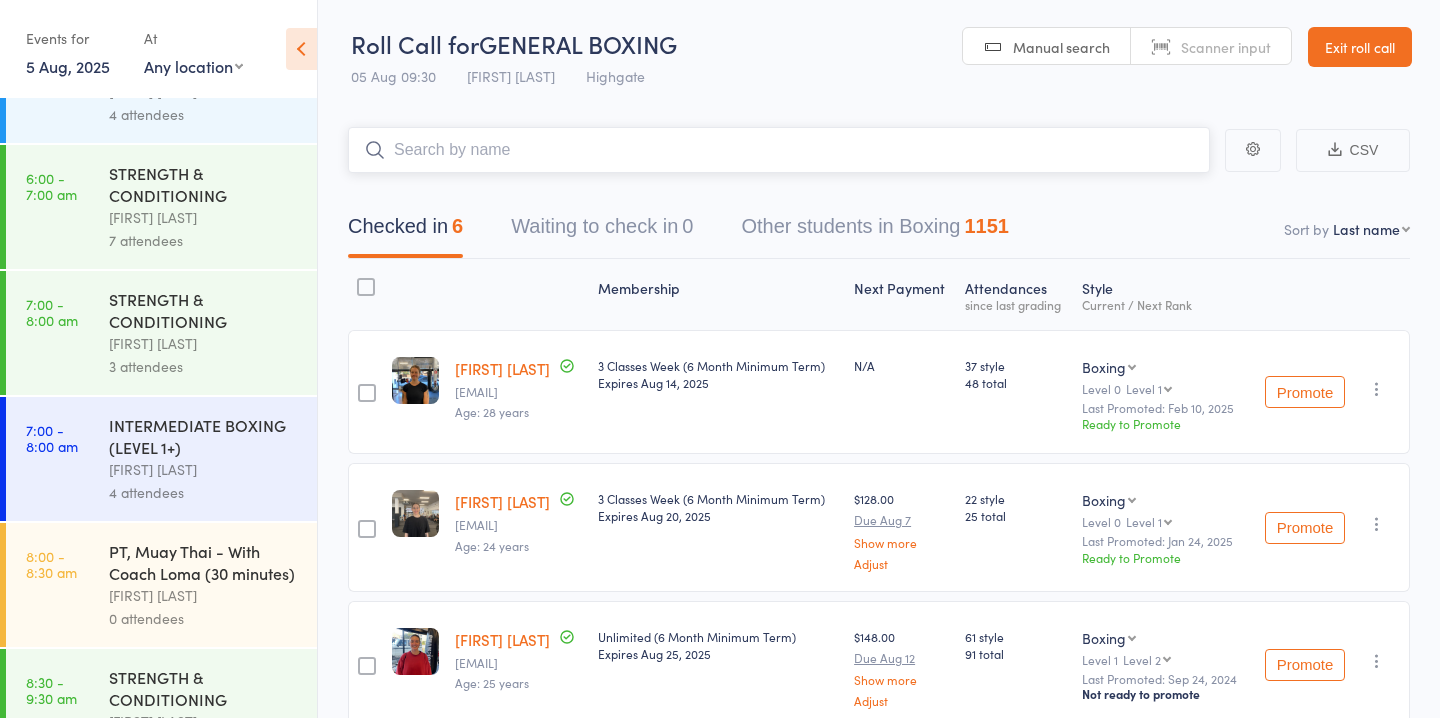 scroll, scrollTop: 59, scrollLeft: 0, axis: vertical 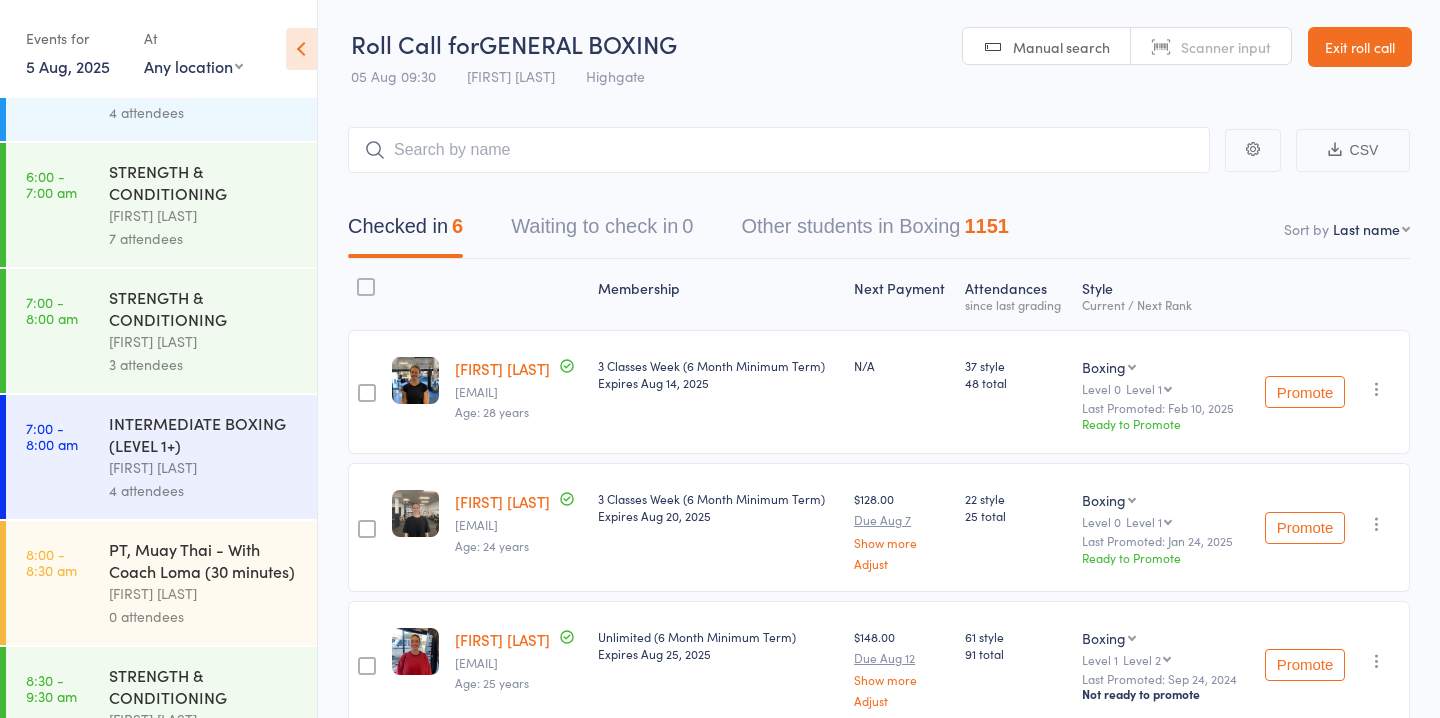 click on "7 attendees" at bounding box center [204, 238] 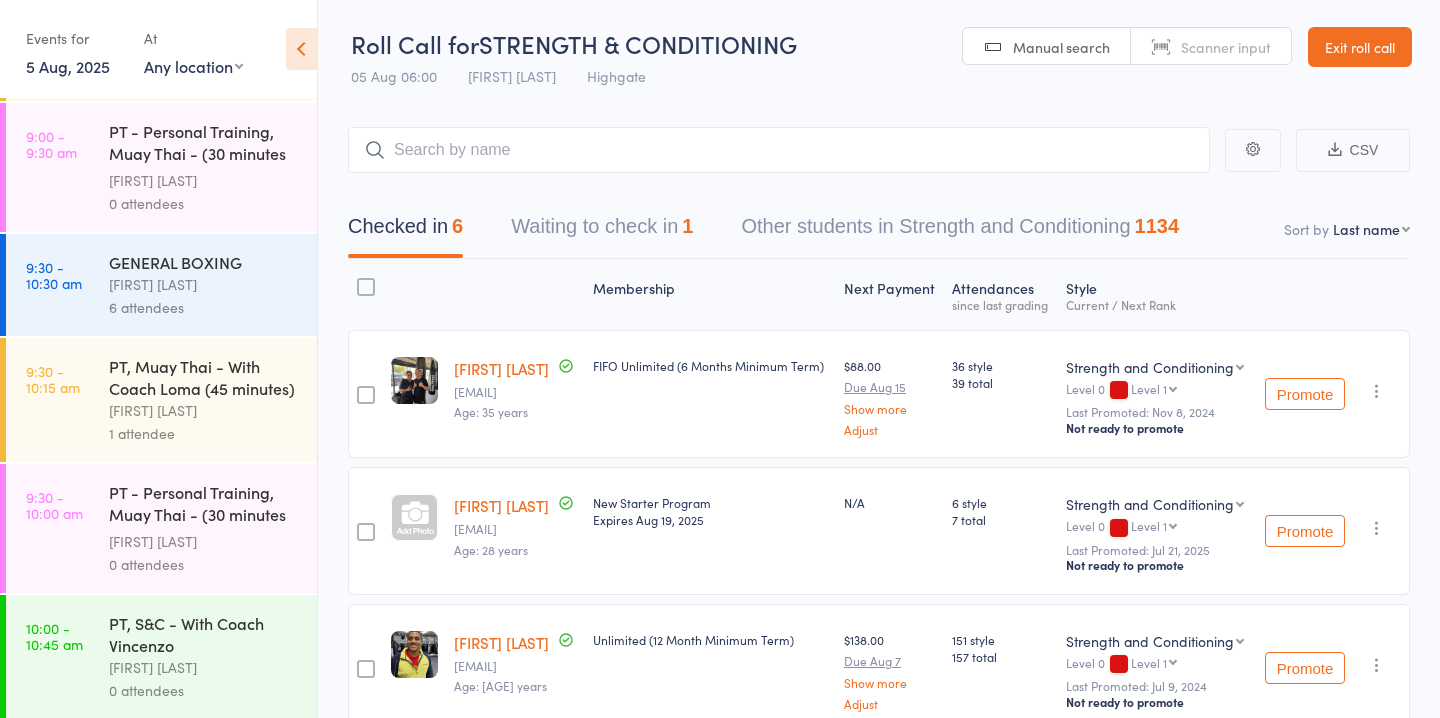 scroll, scrollTop: 869, scrollLeft: 0, axis: vertical 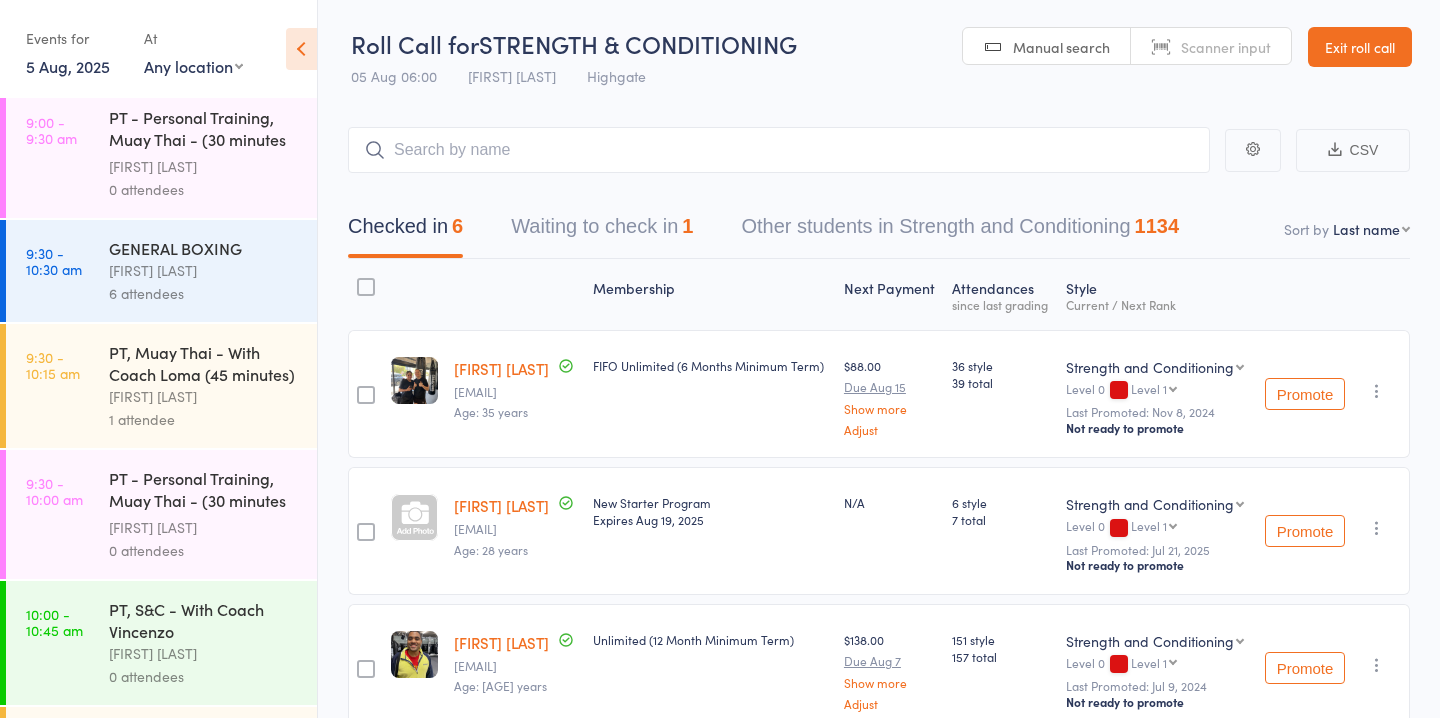 click on "6 attendees" at bounding box center (204, 293) 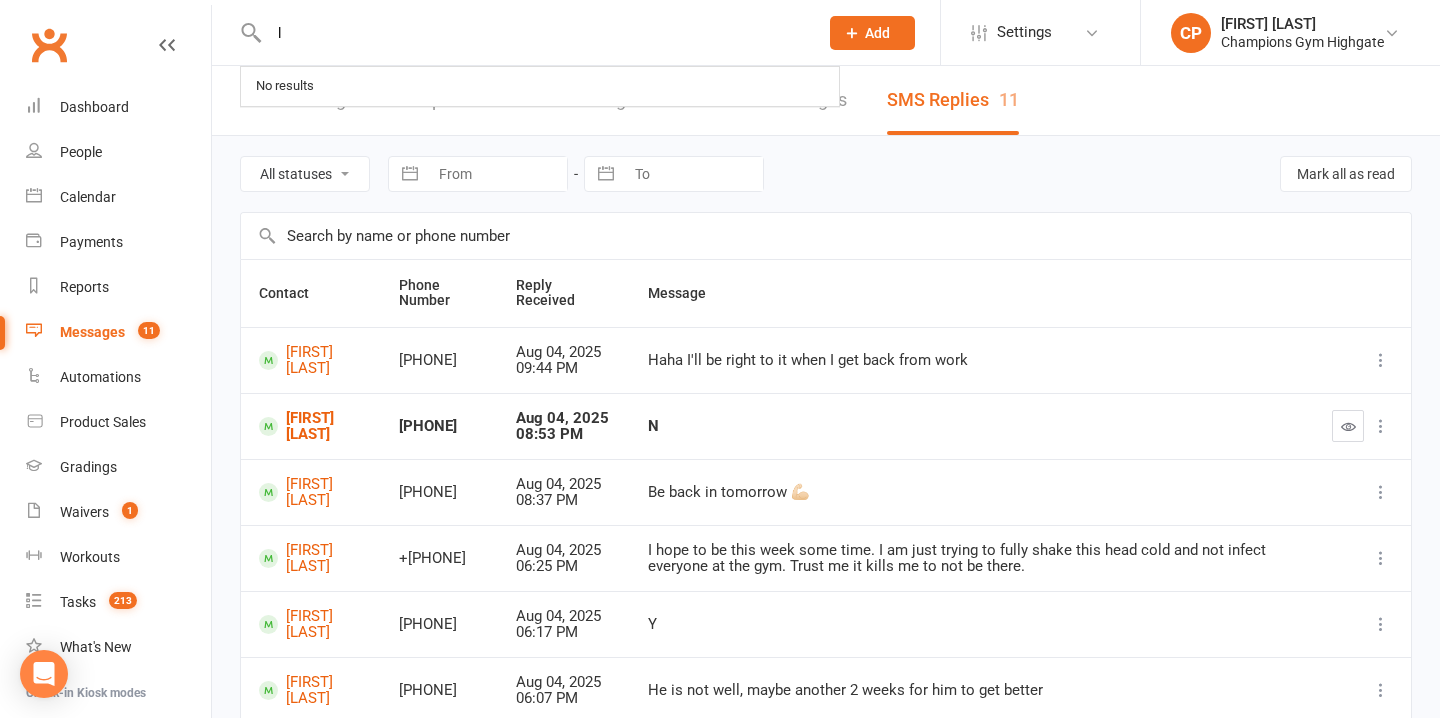 scroll, scrollTop: 0, scrollLeft: 0, axis: both 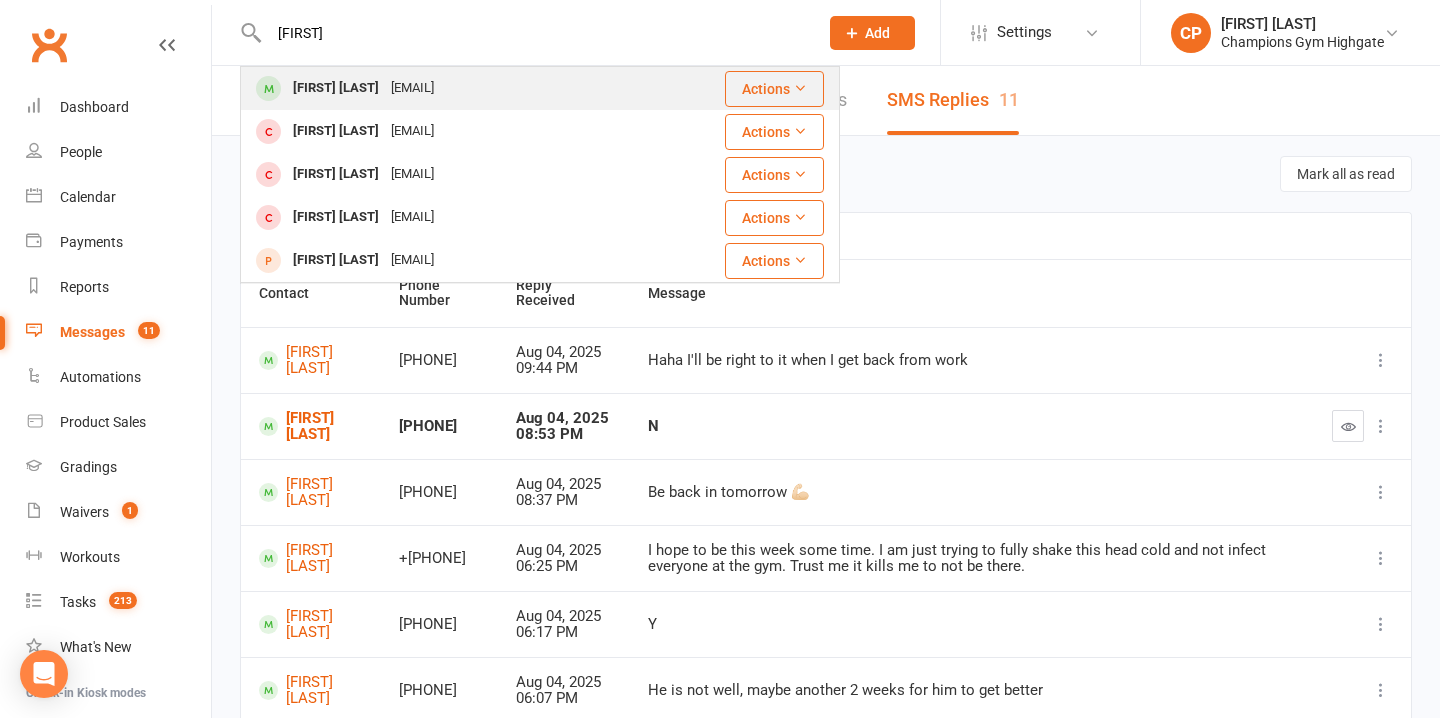 type on "[FIRST]" 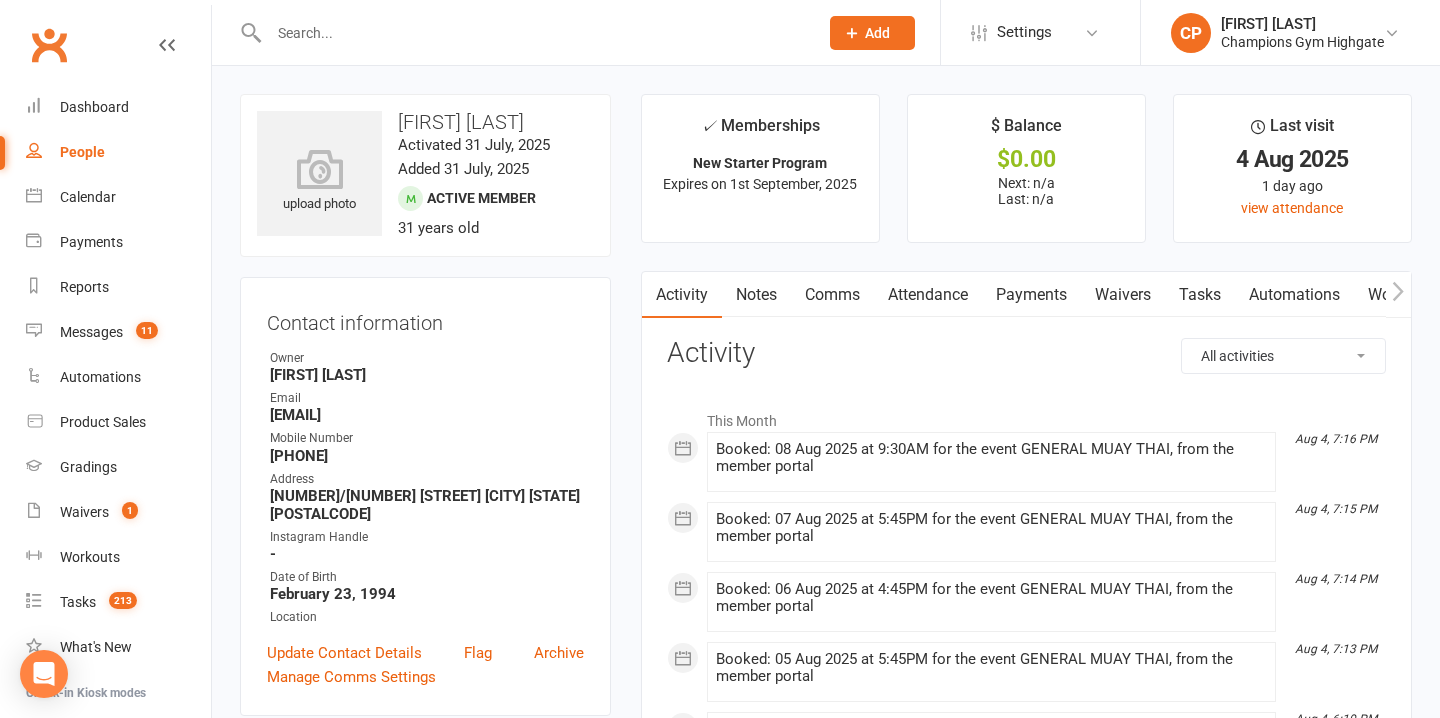 click on "Notes" at bounding box center (756, 295) 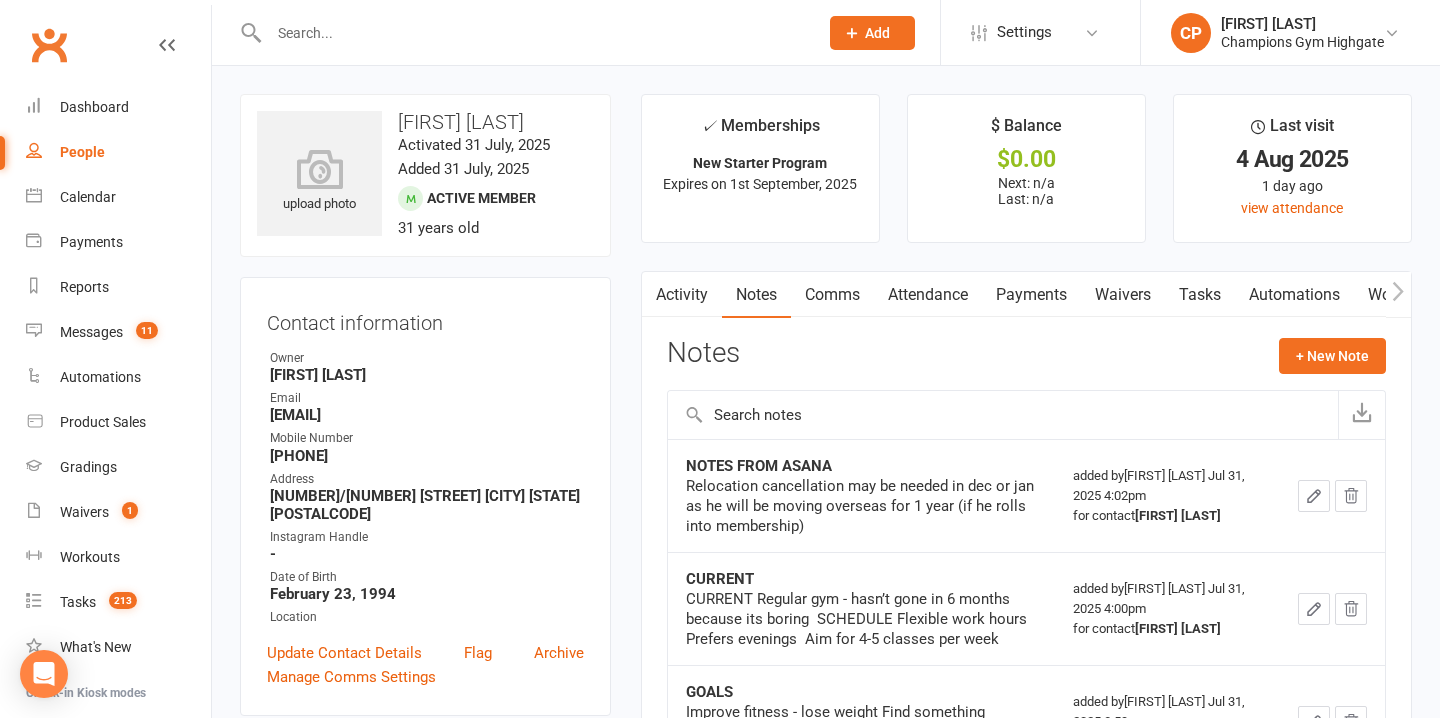 click on "Comms" at bounding box center (832, 295) 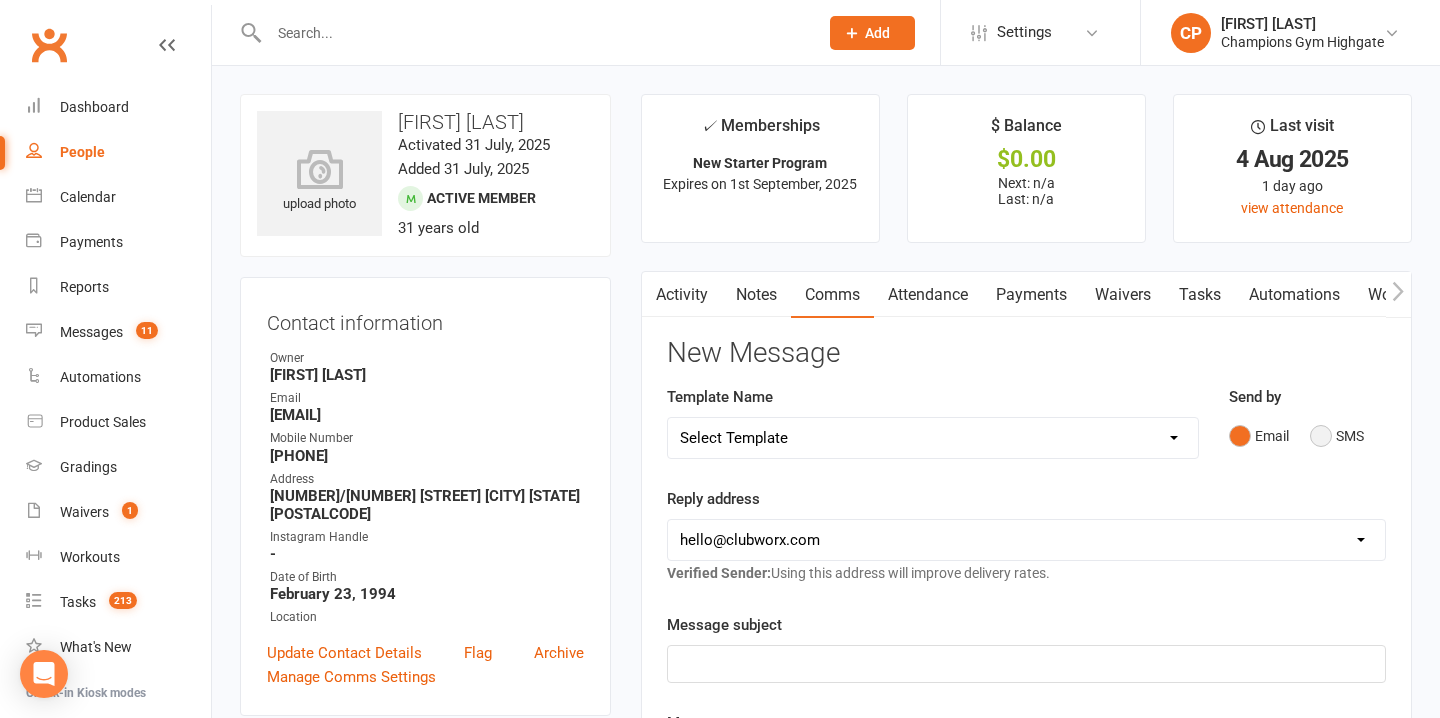 click on "SMS" at bounding box center [1337, 436] 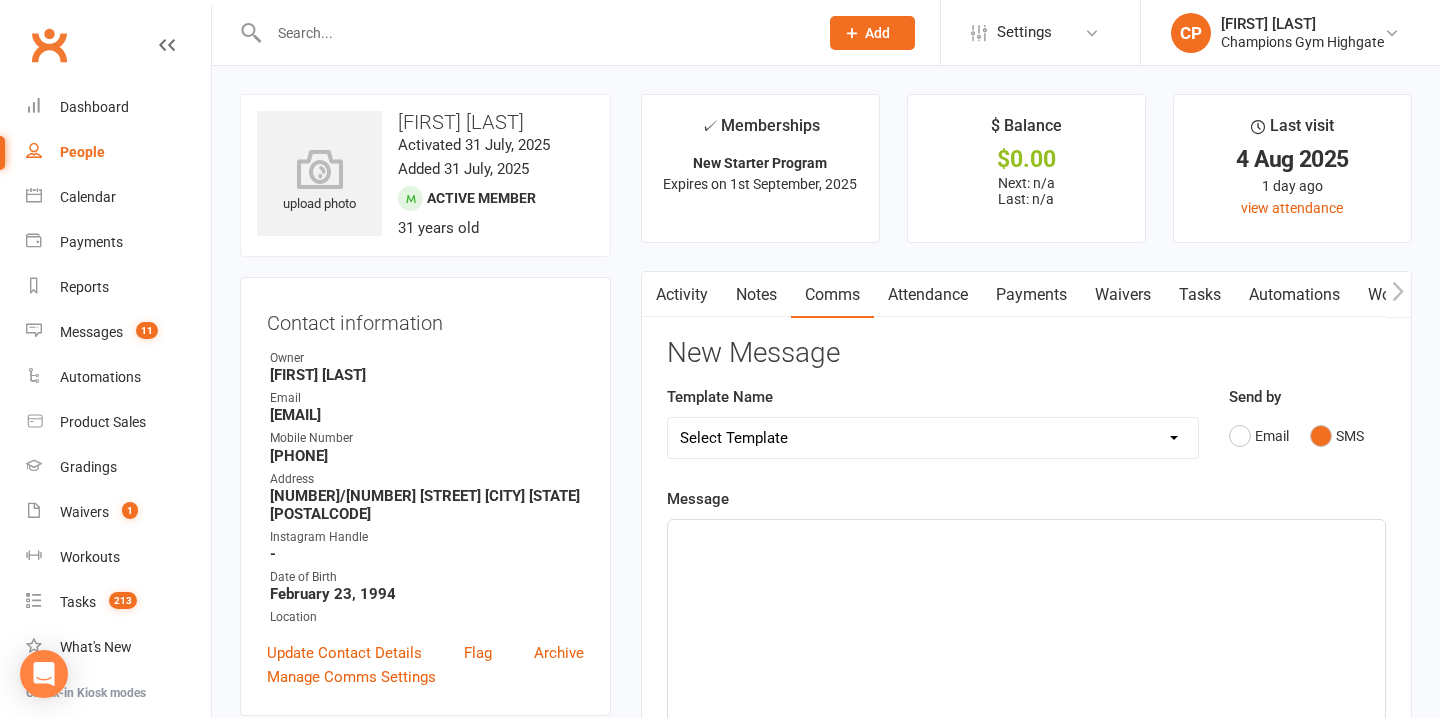 click on "﻿" 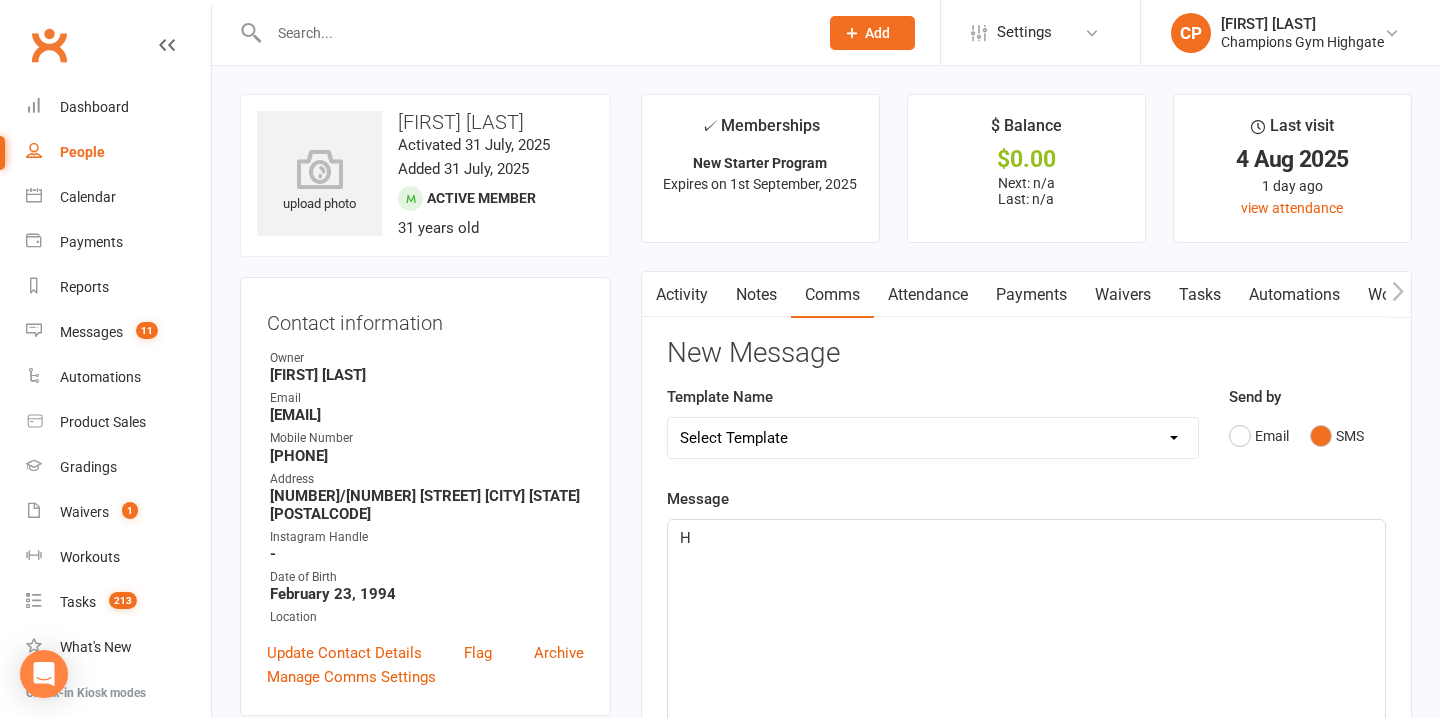 type 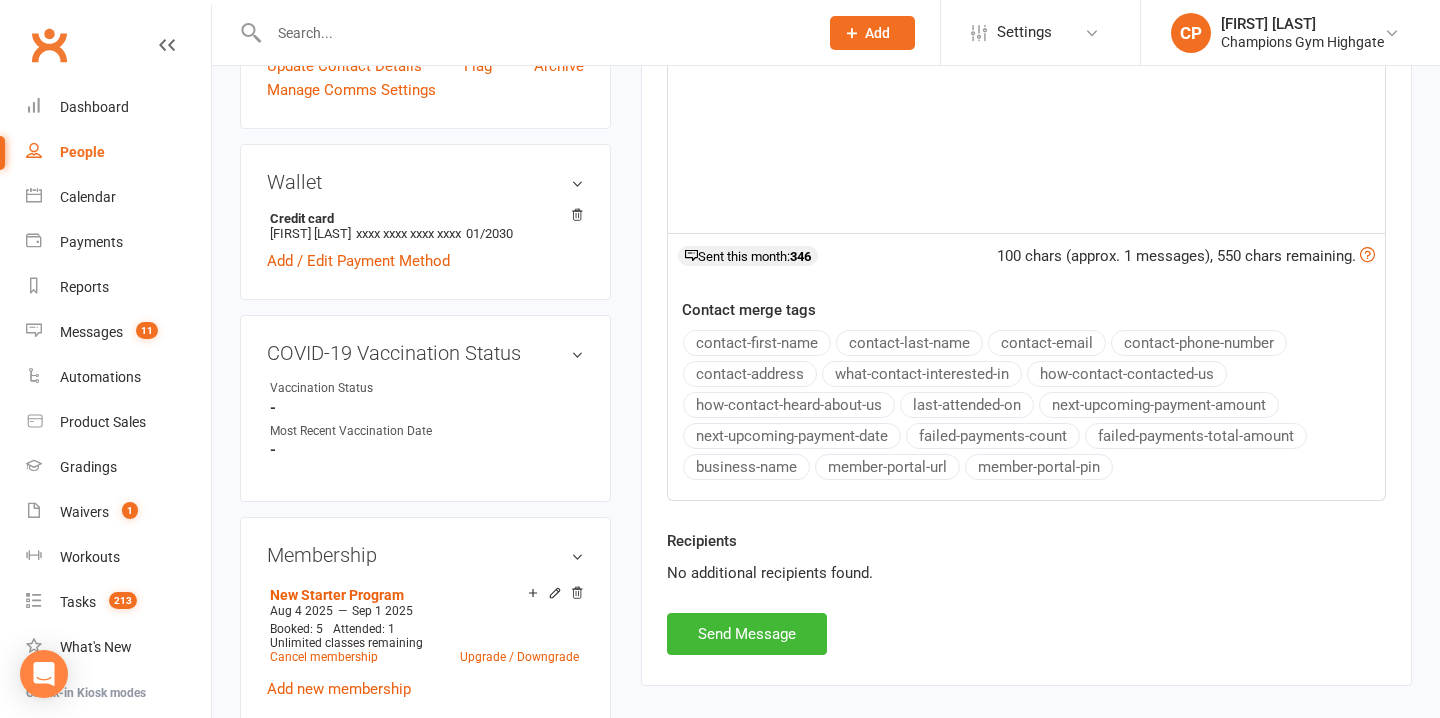 scroll, scrollTop: 647, scrollLeft: 0, axis: vertical 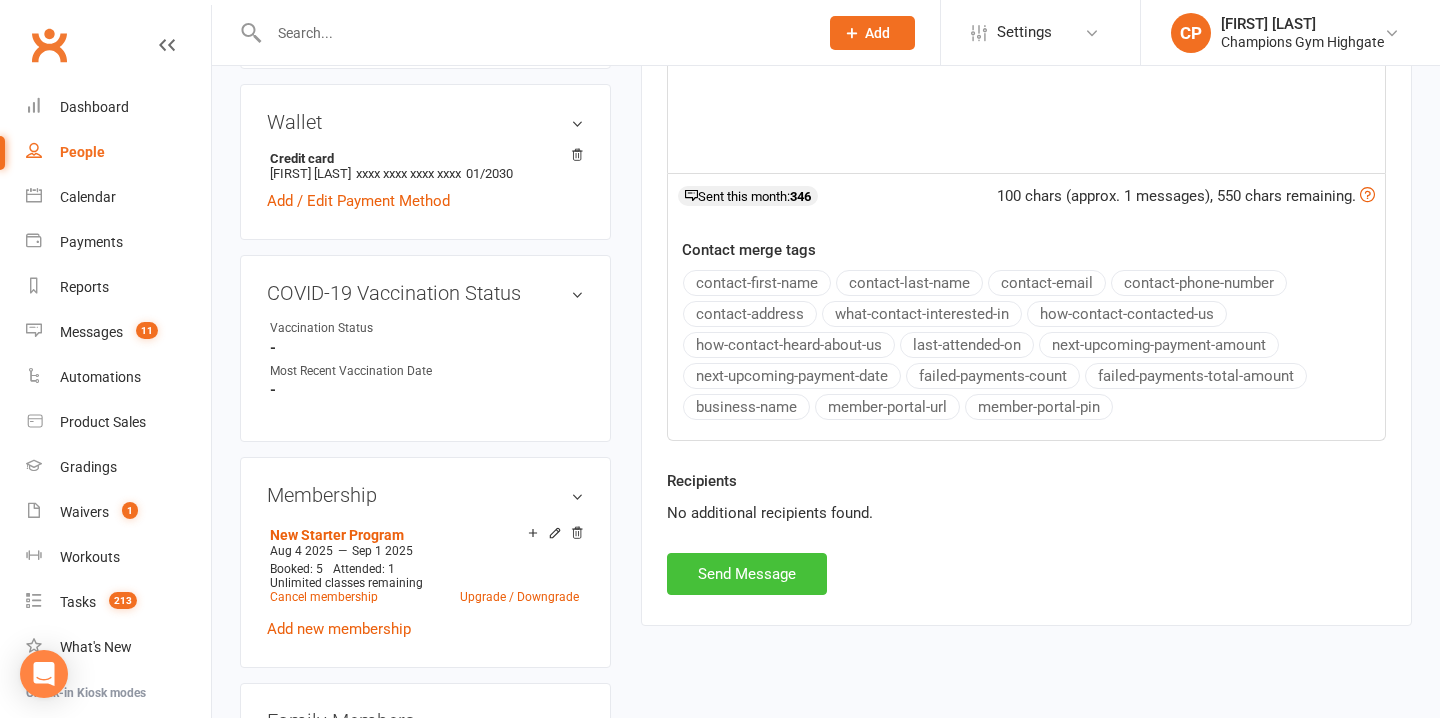 click on "Send Message" at bounding box center [747, 574] 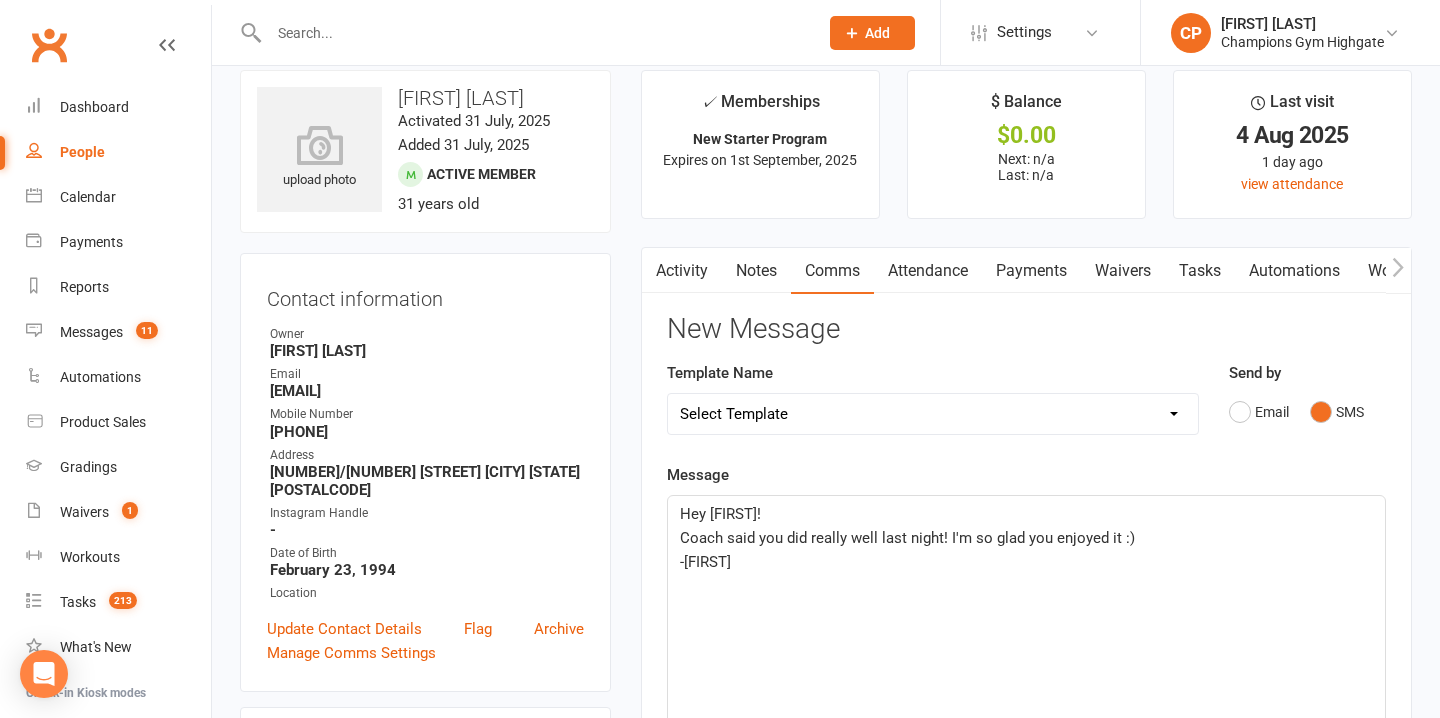 scroll, scrollTop: 0, scrollLeft: 0, axis: both 